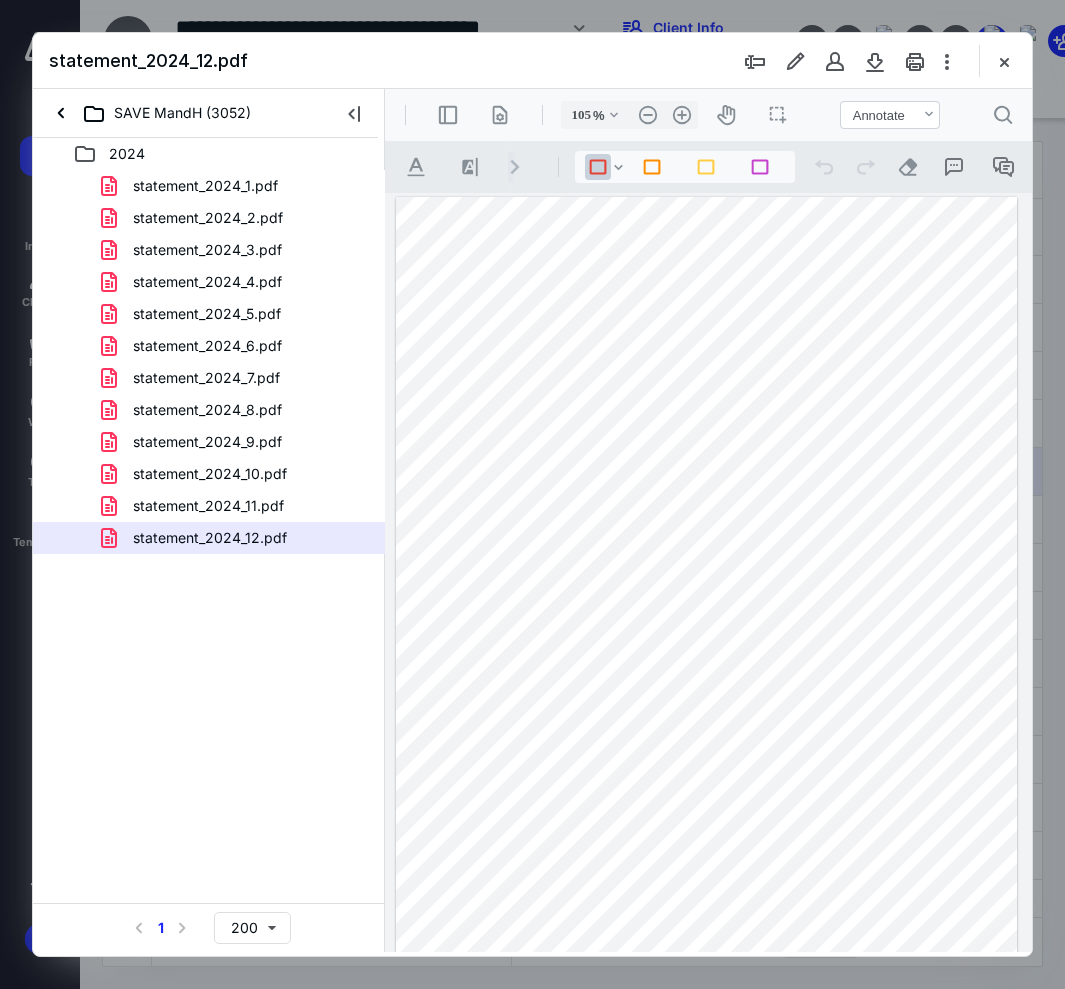 scroll, scrollTop: 0, scrollLeft: 0, axis: both 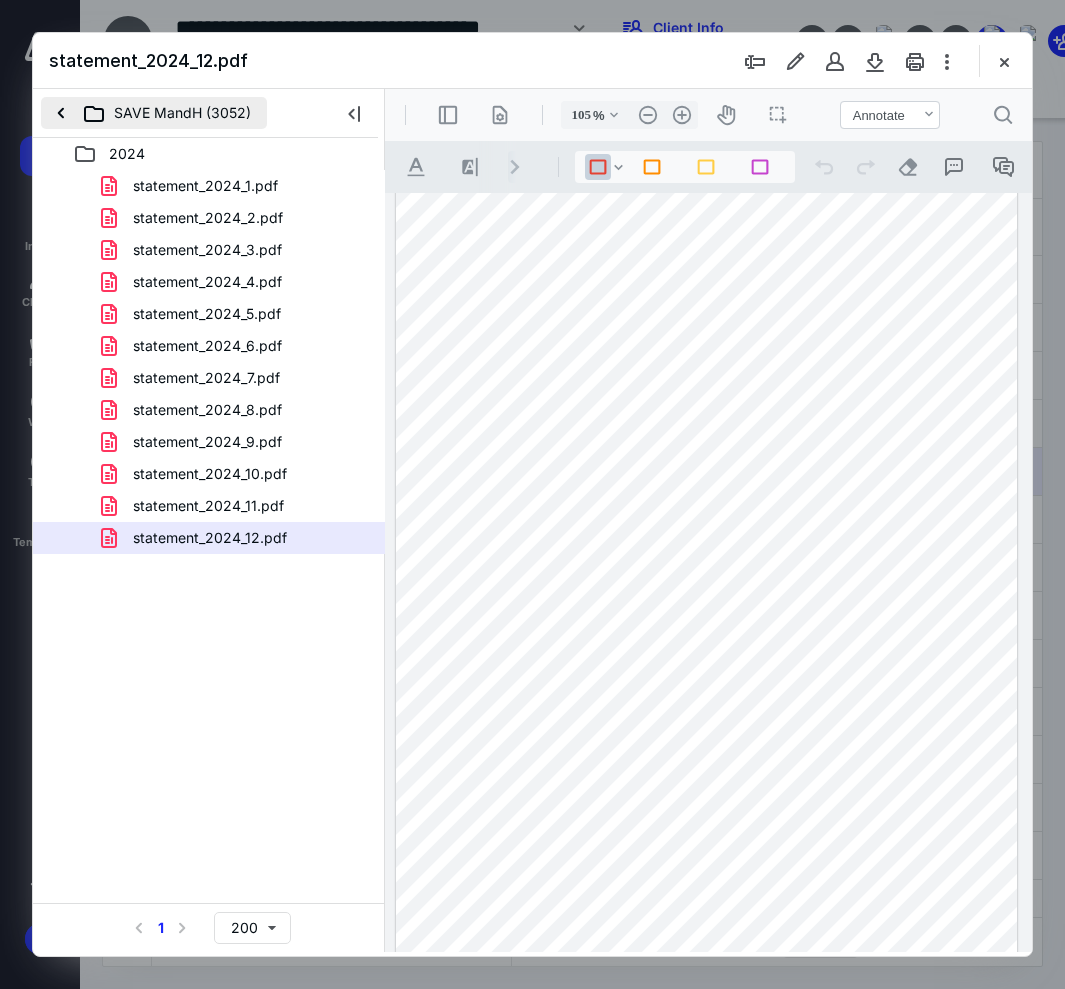 click on "SAVE MandH (3052)" at bounding box center (154, 113) 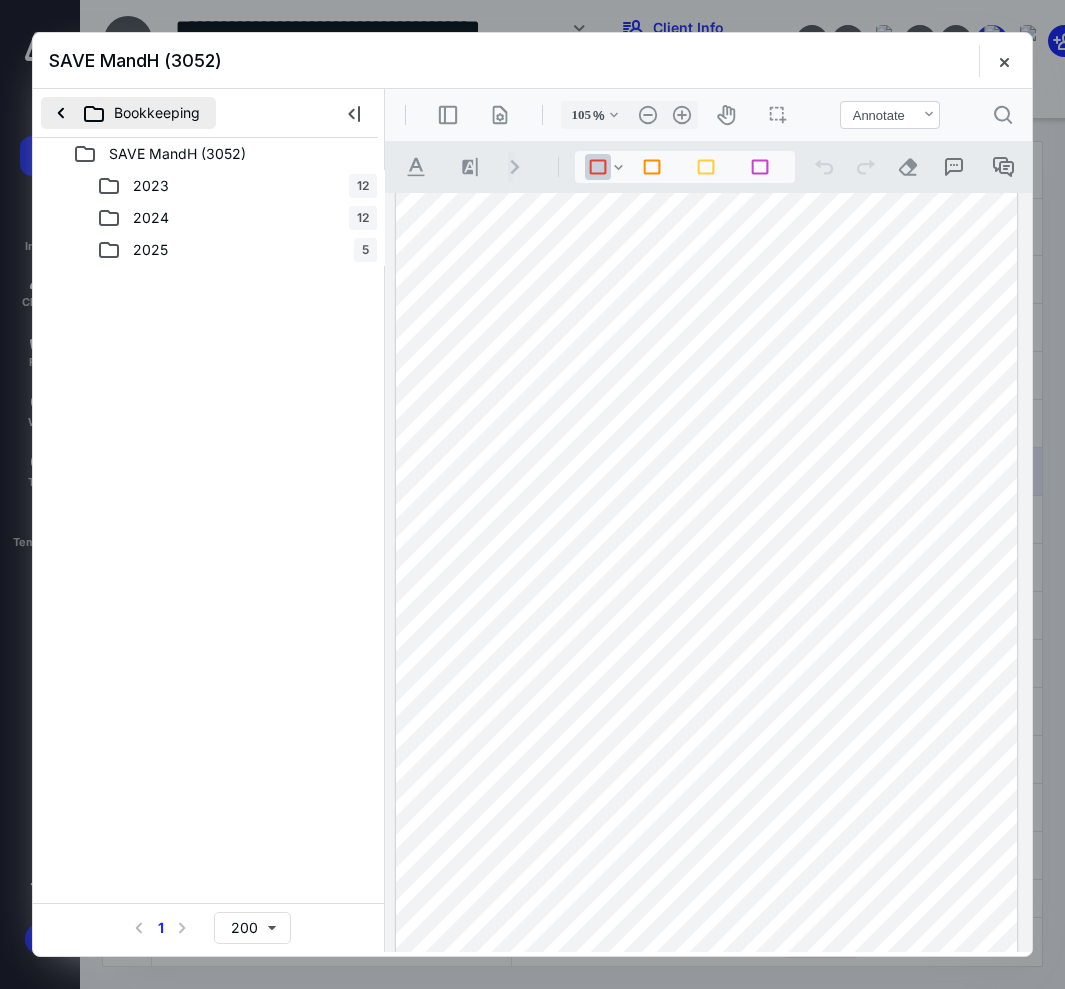 click on "Bookkeeping" at bounding box center [128, 113] 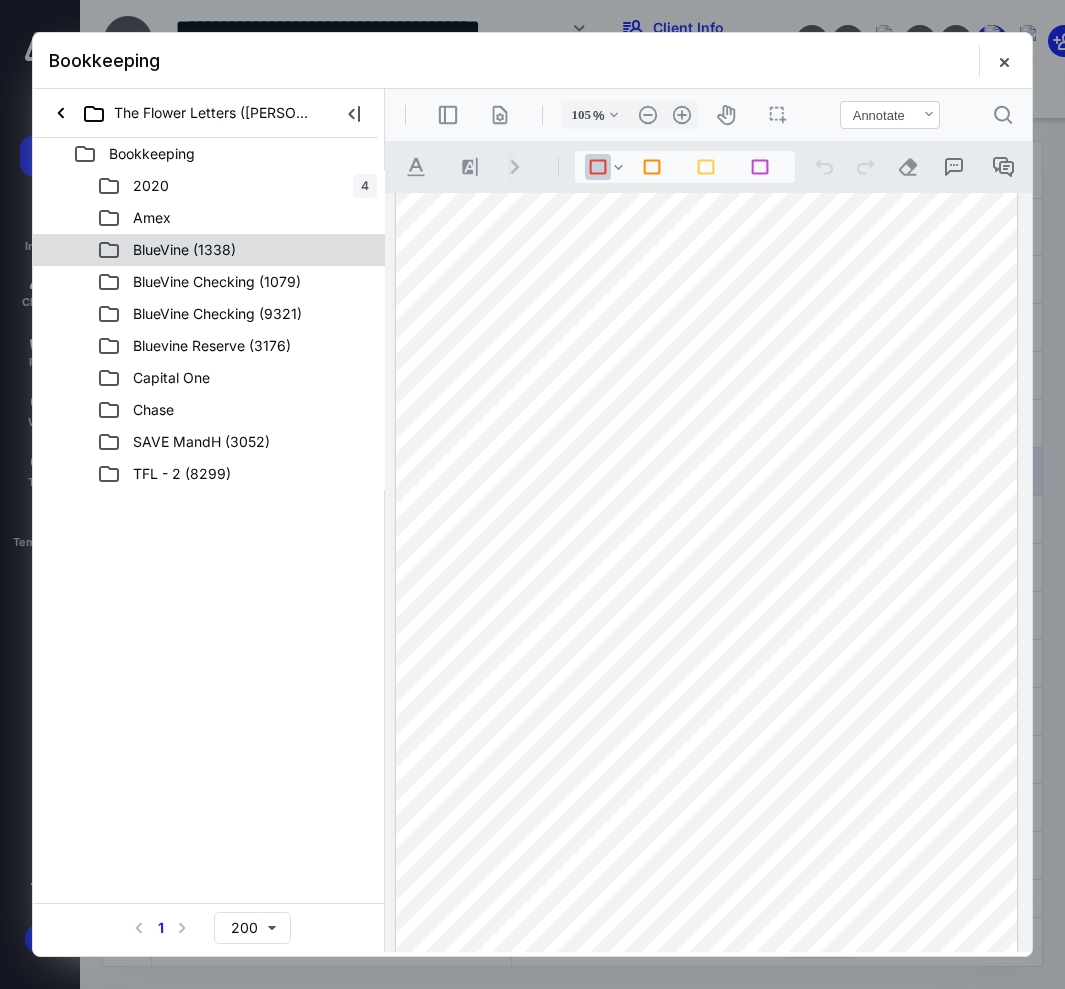 click on "BlueVine (1338)" at bounding box center (184, 250) 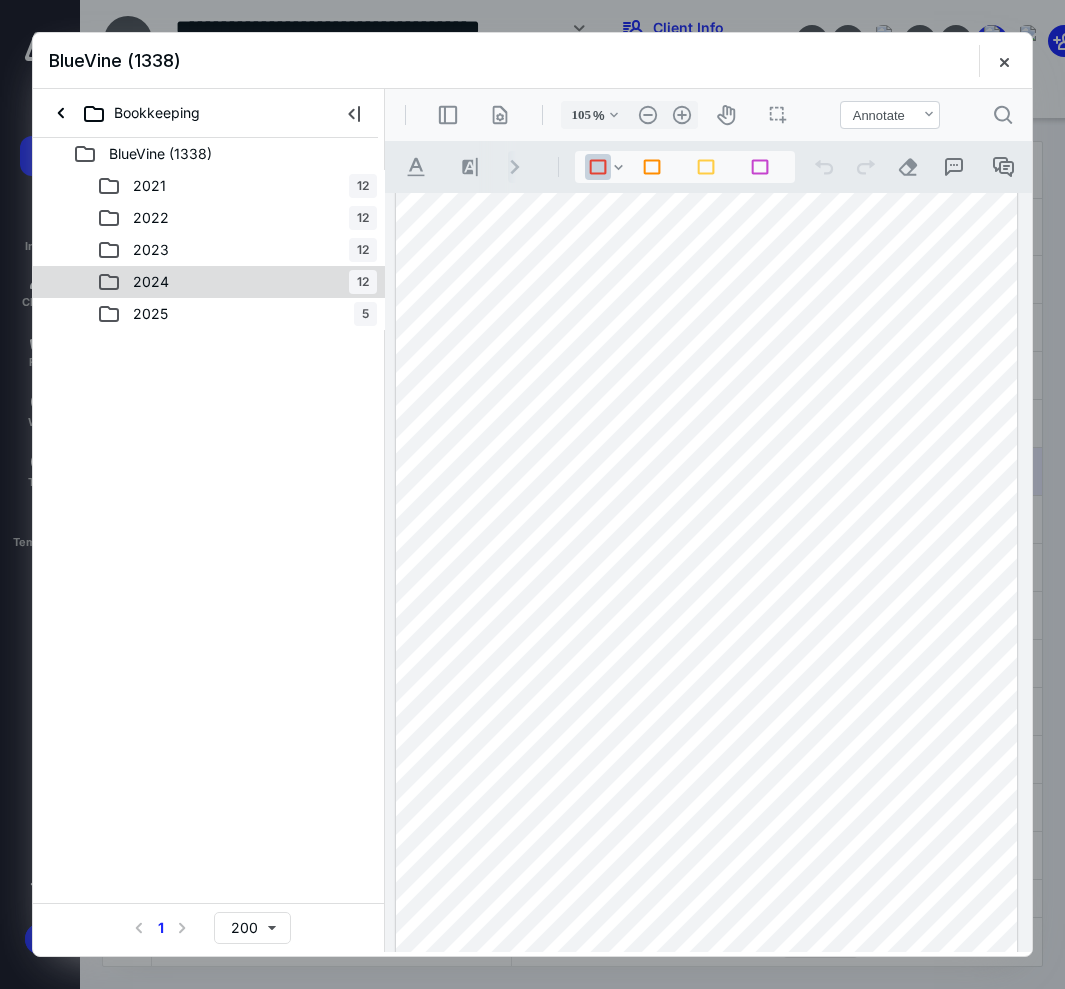 click on "2024 12" at bounding box center [237, 282] 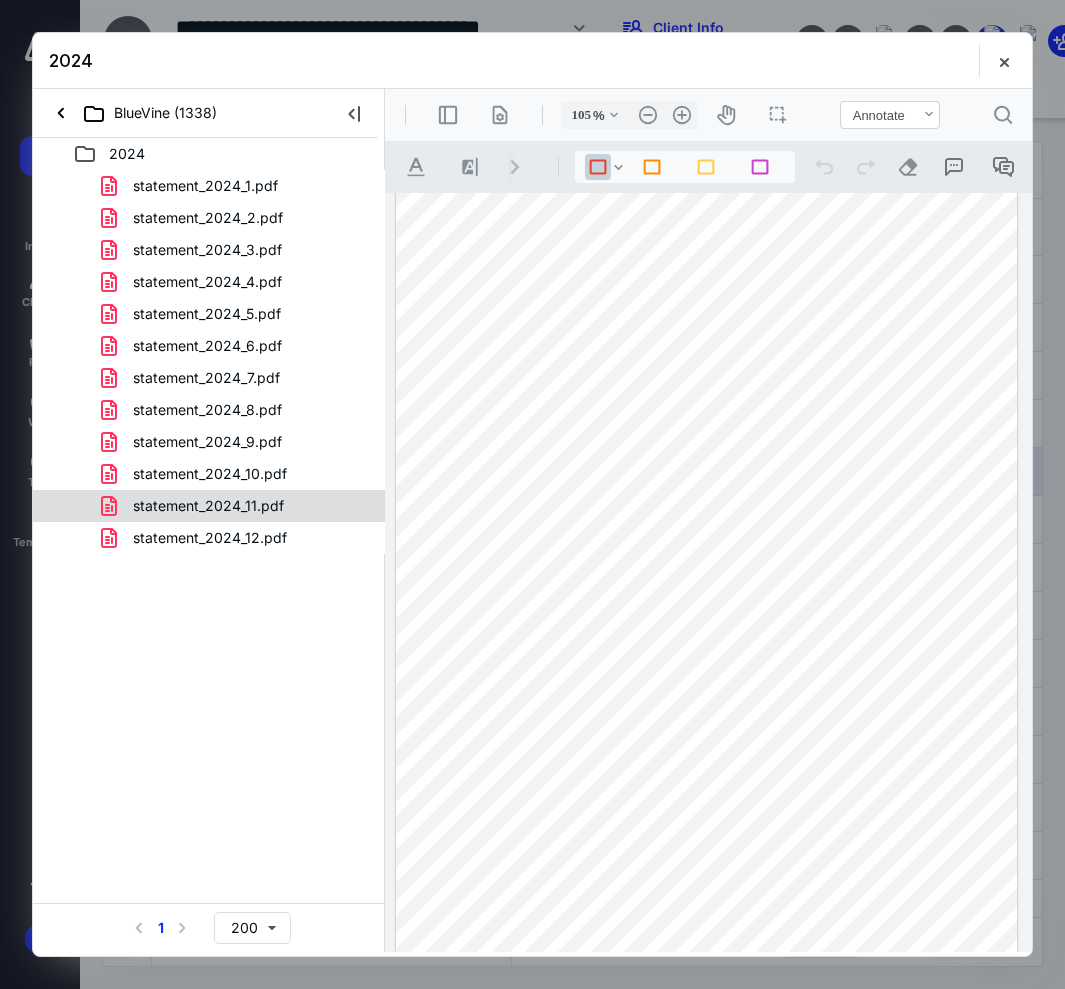 click on "statement_2024_11.pdf" at bounding box center (208, 506) 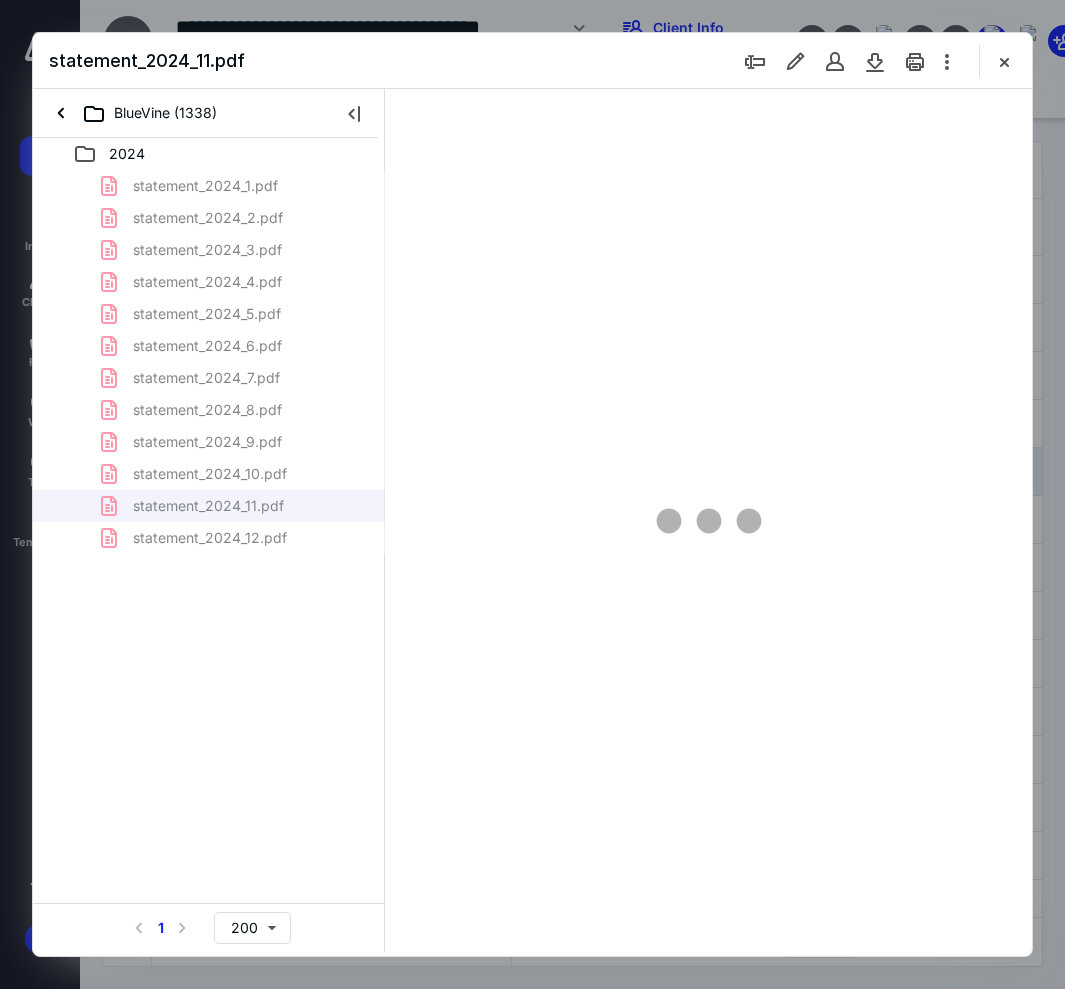 type on "106" 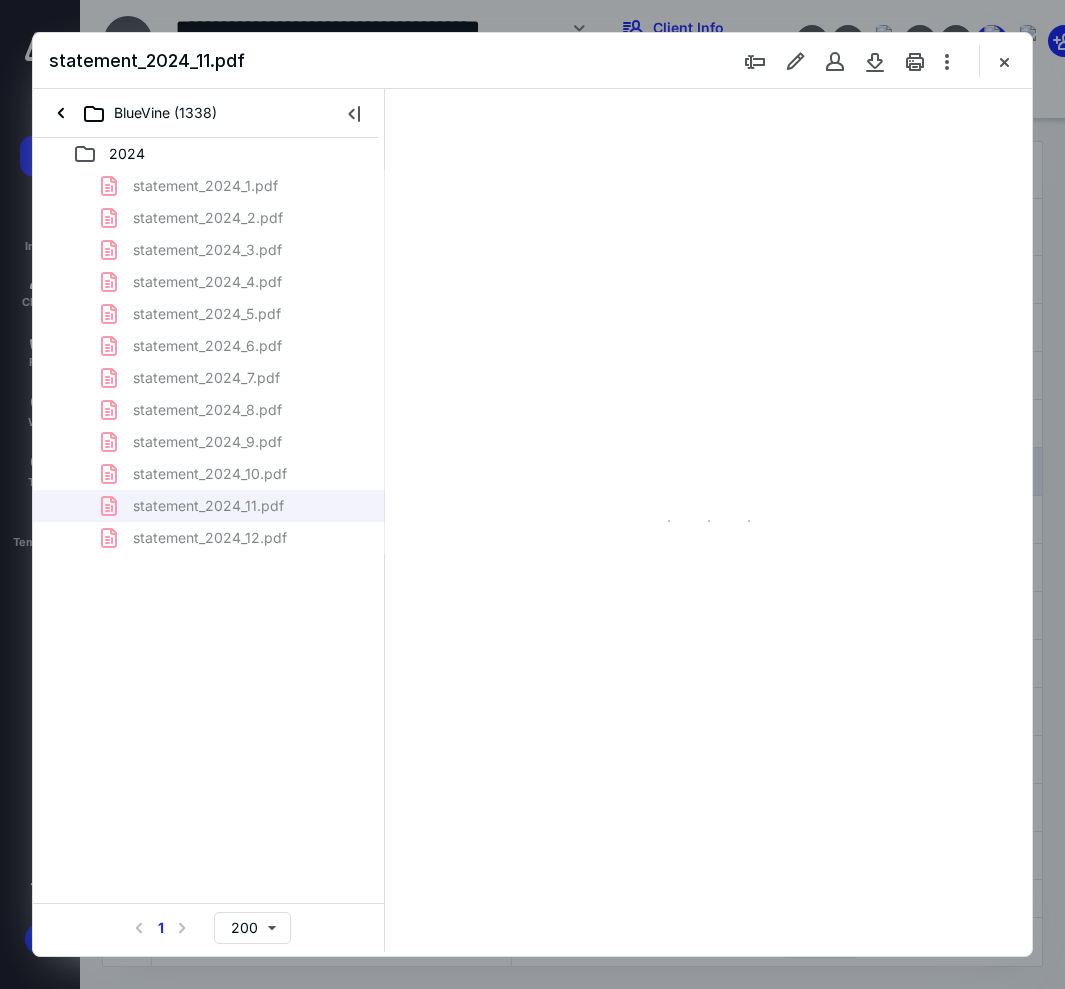 scroll, scrollTop: 107, scrollLeft: 0, axis: vertical 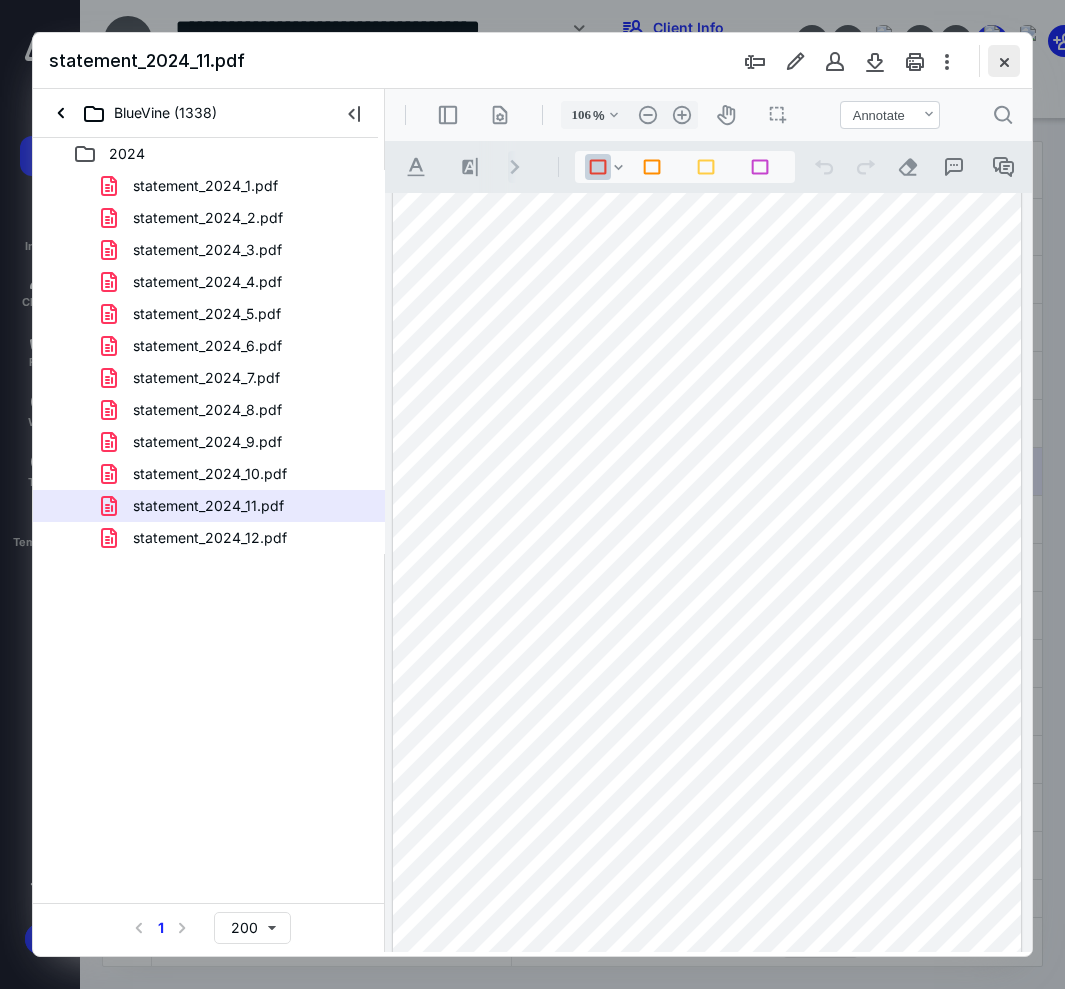 click at bounding box center (1004, 61) 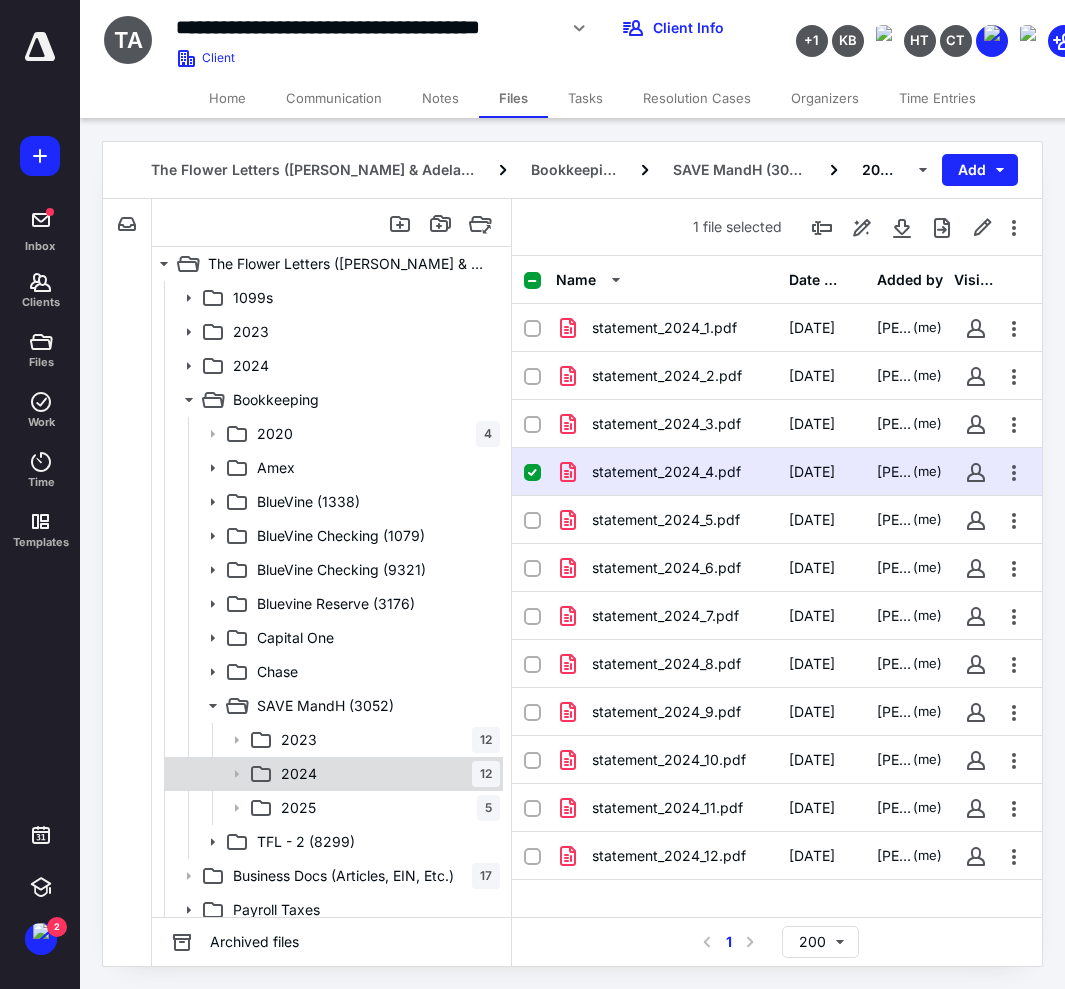 click on "2024 12" at bounding box center [332, 774] 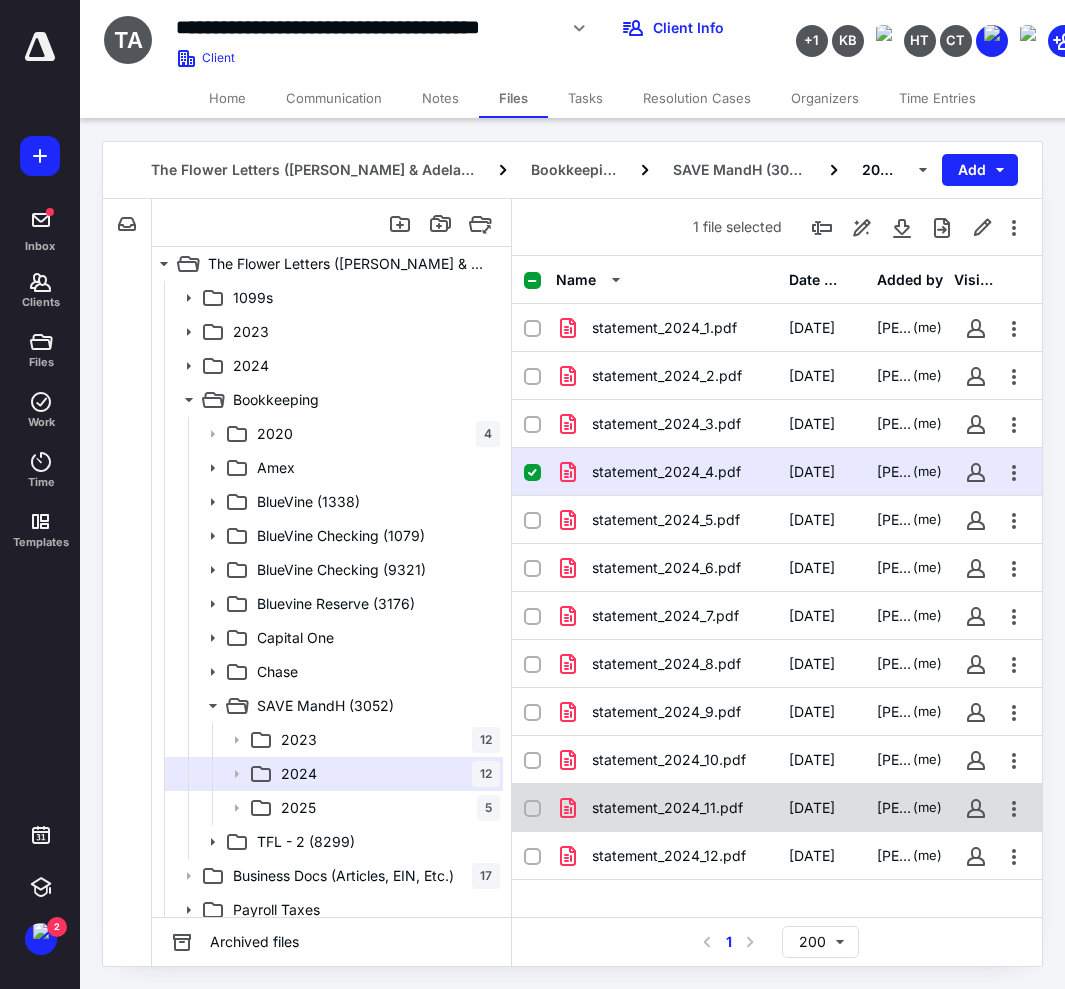 click on "statement_2024_11.pdf" at bounding box center (667, 808) 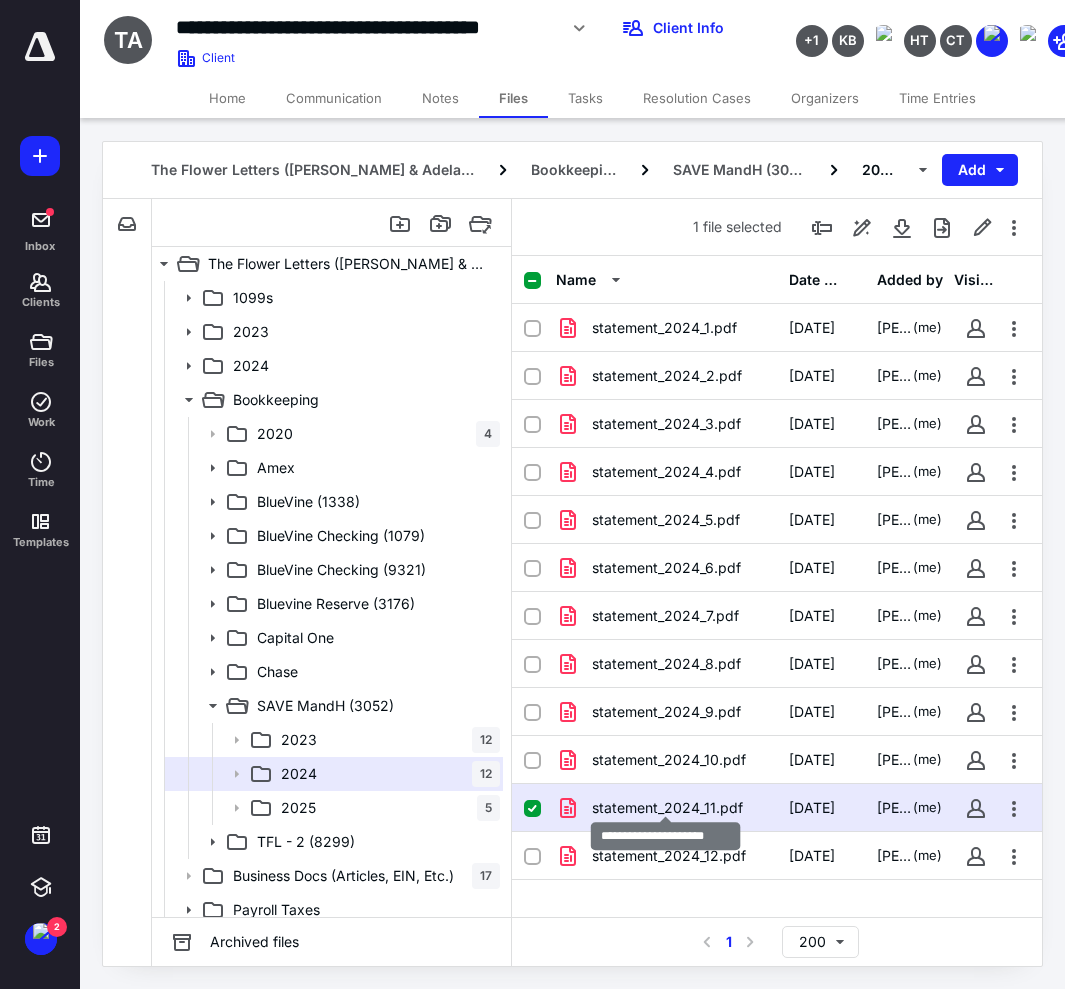 click on "statement_2024_11.pdf" at bounding box center (667, 808) 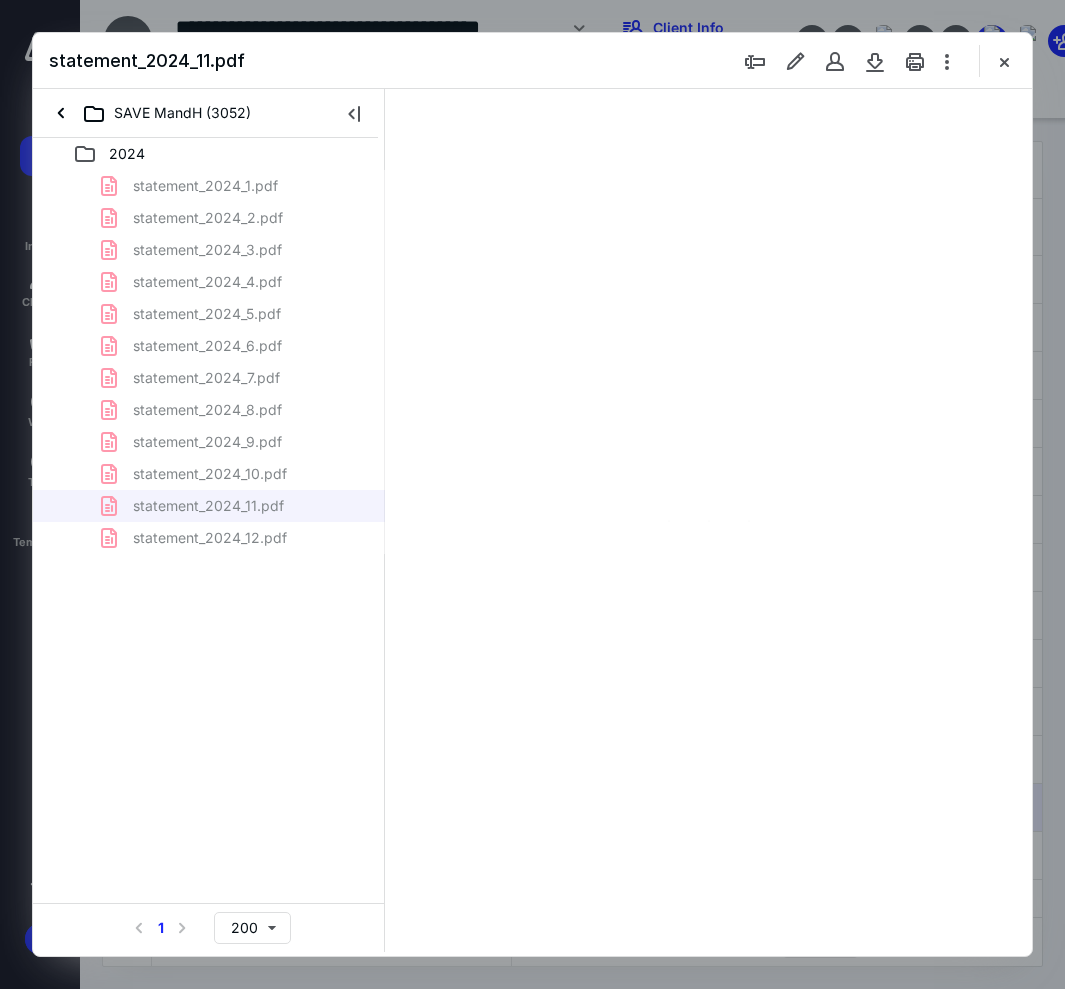 scroll, scrollTop: 0, scrollLeft: 0, axis: both 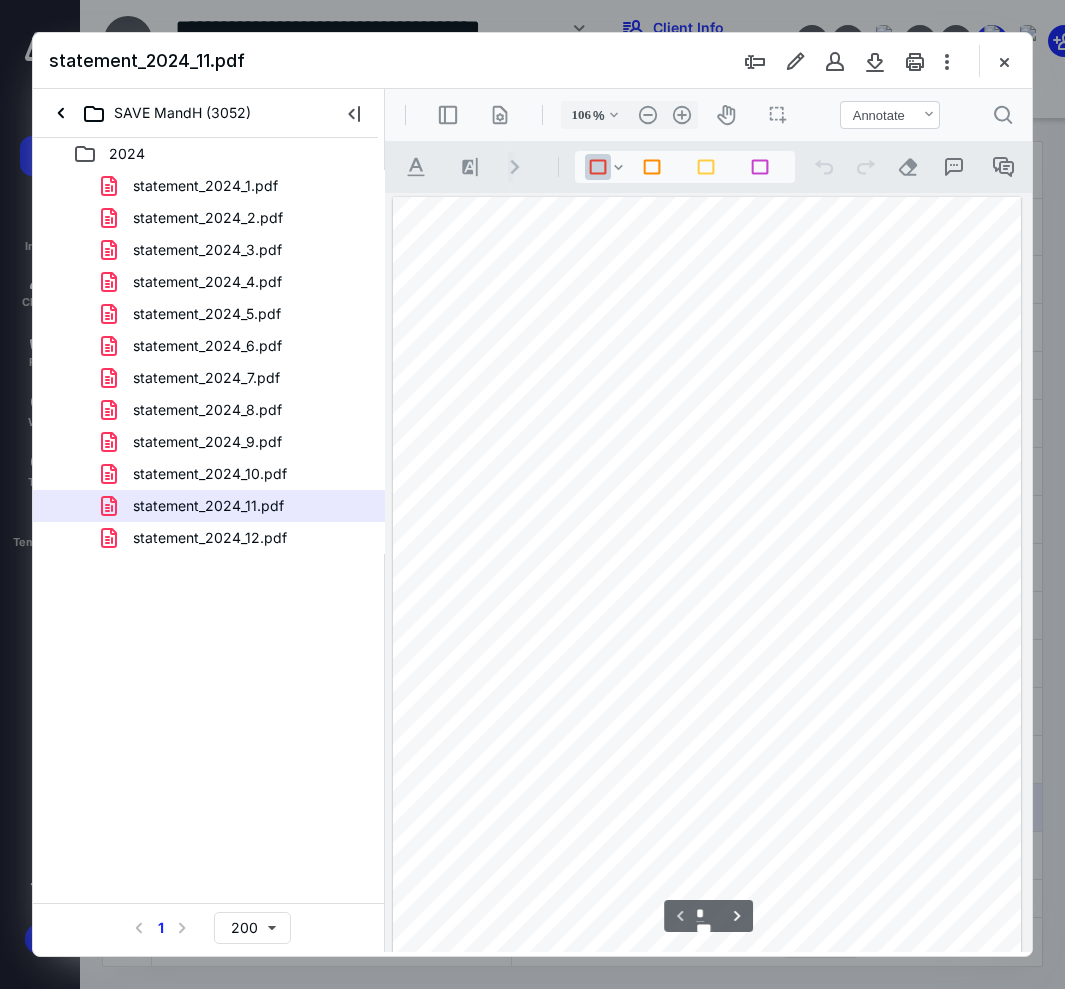 drag, startPoint x: 354, startPoint y: 113, endPoint x: 1046, endPoint y: 66, distance: 693.59424 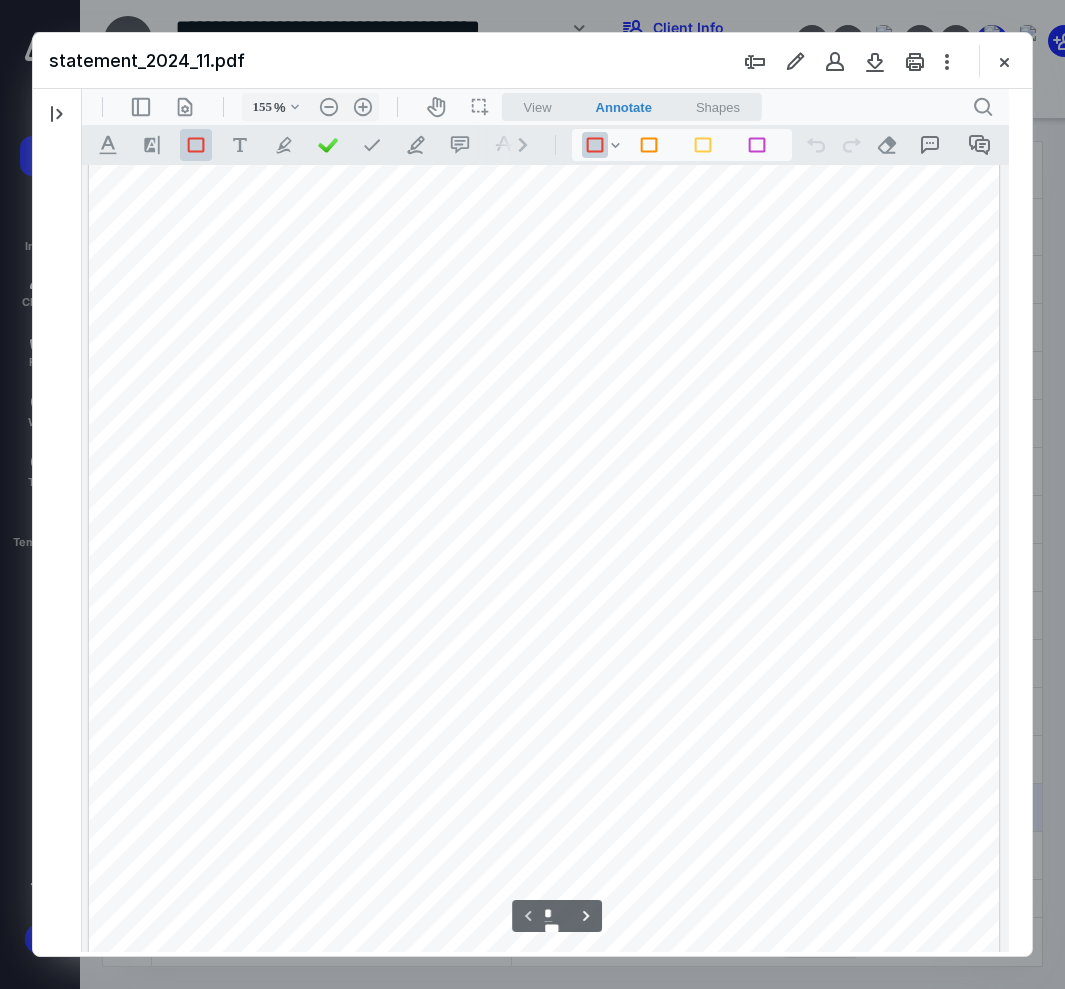 scroll, scrollTop: 82, scrollLeft: 0, axis: vertical 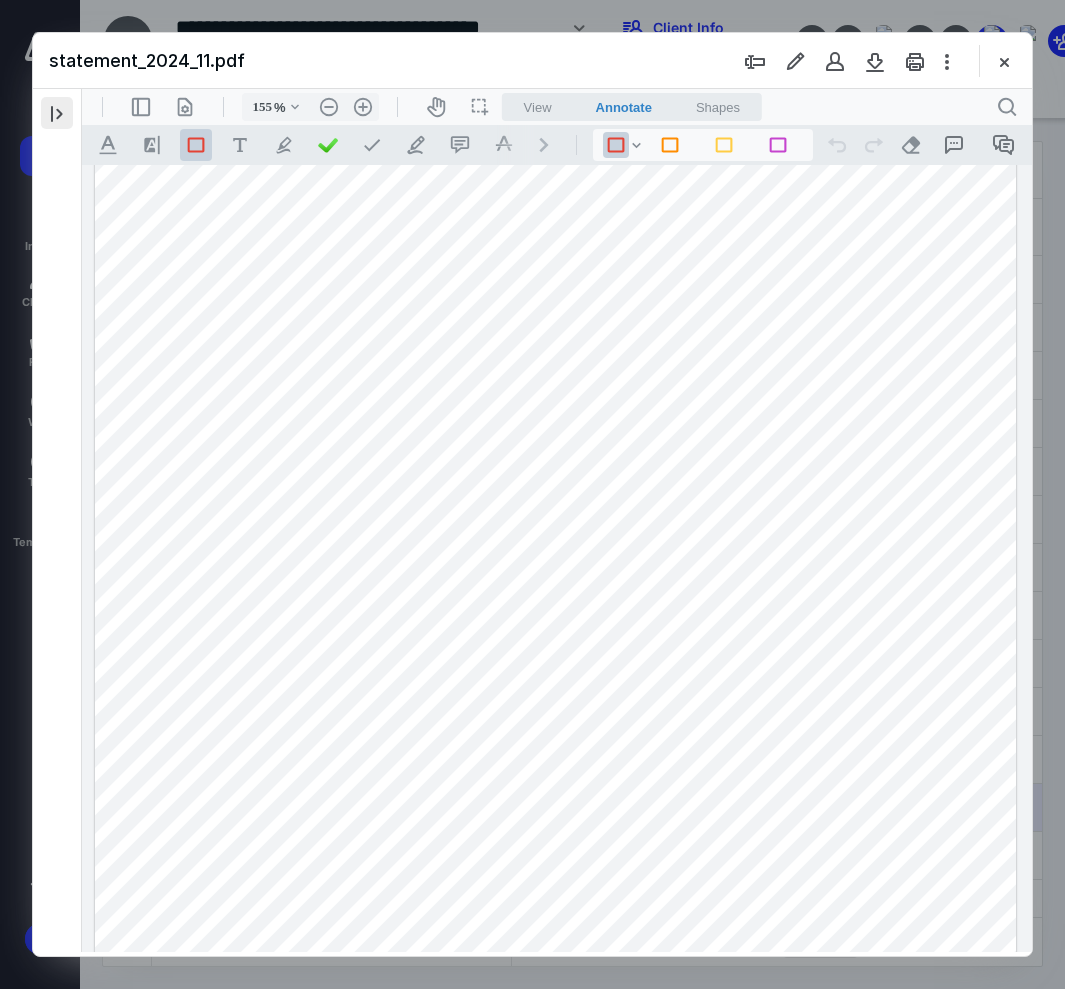 click at bounding box center [57, 113] 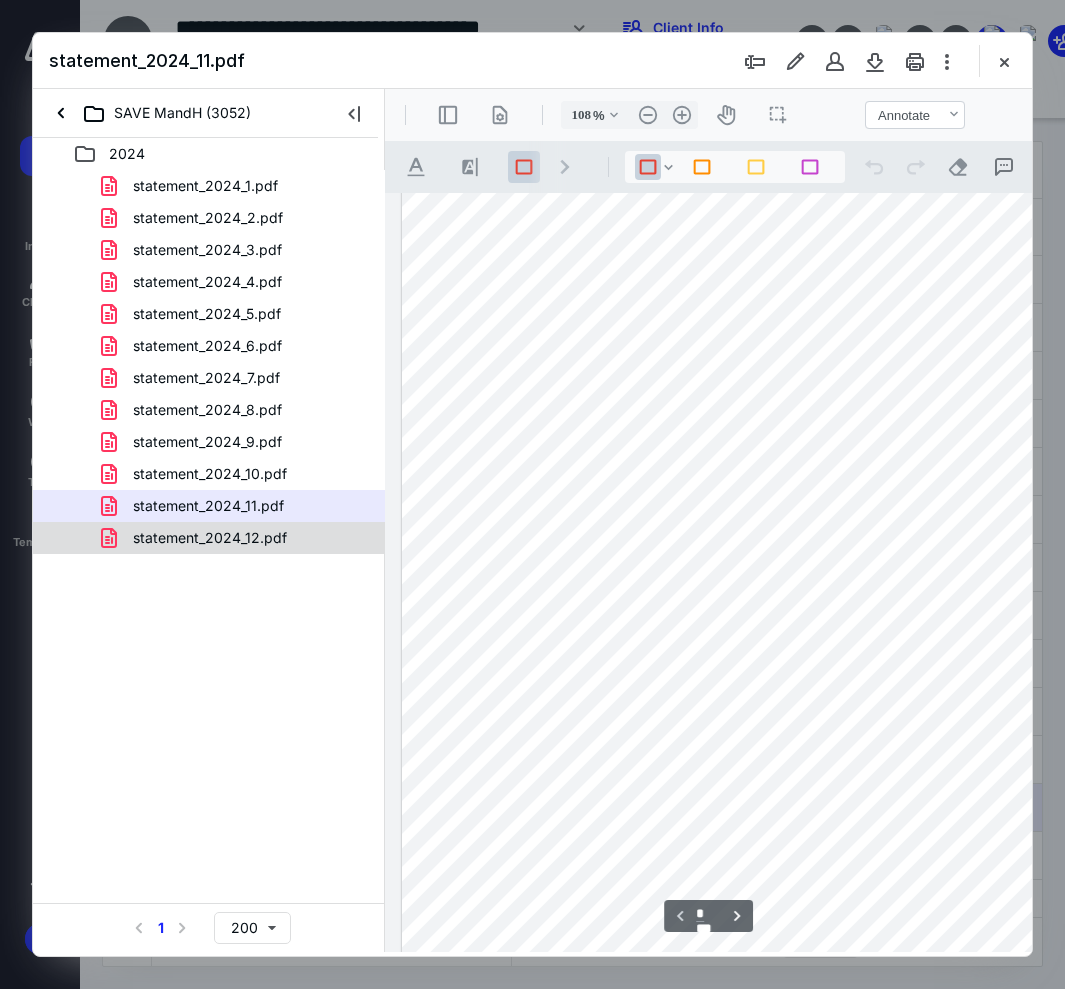 scroll, scrollTop: 107, scrollLeft: 0, axis: vertical 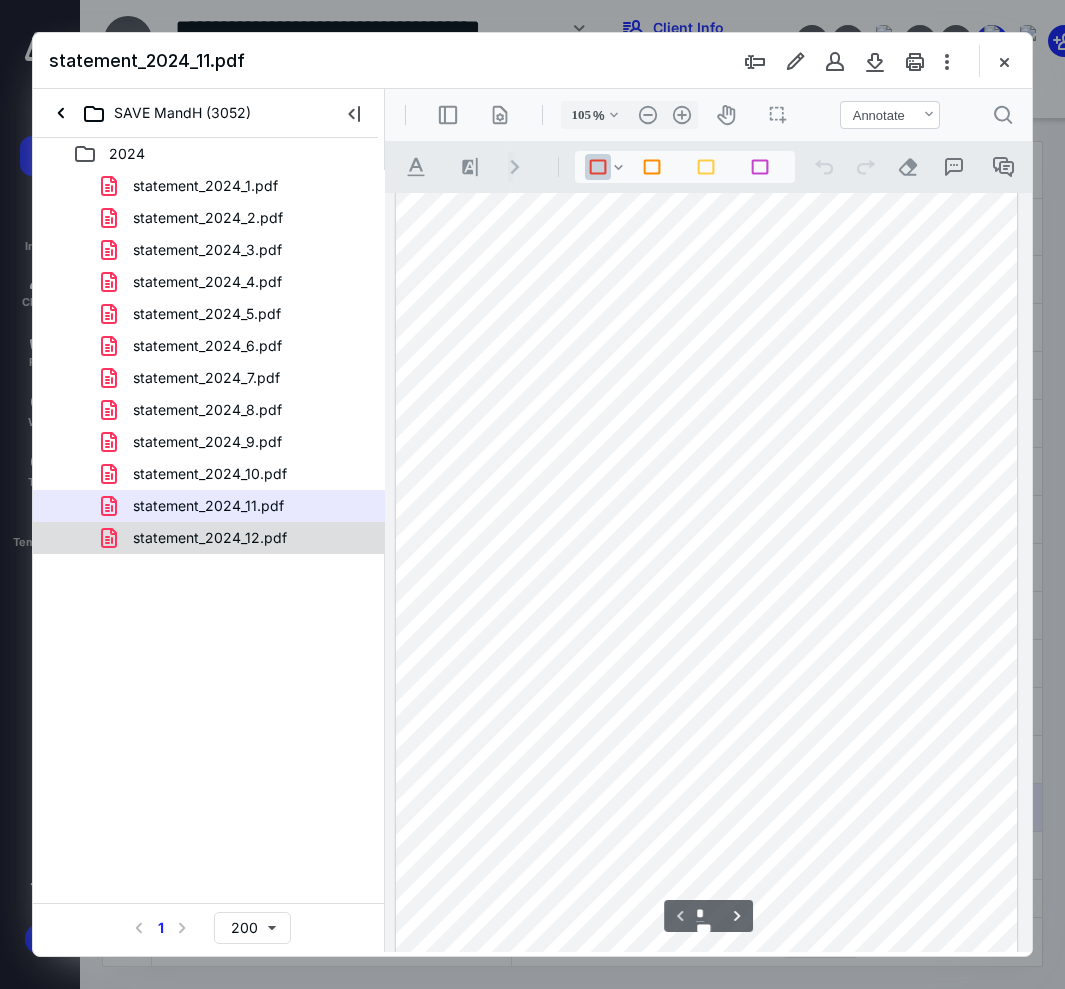 click on "statement_2024_12.pdf" at bounding box center [210, 538] 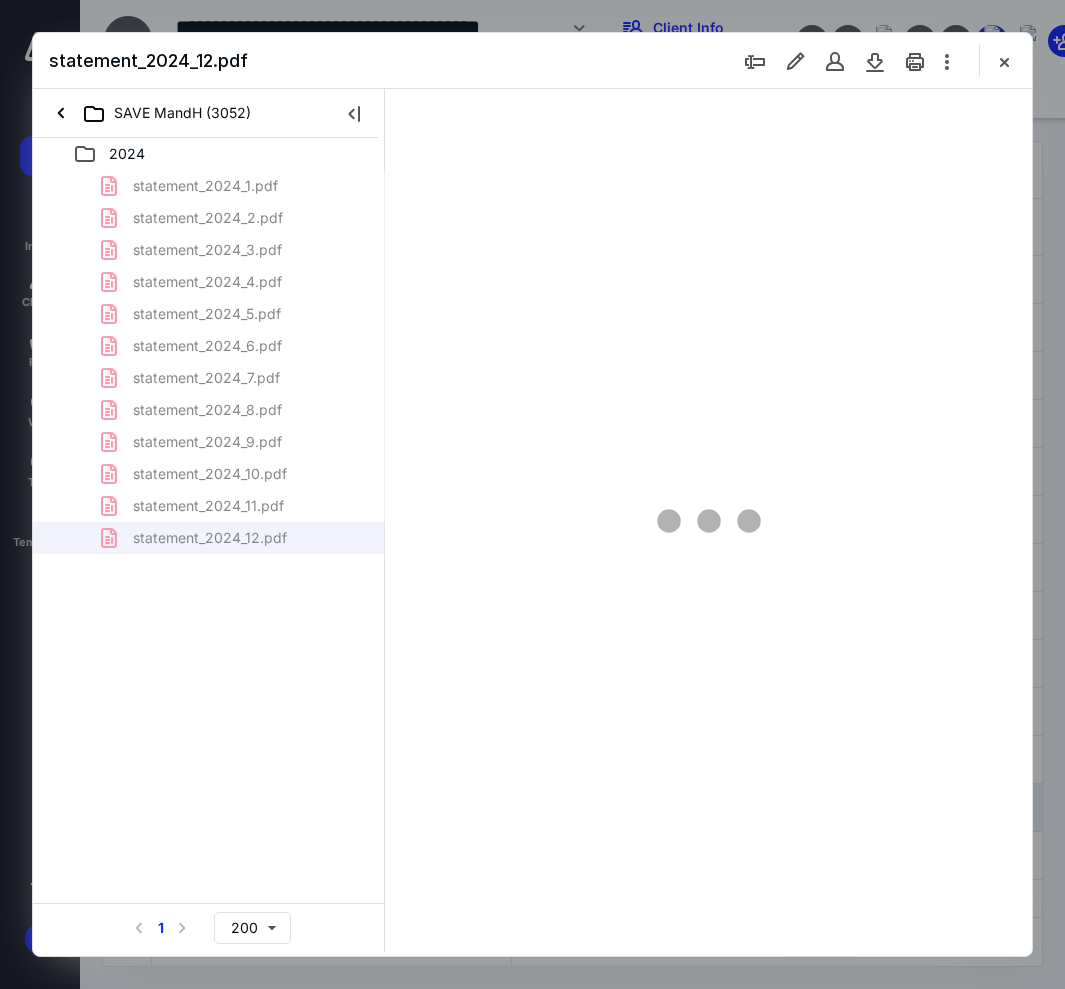 scroll, scrollTop: 107, scrollLeft: 0, axis: vertical 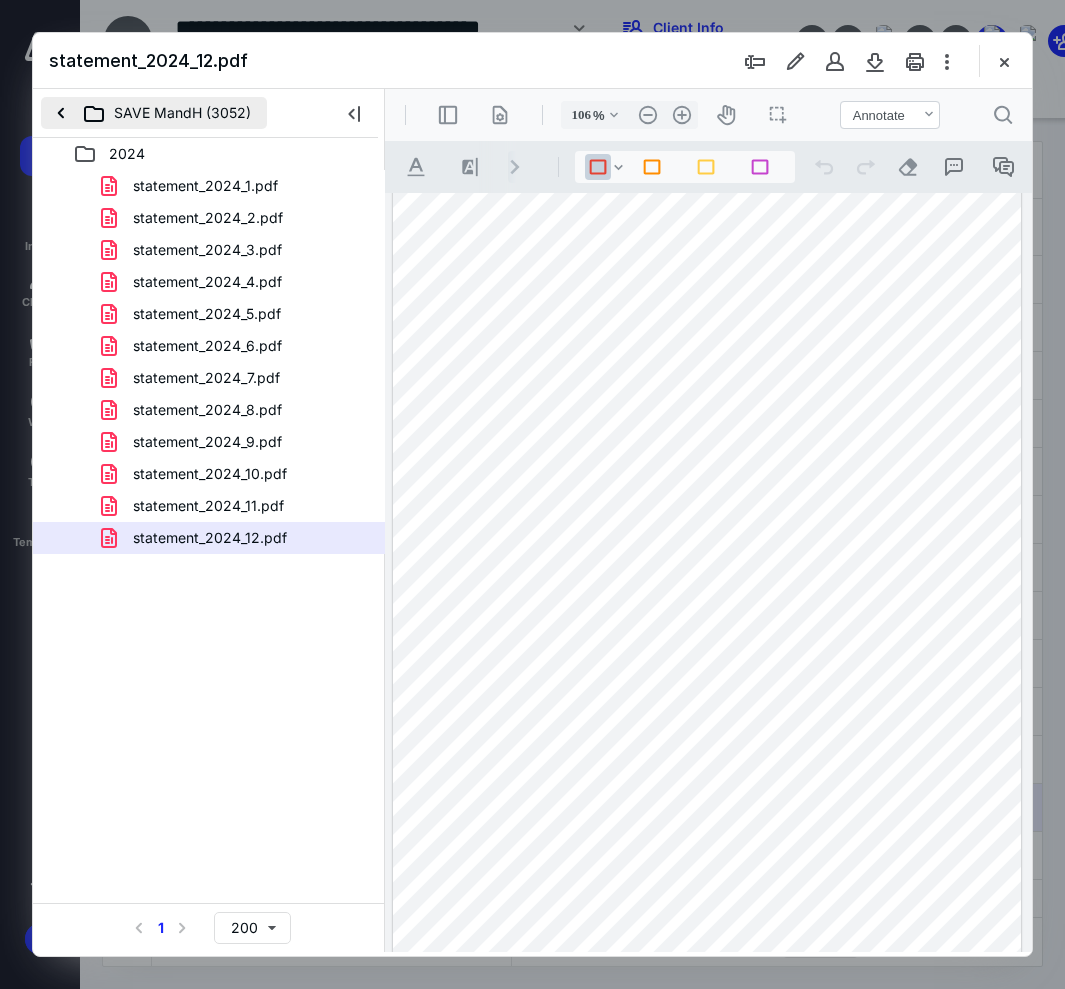 click on "SAVE MandH (3052)" at bounding box center (154, 113) 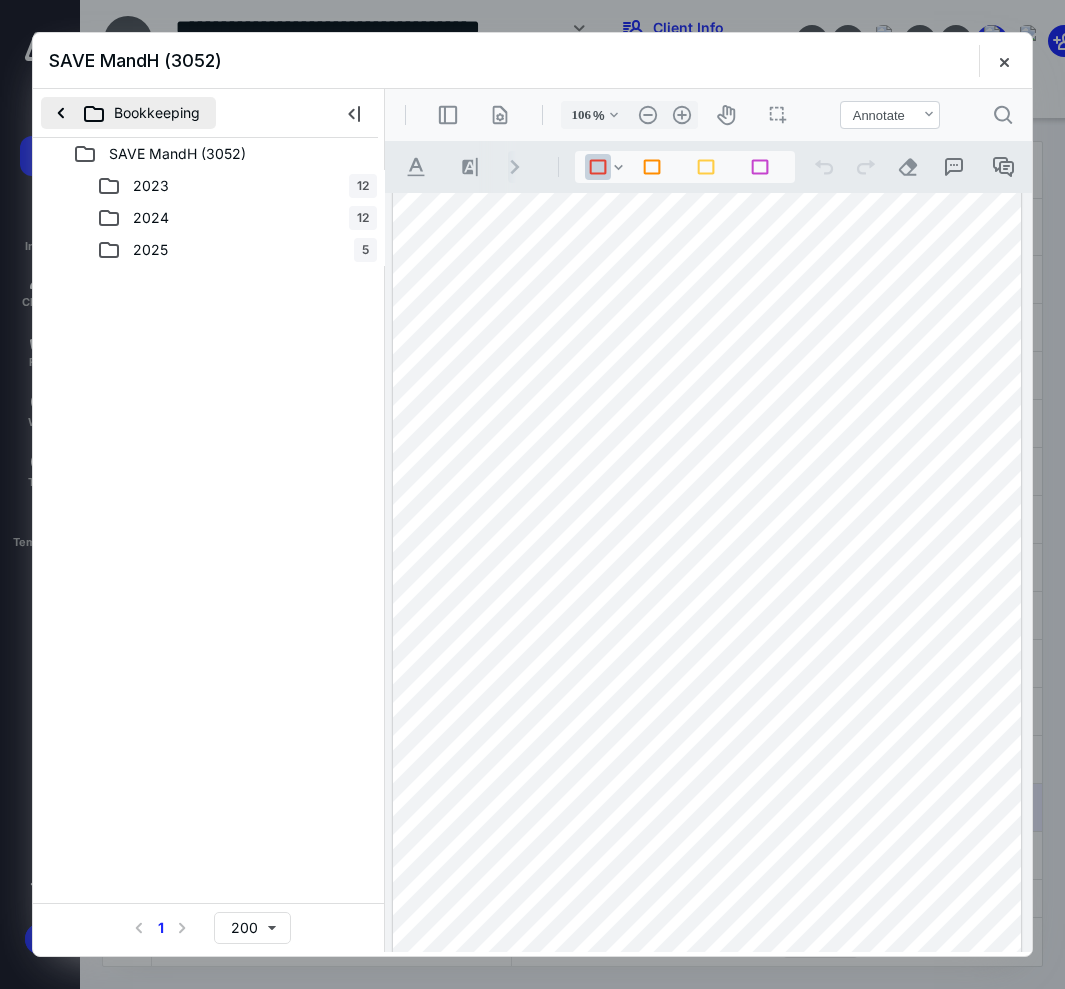 click on "Bookkeeping" at bounding box center (128, 113) 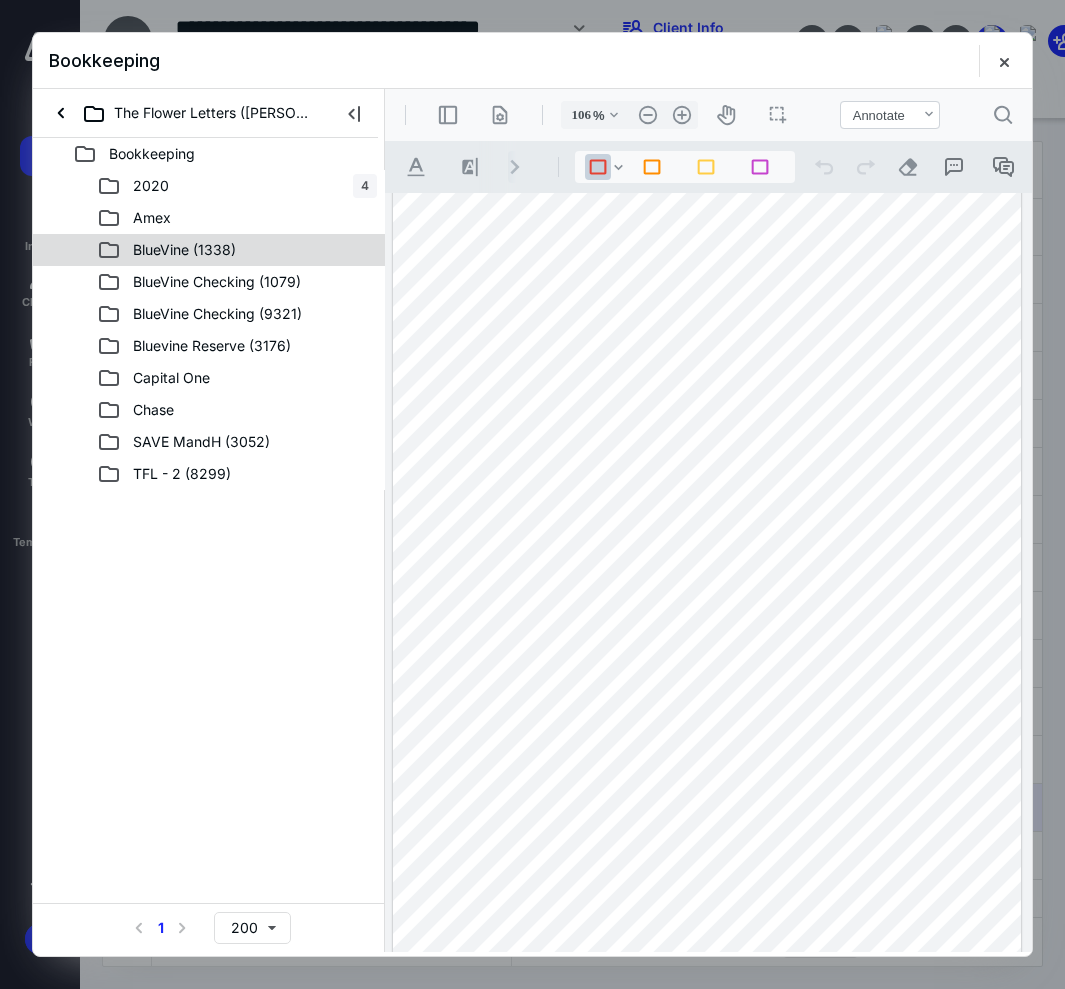 click on "BlueVine (1338)" at bounding box center [172, 250] 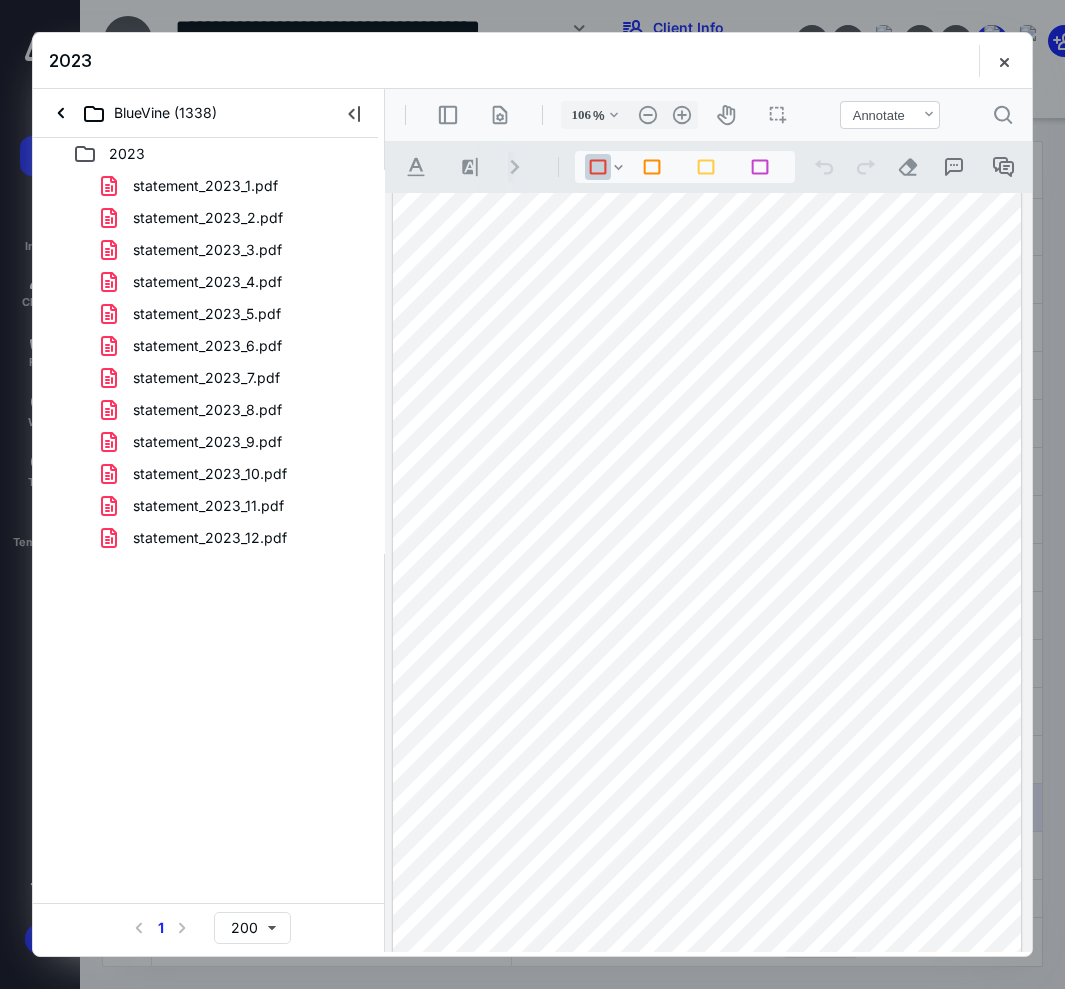 click on "2023" at bounding box center (532, 61) 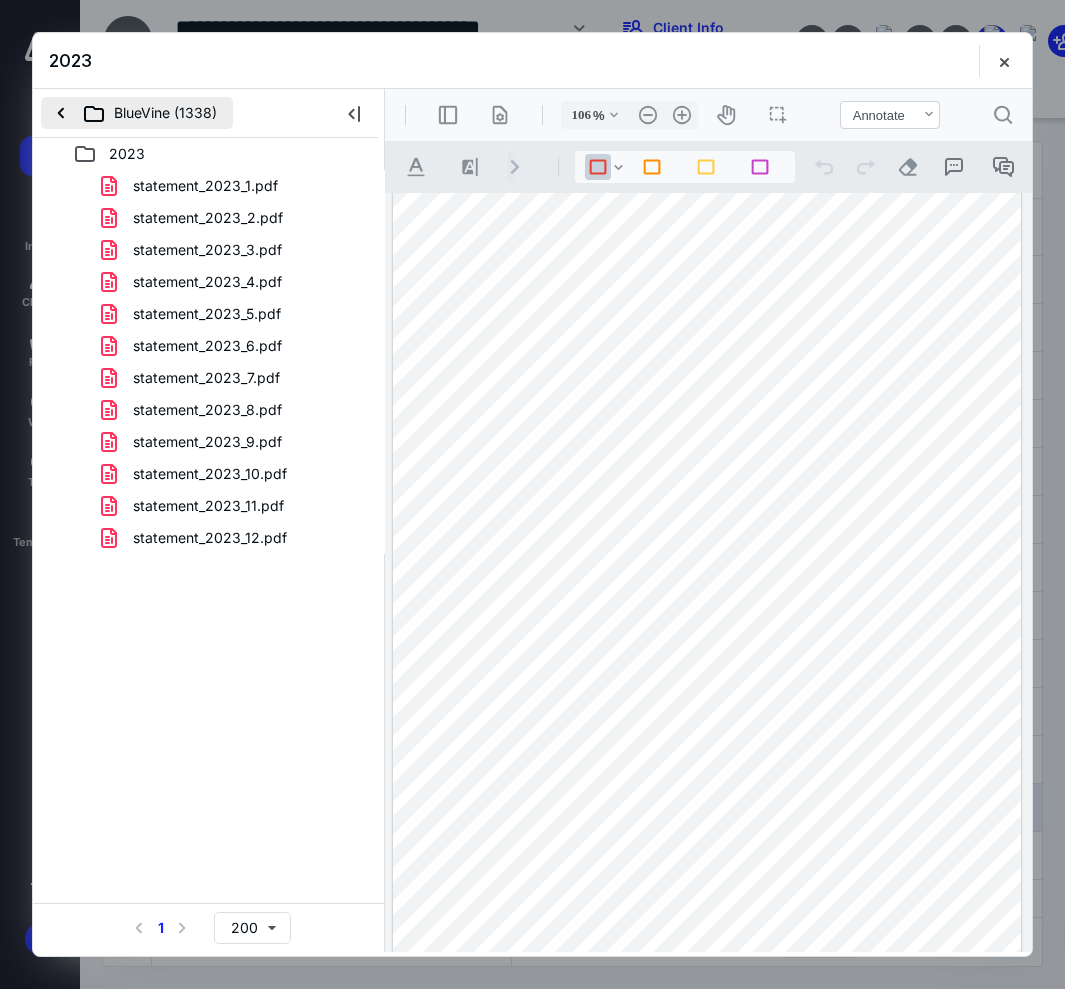 click on "BlueVine (1338)" at bounding box center [137, 113] 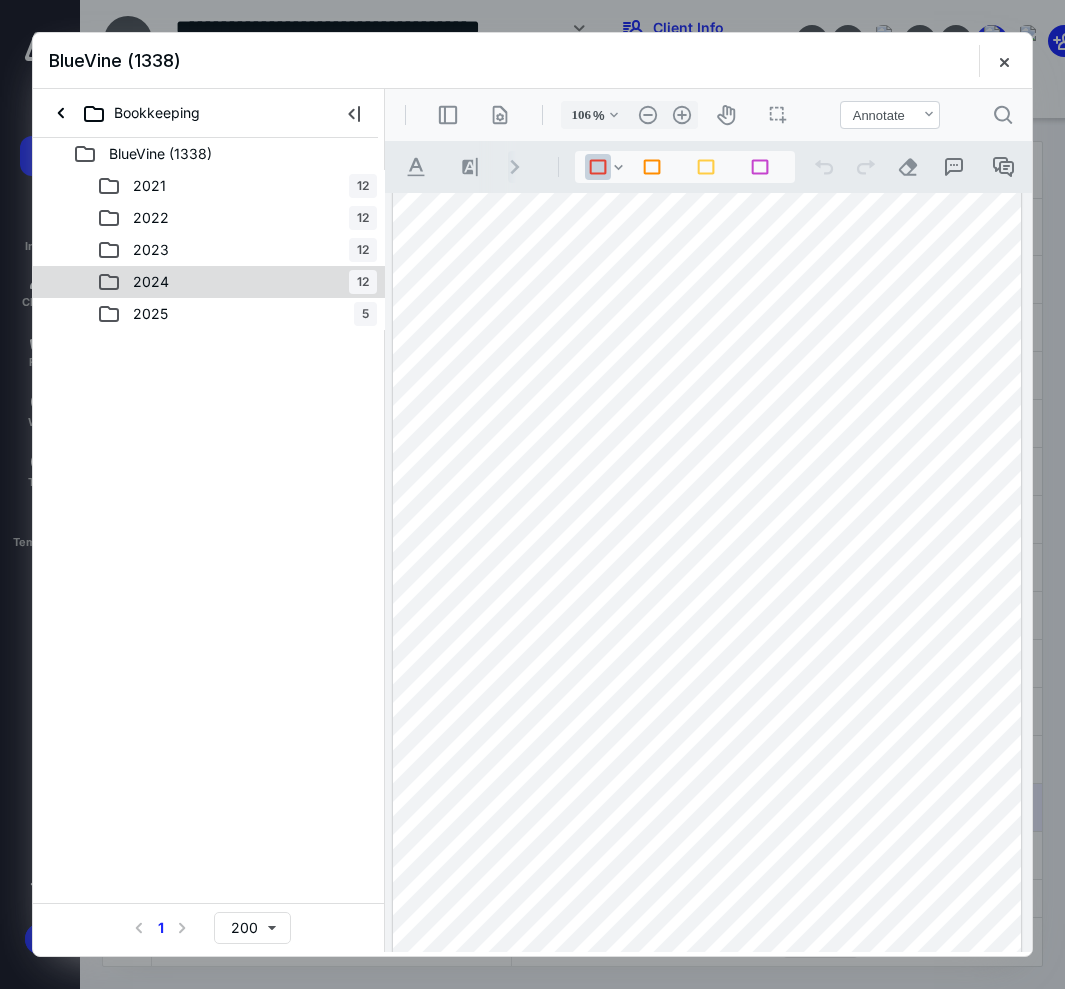click on "2024 12" at bounding box center [237, 282] 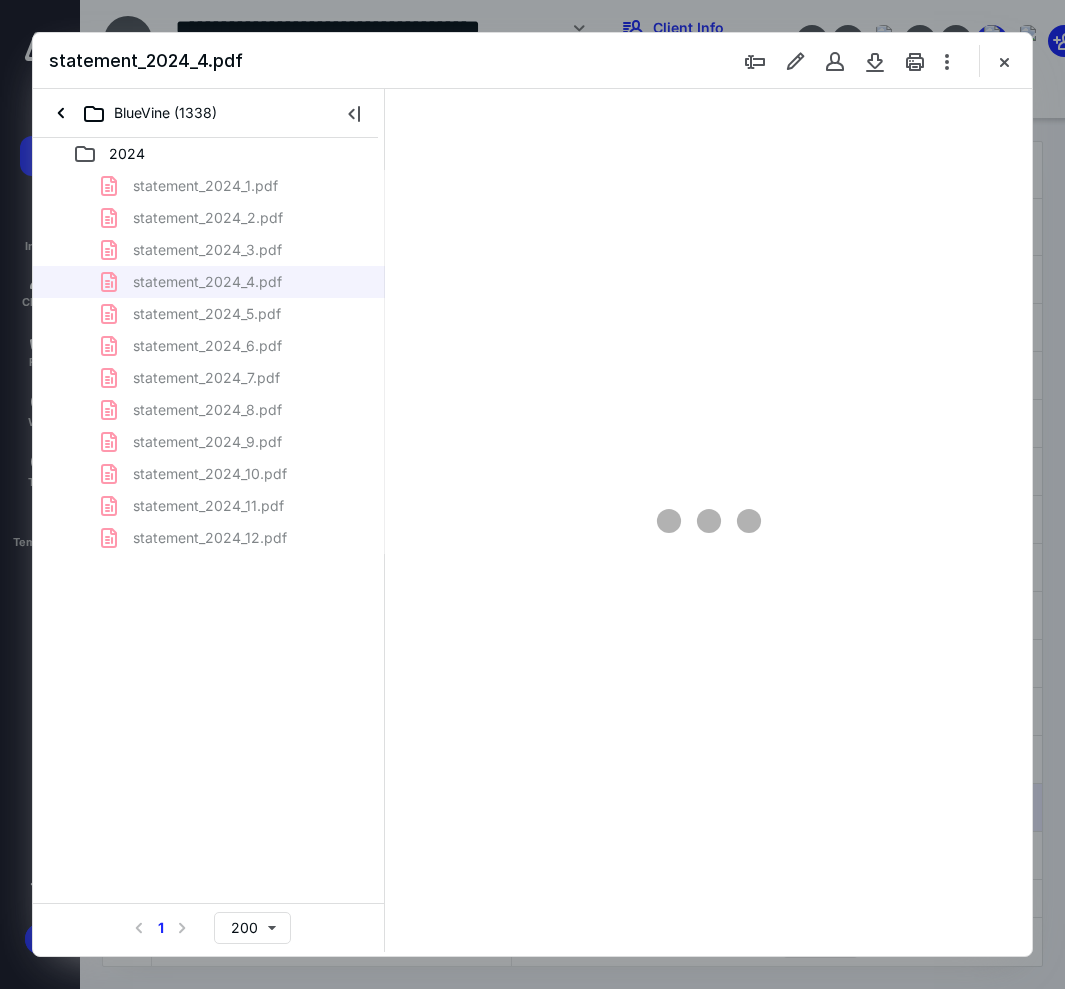 scroll, scrollTop: 107, scrollLeft: 0, axis: vertical 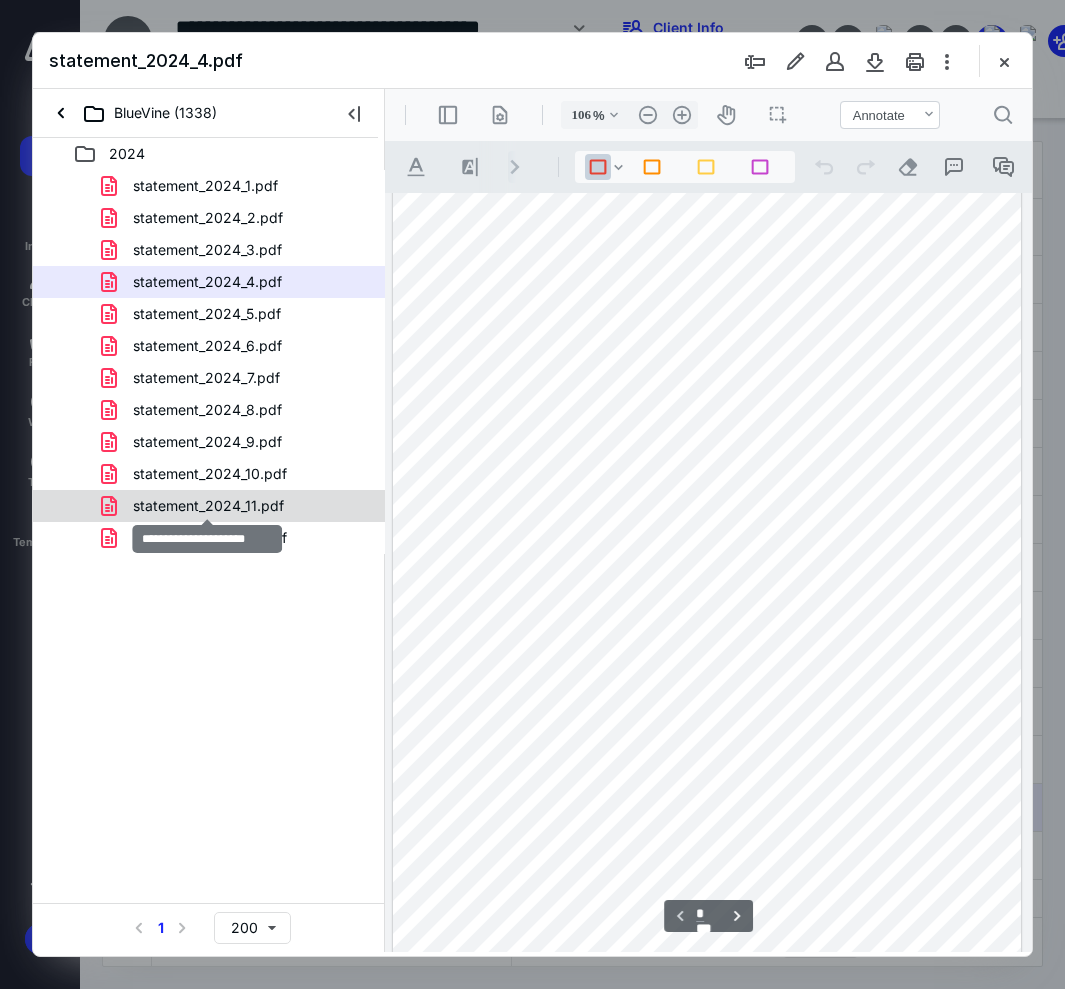 click on "statement_2024_11.pdf" at bounding box center (208, 506) 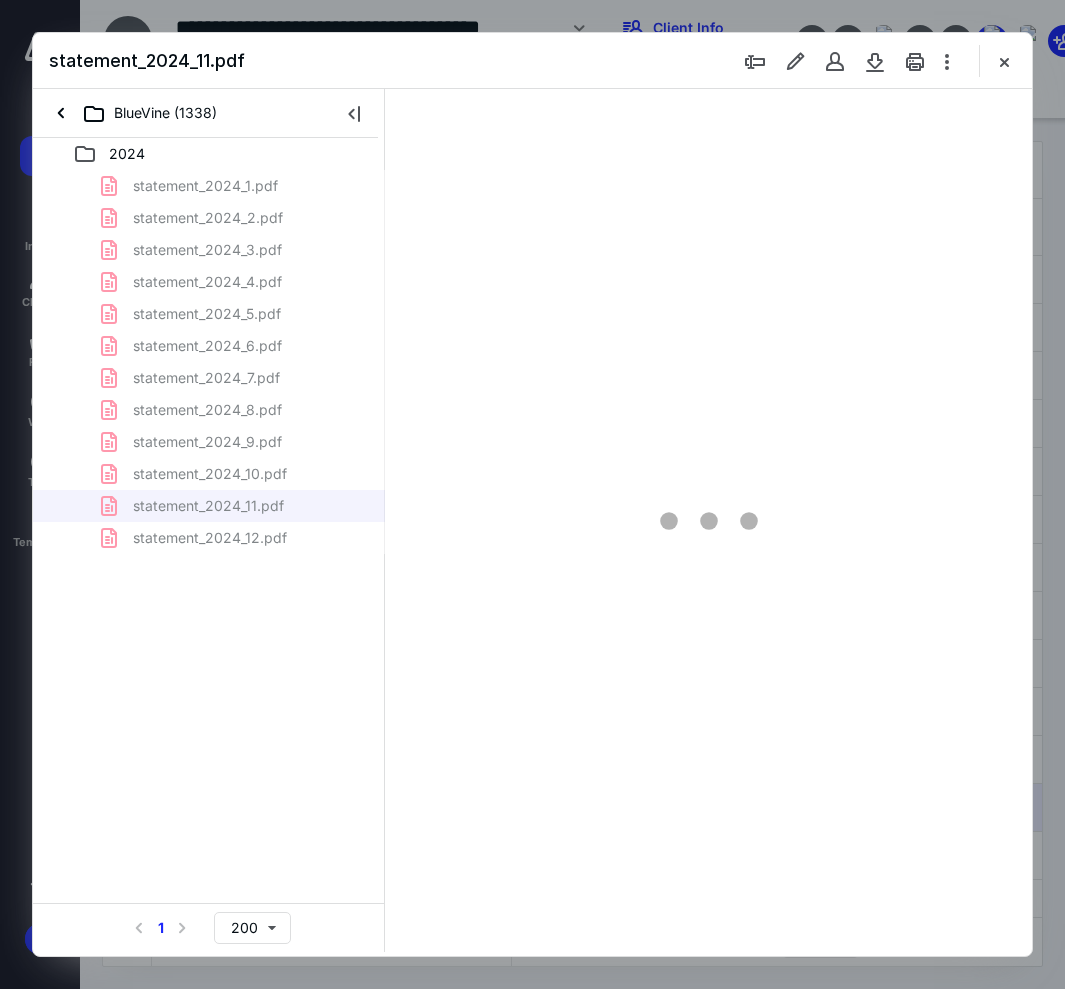 type on "106" 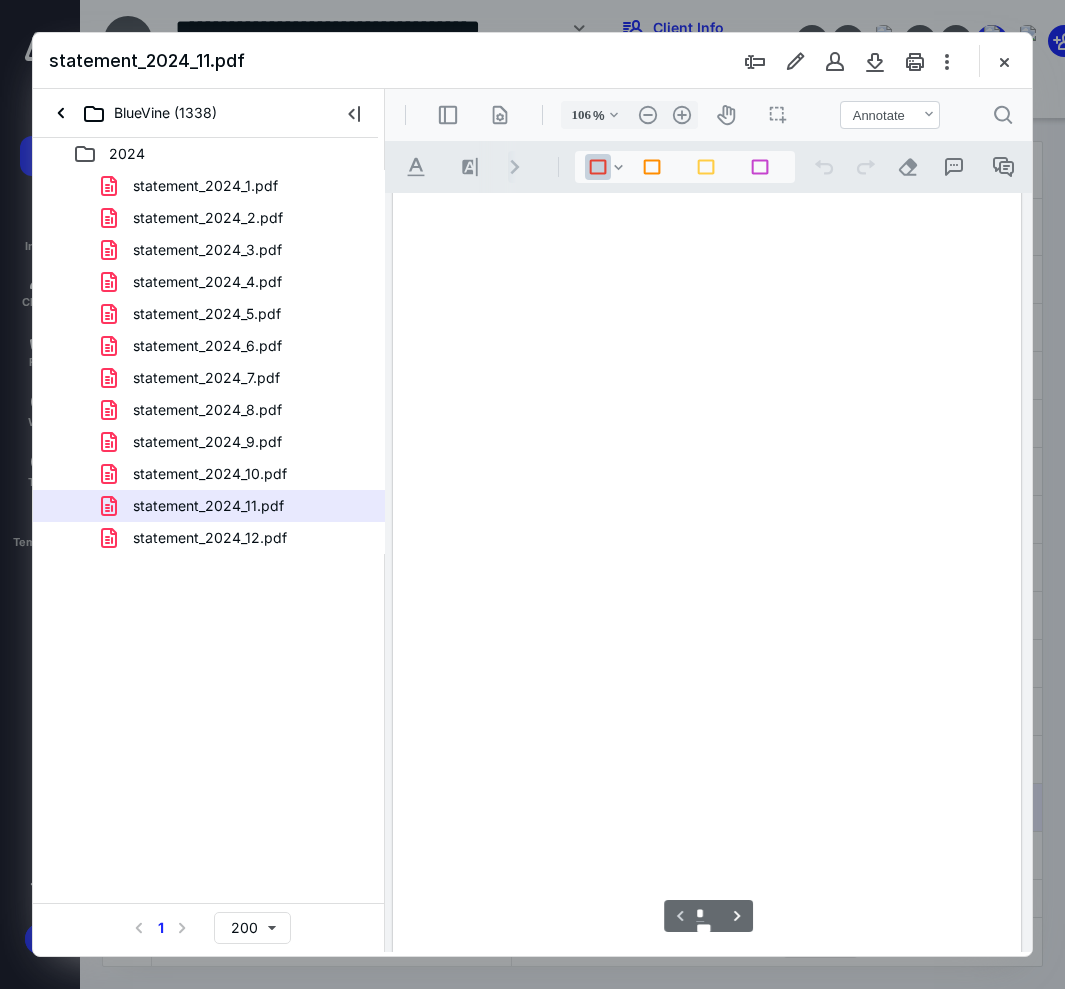 scroll, scrollTop: 107, scrollLeft: 0, axis: vertical 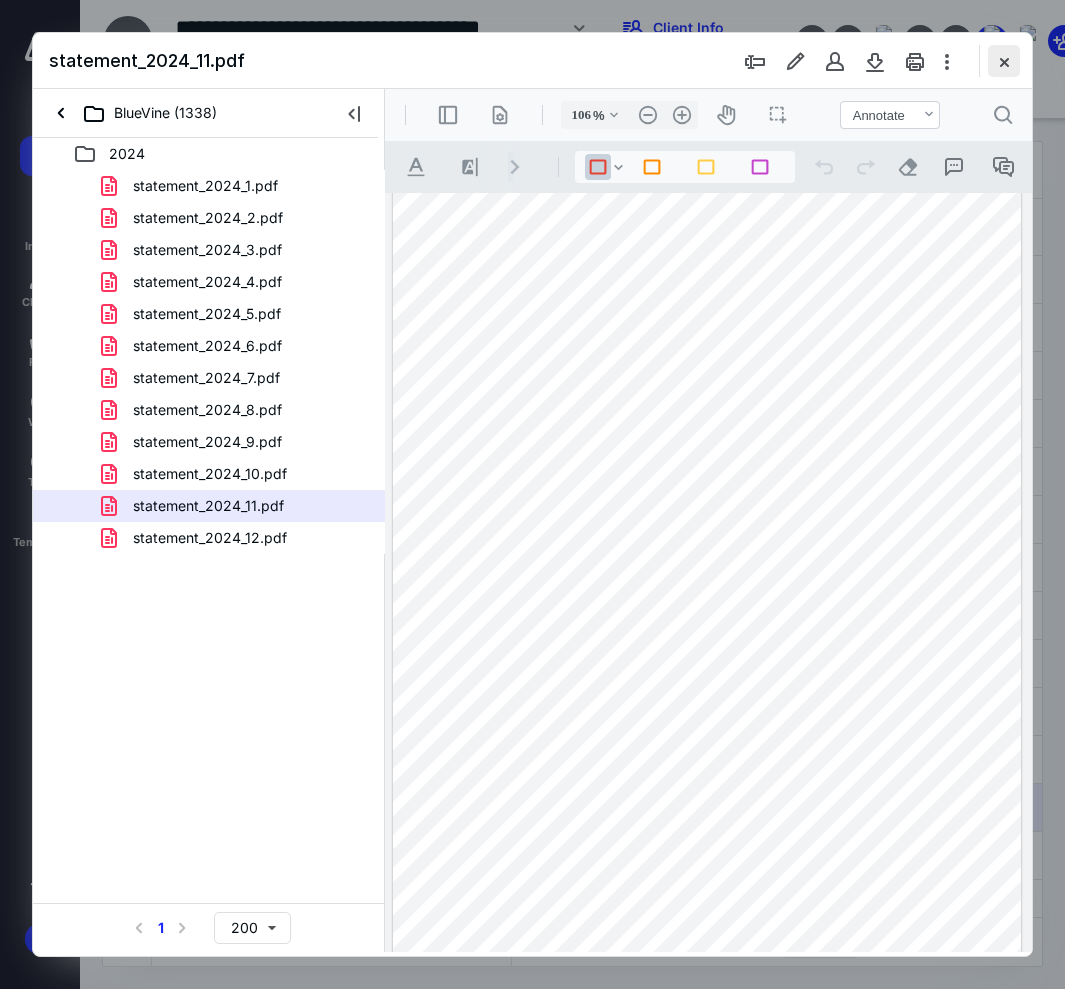 click at bounding box center [1004, 61] 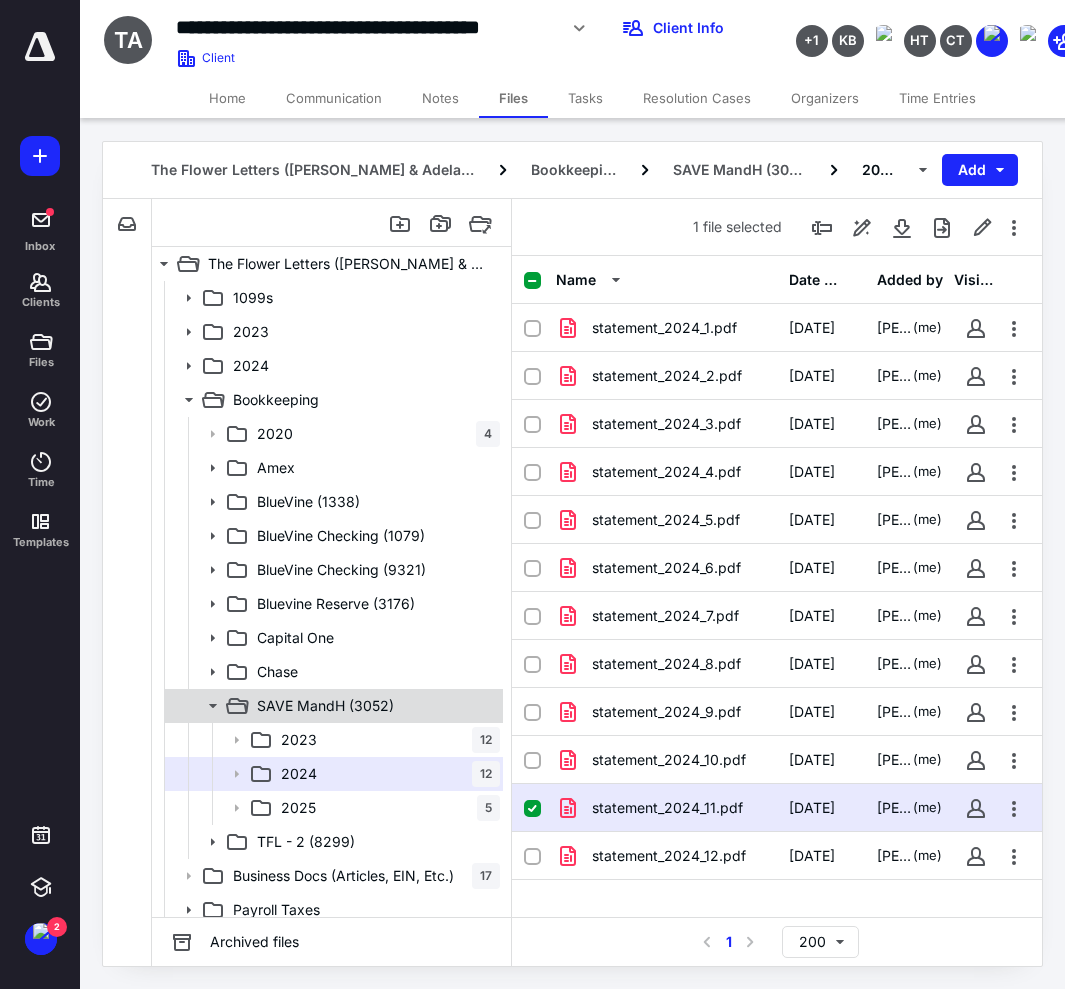 click 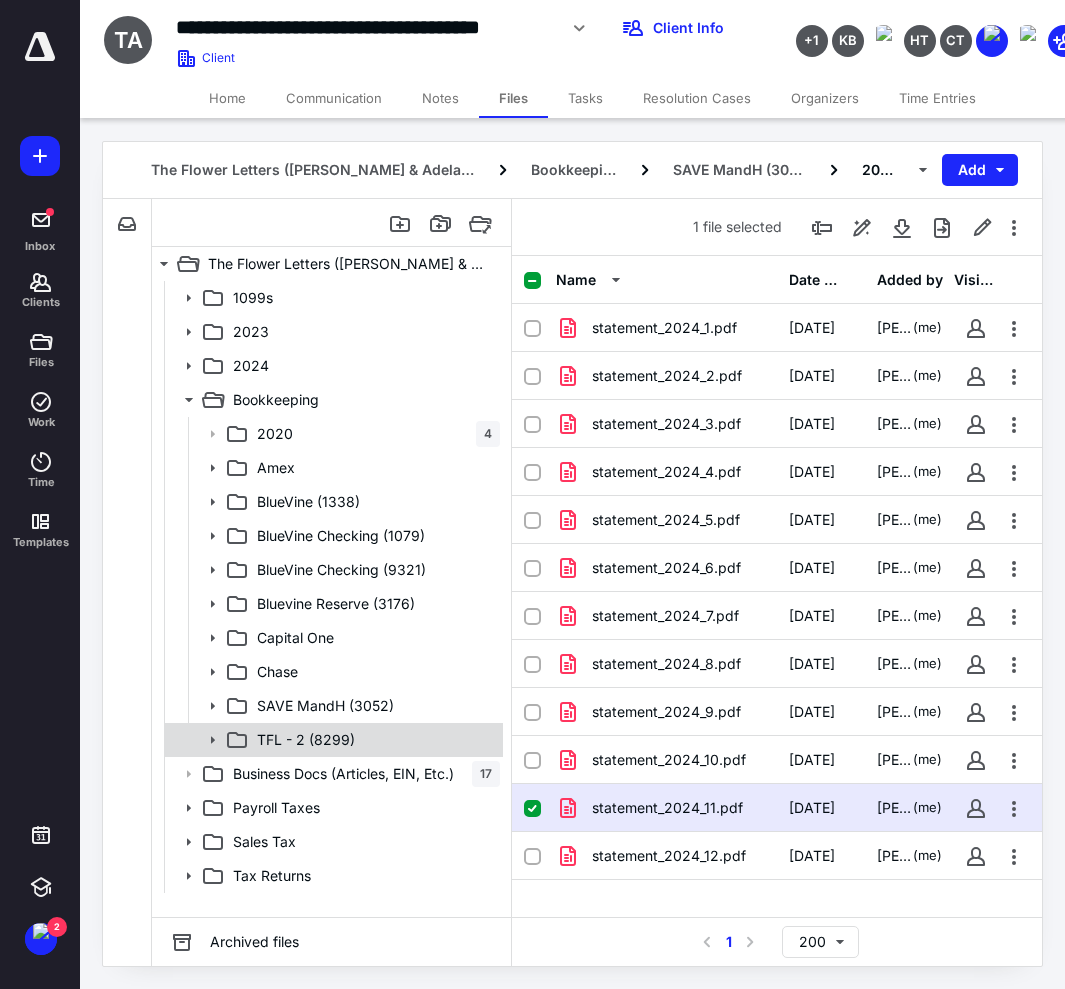 click on "TFL - 2 (8299)" at bounding box center [306, 740] 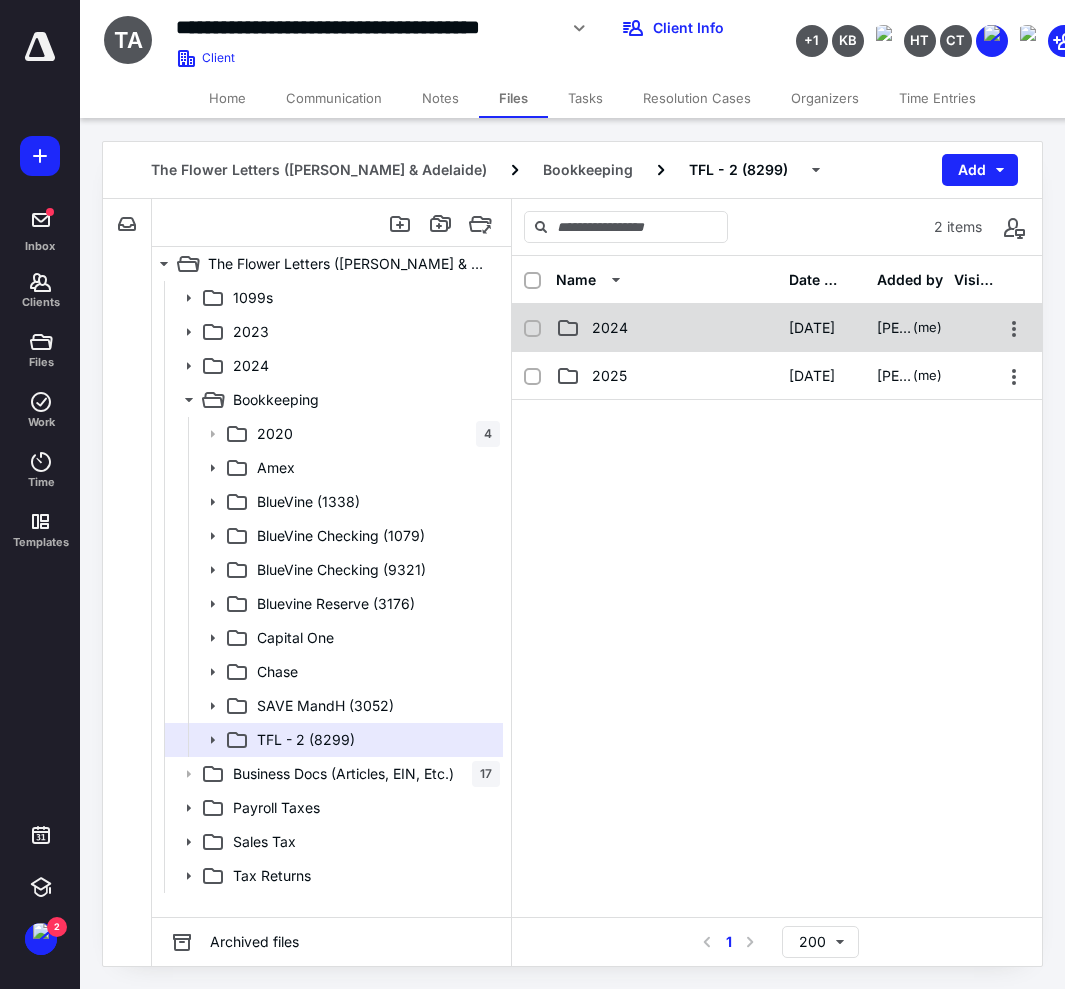 click on "2024" at bounding box center (666, 328) 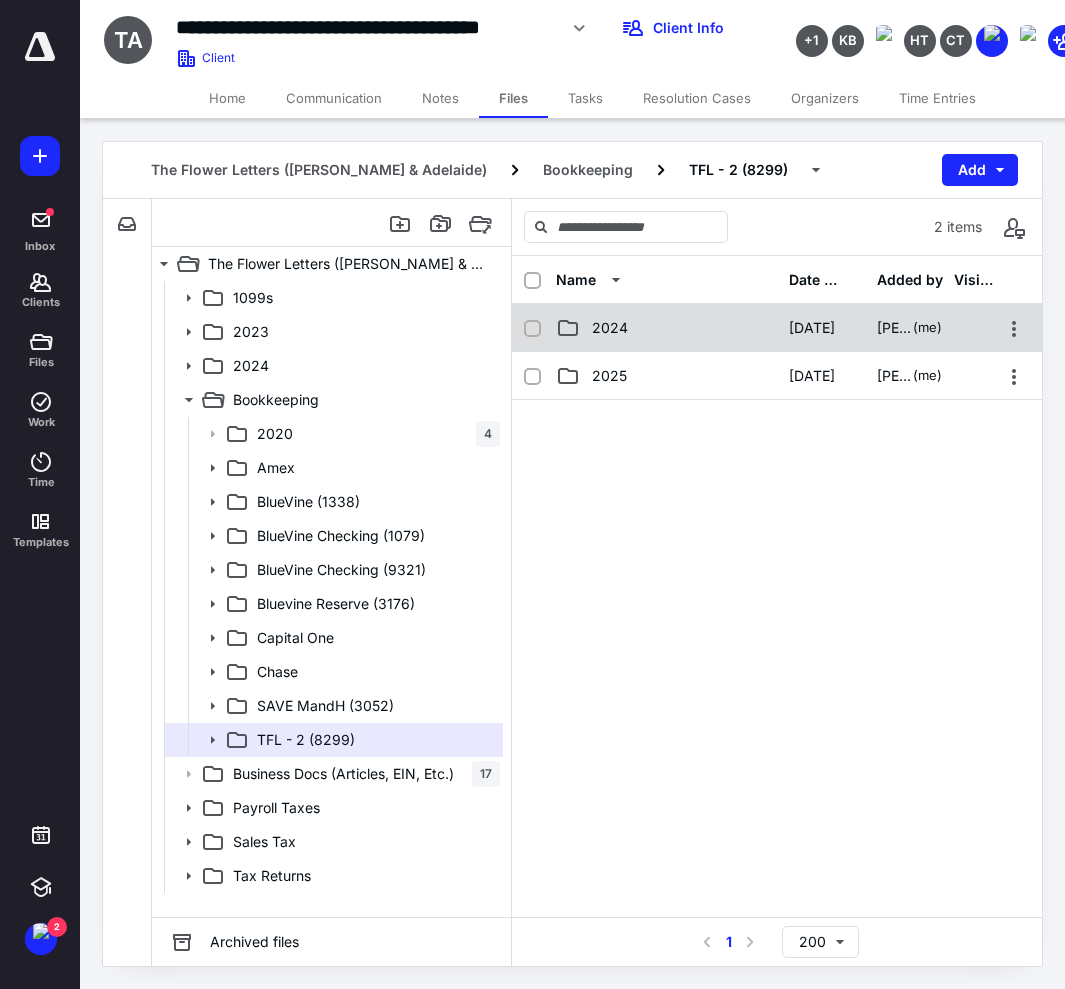 click on "2024" at bounding box center [666, 328] 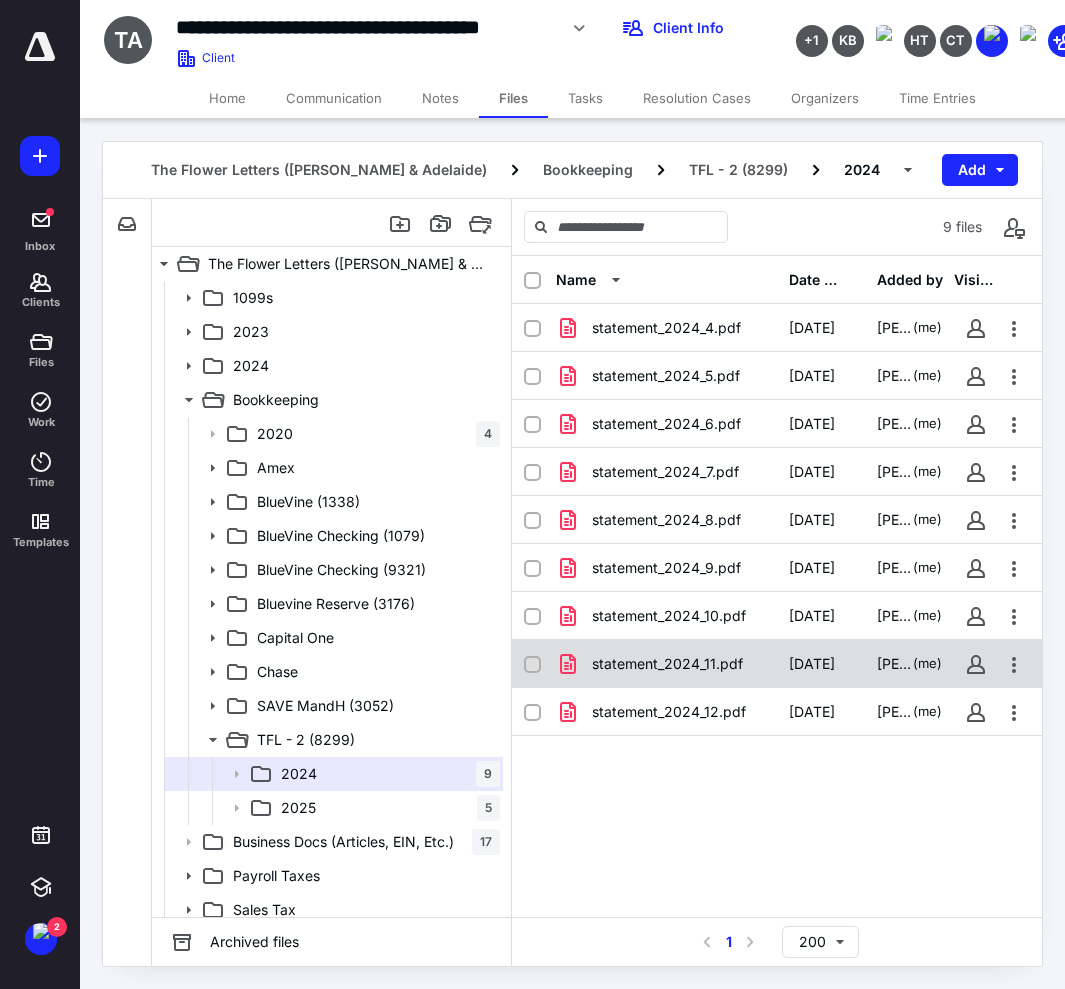 click on "statement_2024_11.pdf [DATE] [PERSON_NAME]  (me)" at bounding box center [777, 664] 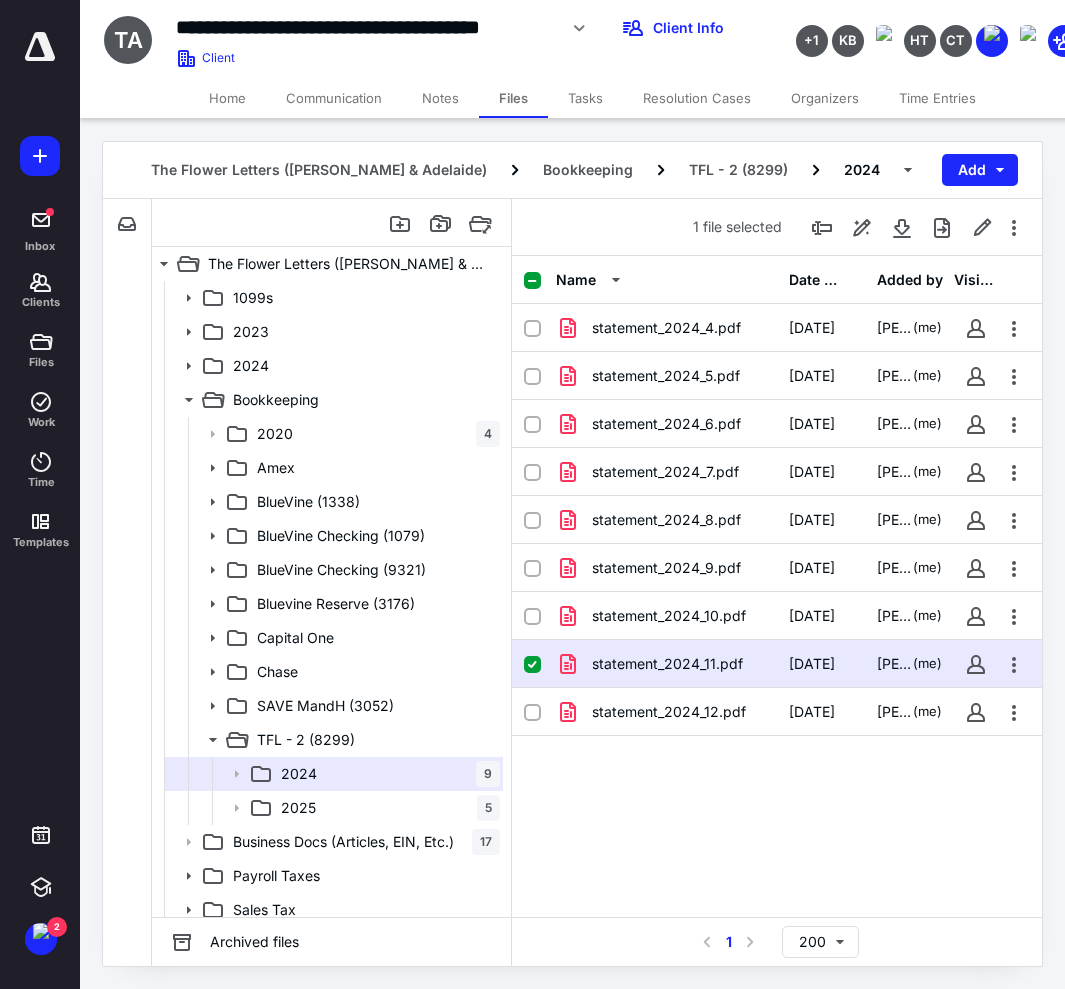 click on "statement_2024_11.pdf [DATE] [PERSON_NAME]  (me)" at bounding box center (777, 664) 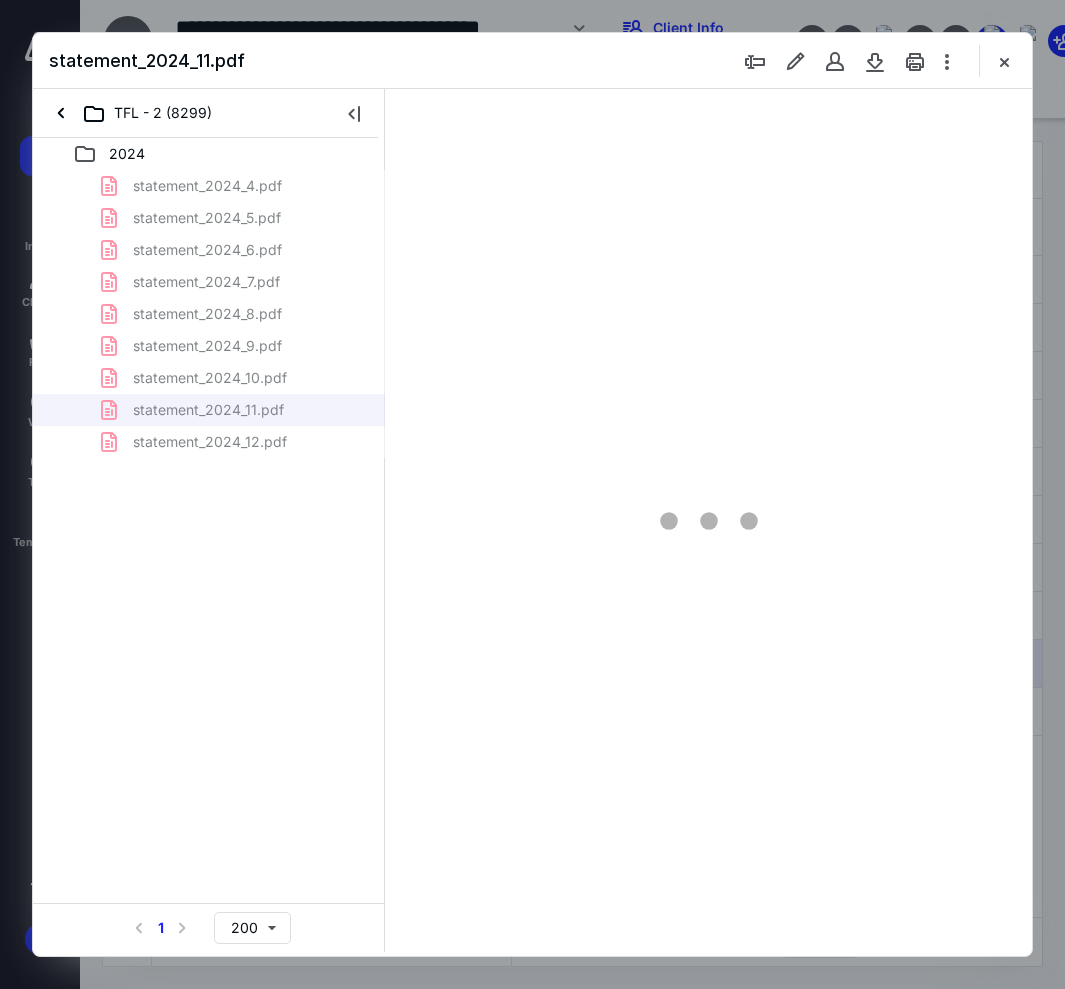 scroll, scrollTop: 0, scrollLeft: 0, axis: both 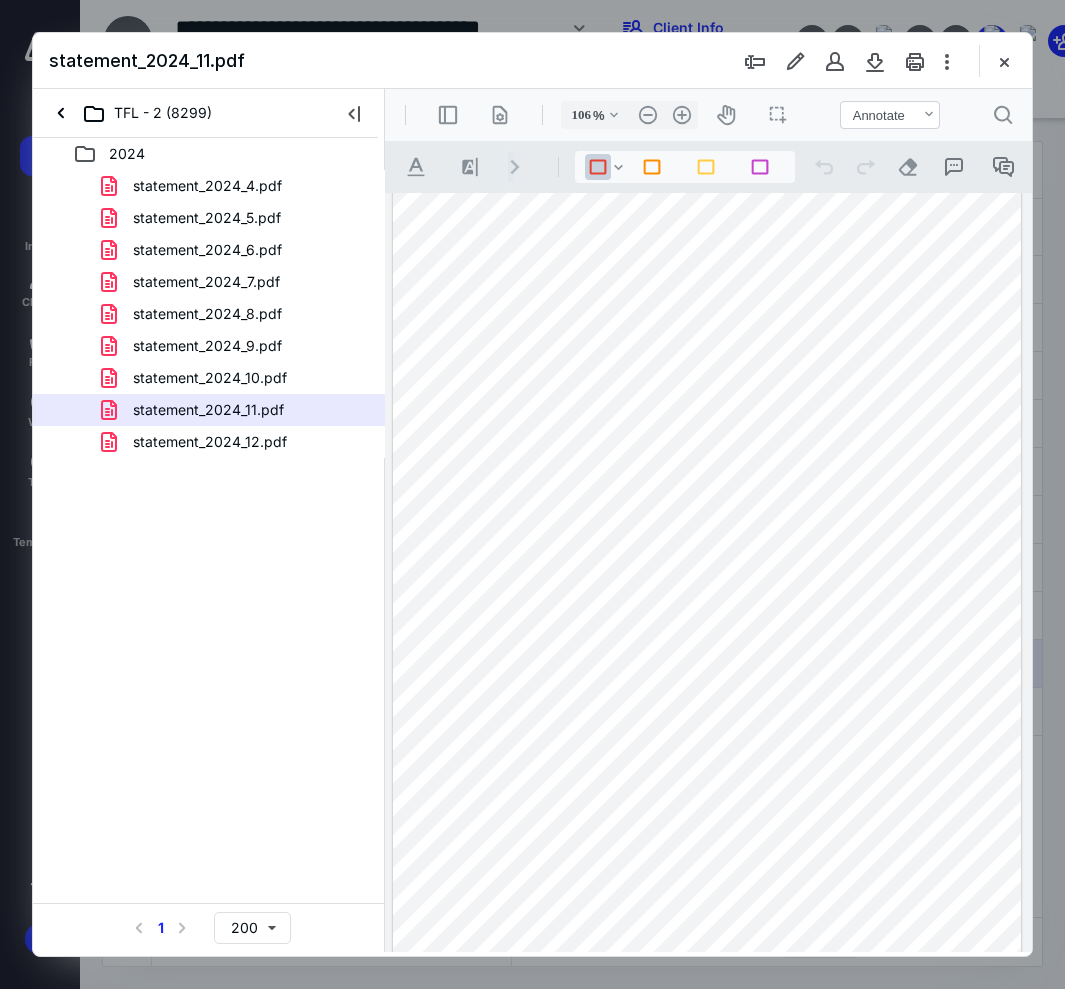click on "2024 statement_2024_4.pdf statement_2024_5.pdf statement_2024_6.pdf statement_2024_7.pdf statement_2024_8.pdf statement_2024_9.pdf statement_2024_10.pdf statement_2024_11.pdf statement_2024_12.pdf Select a page number for more results 1 200" at bounding box center (209, 545) 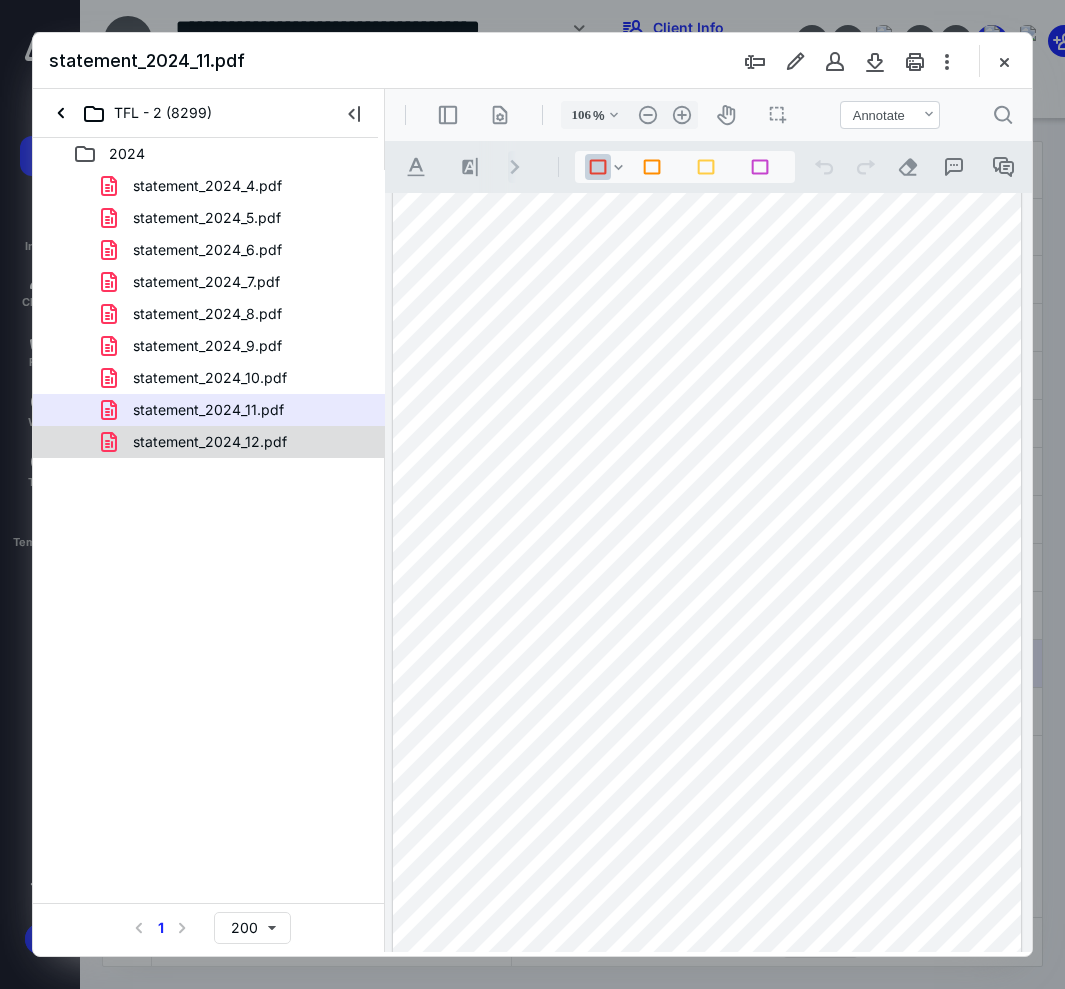 click on "statement_2024_12.pdf" at bounding box center (209, 442) 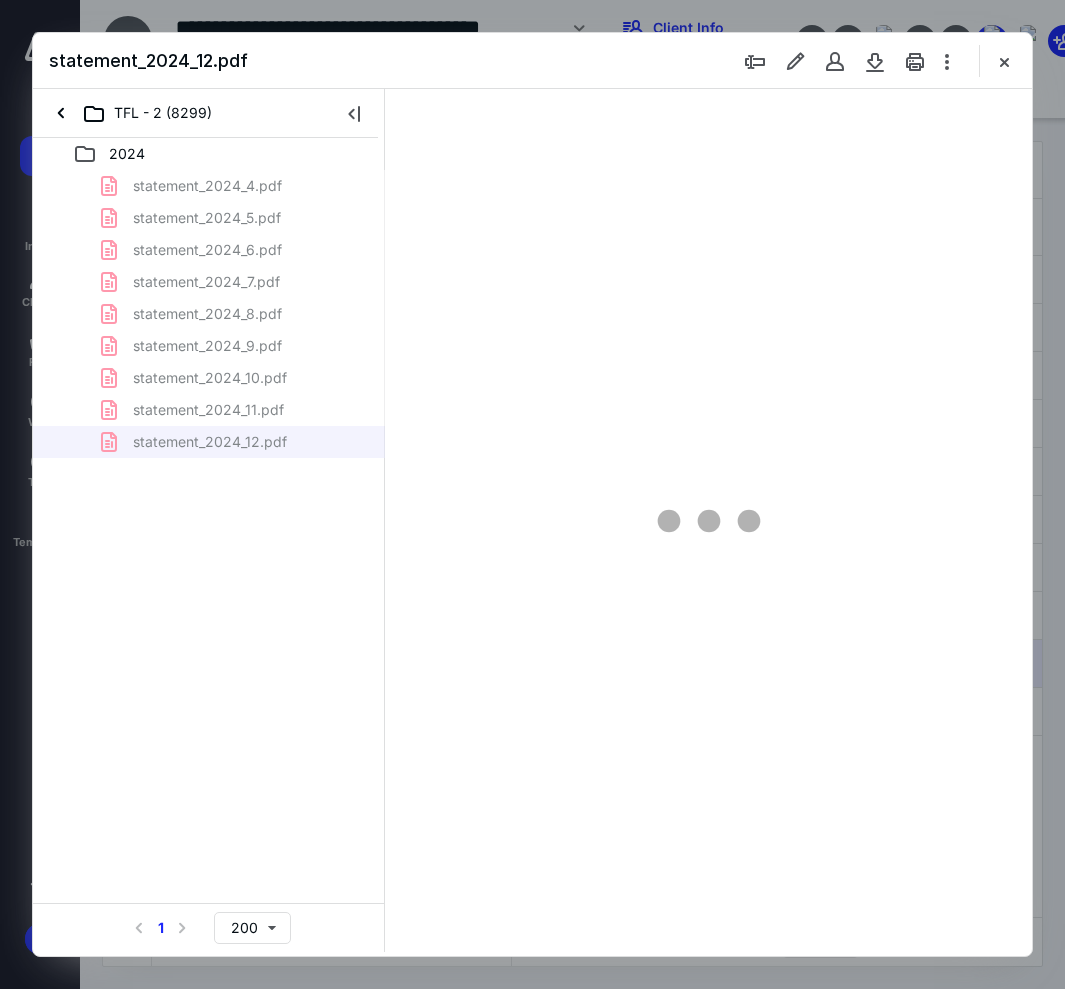 type on "106" 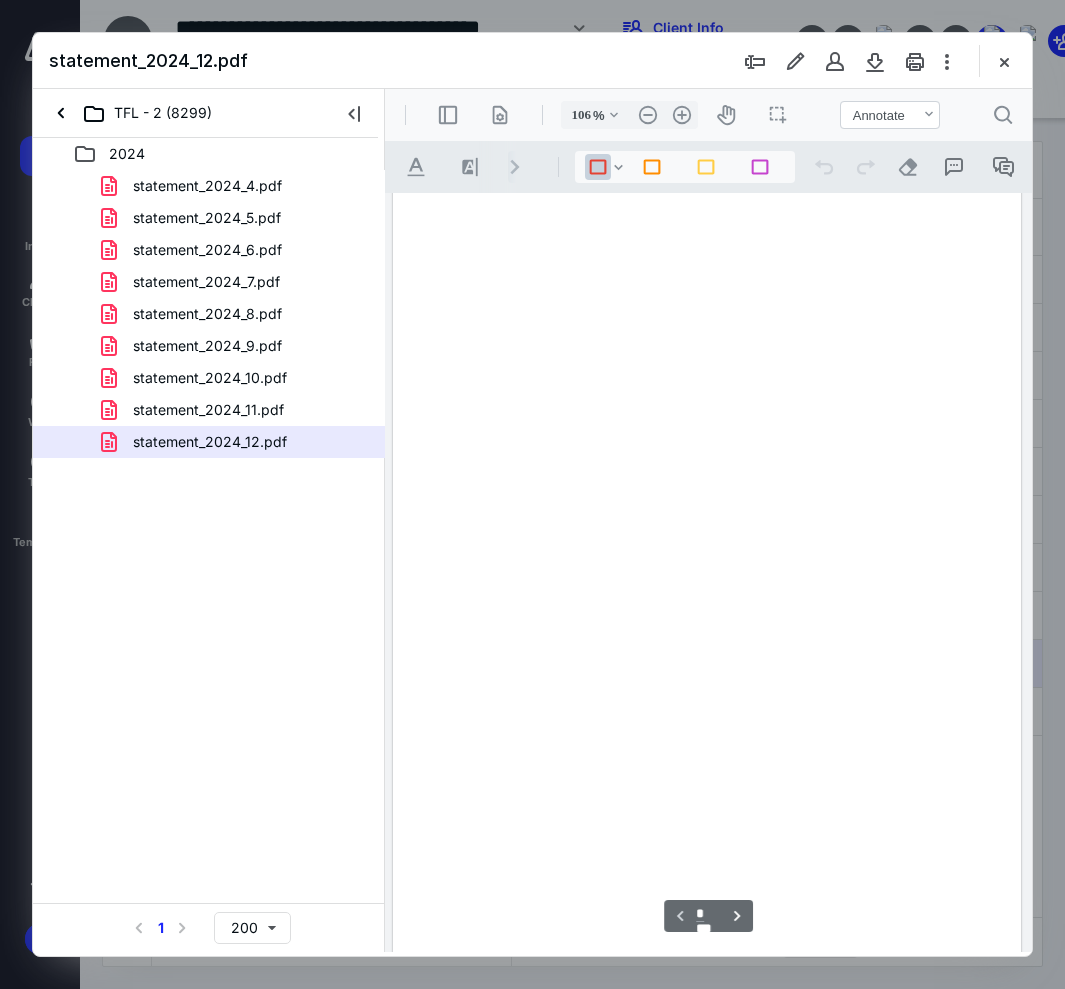 scroll, scrollTop: 107, scrollLeft: 0, axis: vertical 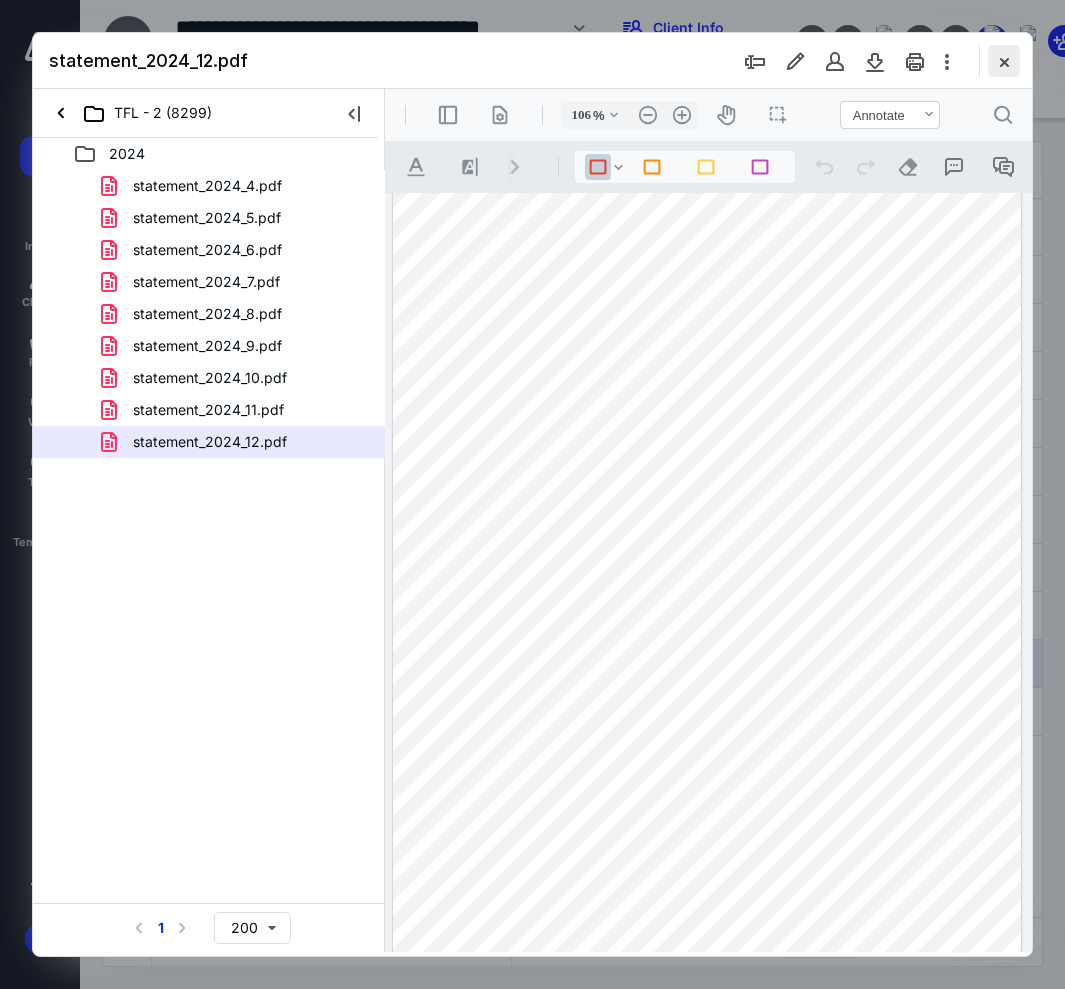click at bounding box center [1004, 61] 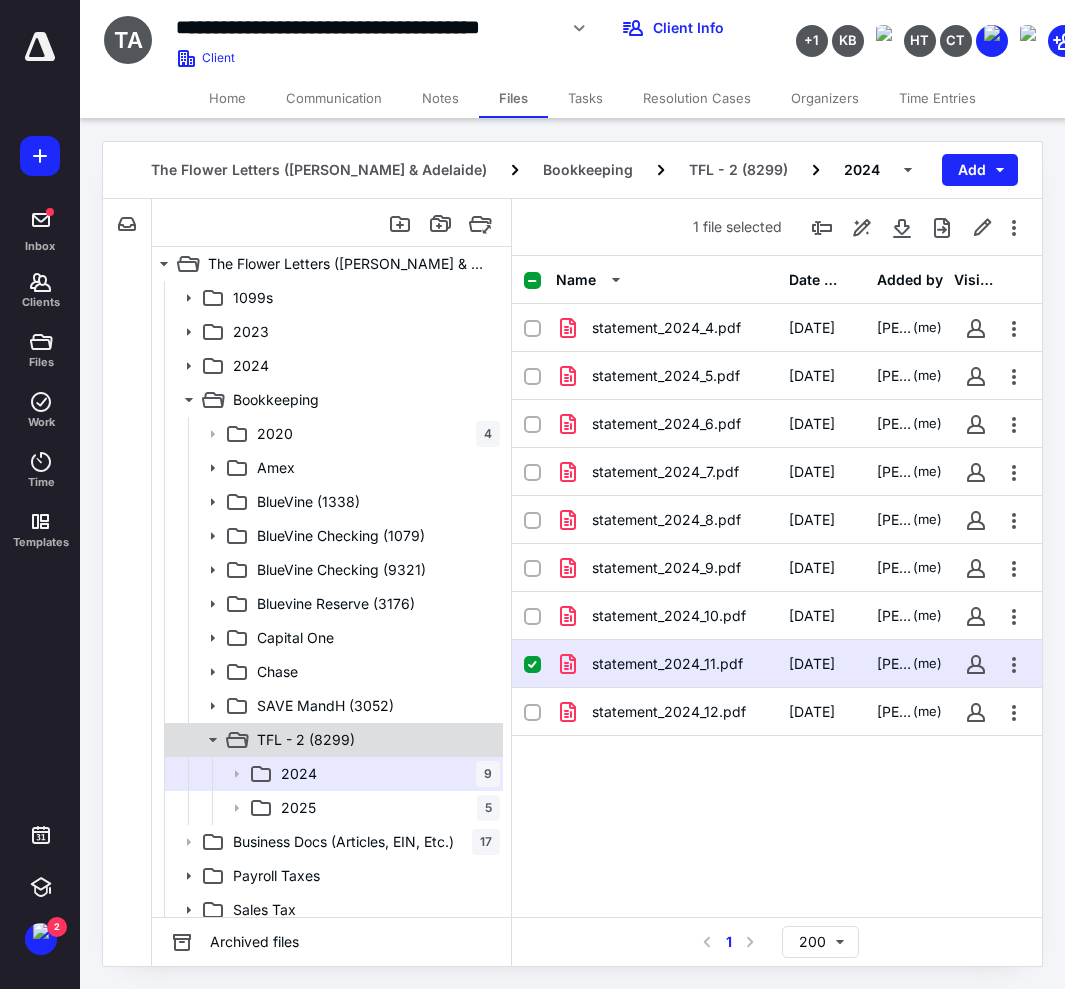 click 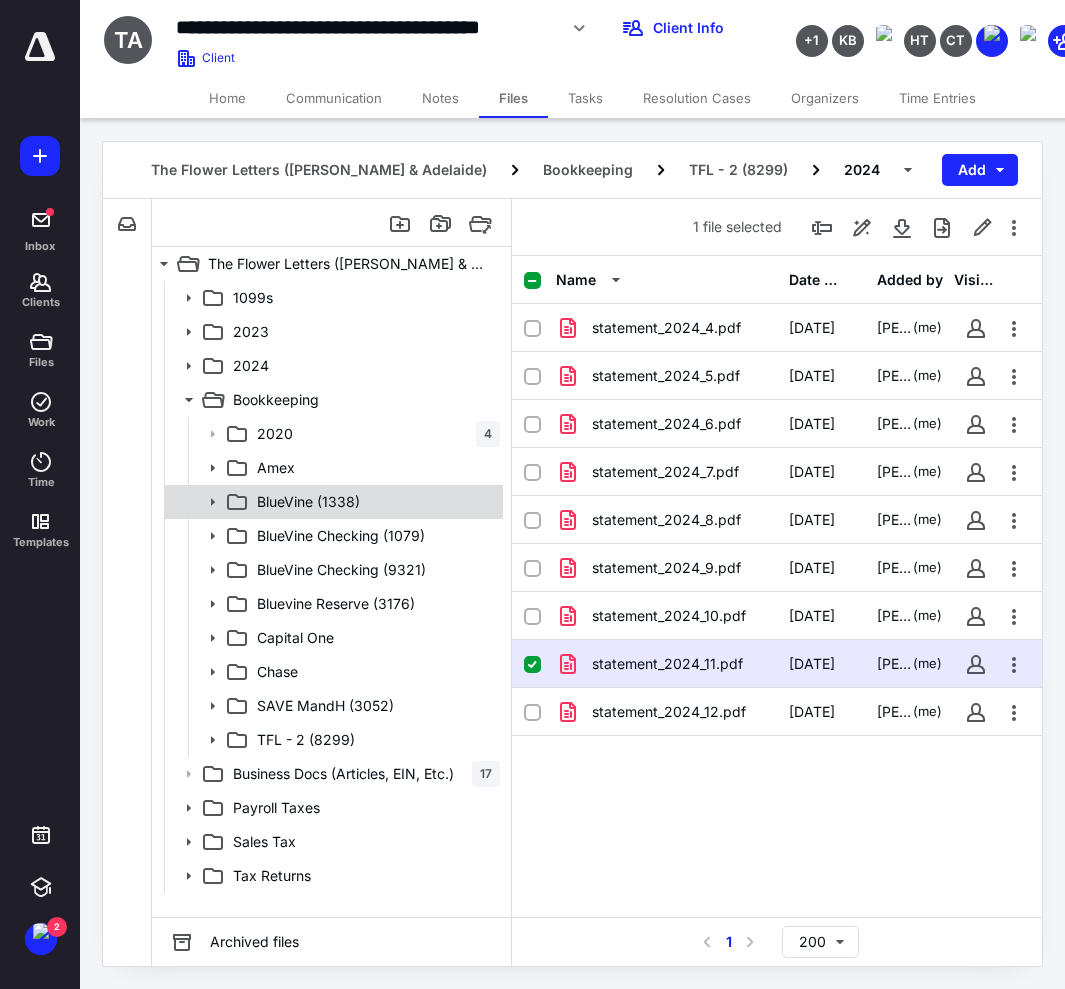 click on "BlueVine (1338)" at bounding box center [308, 502] 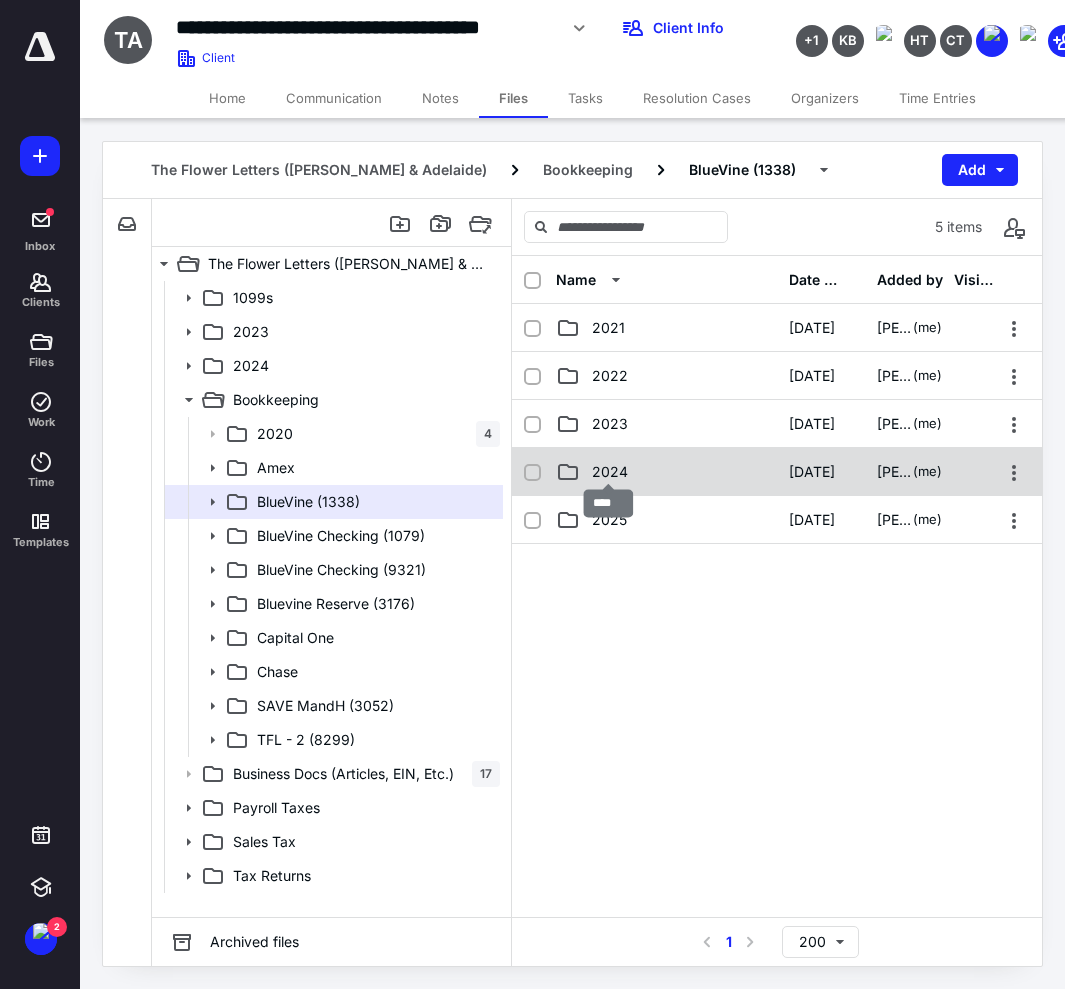 click on "2024" at bounding box center (610, 472) 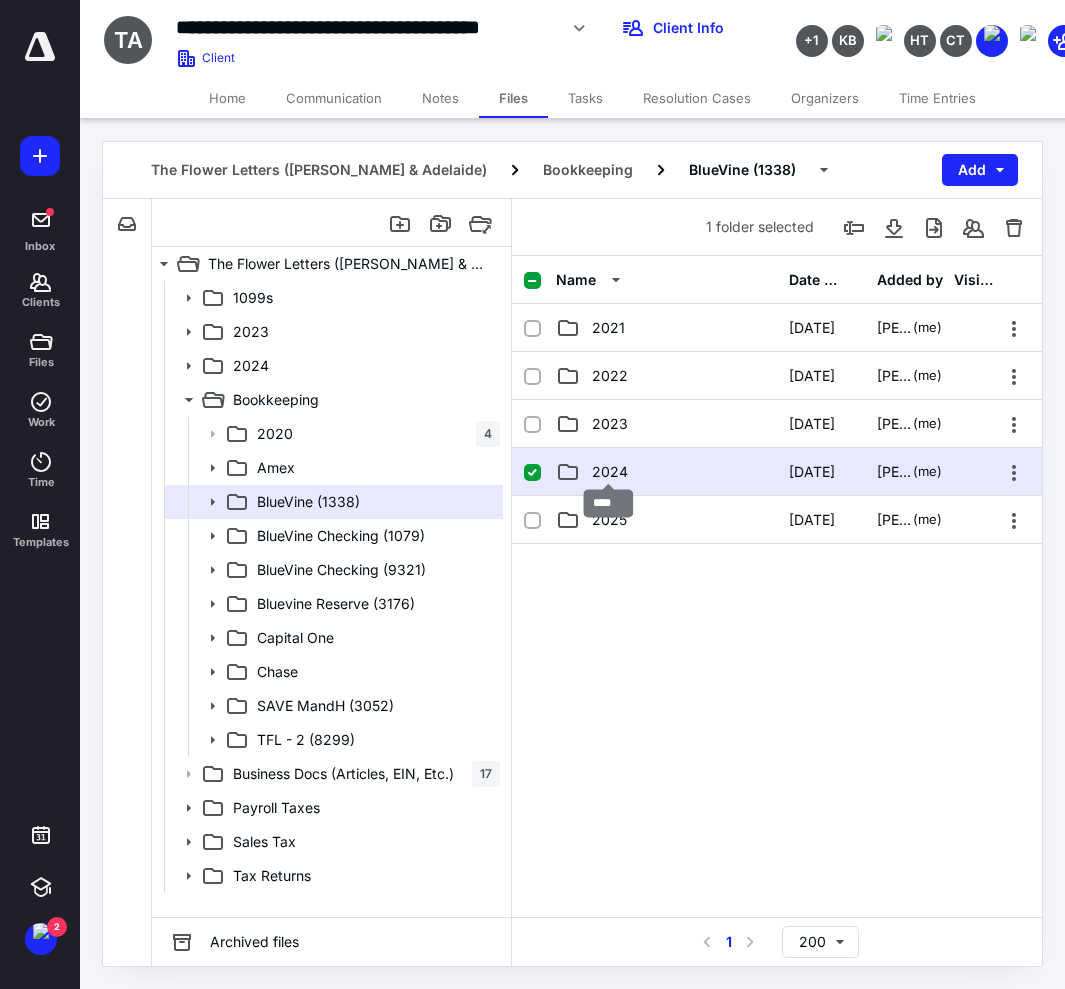 click on "2024" at bounding box center [610, 472] 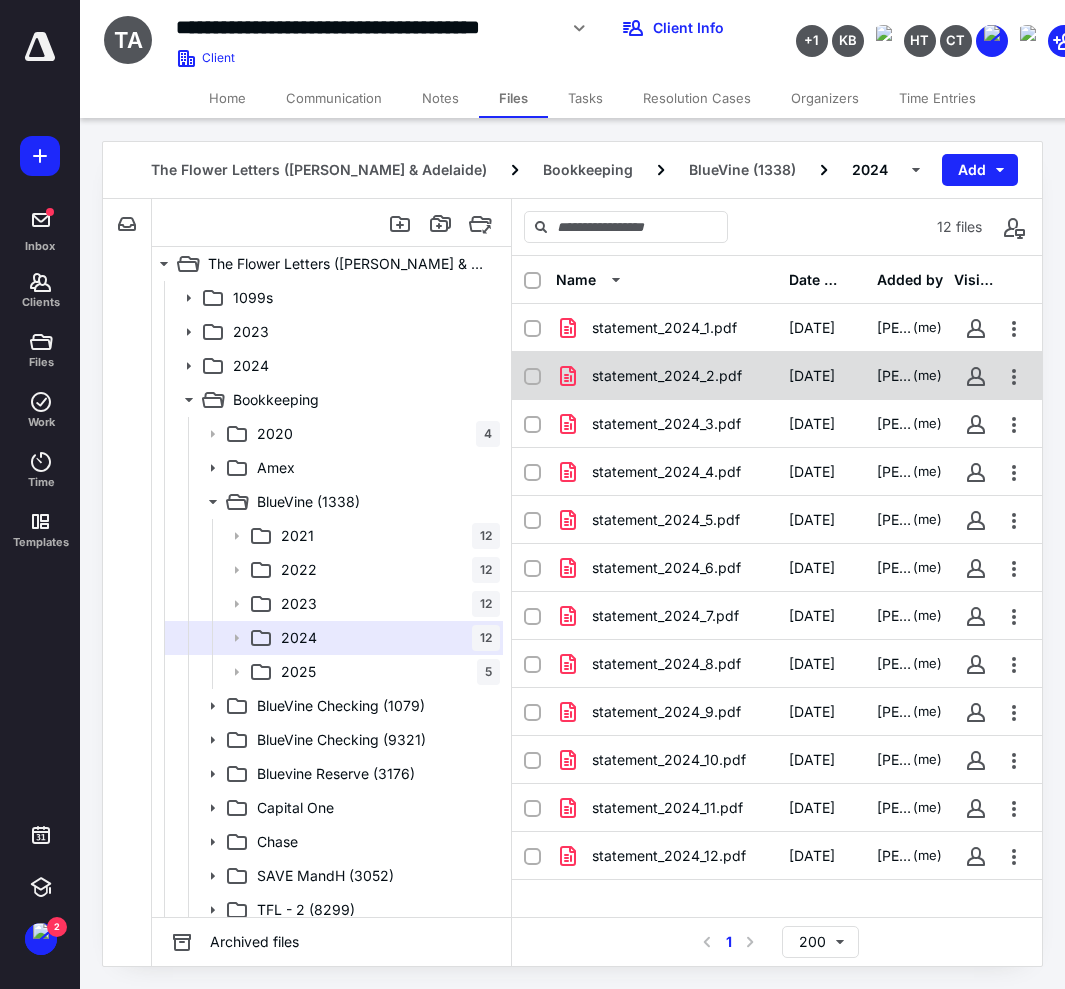 click on "statement_2024_2.pdf" at bounding box center [667, 376] 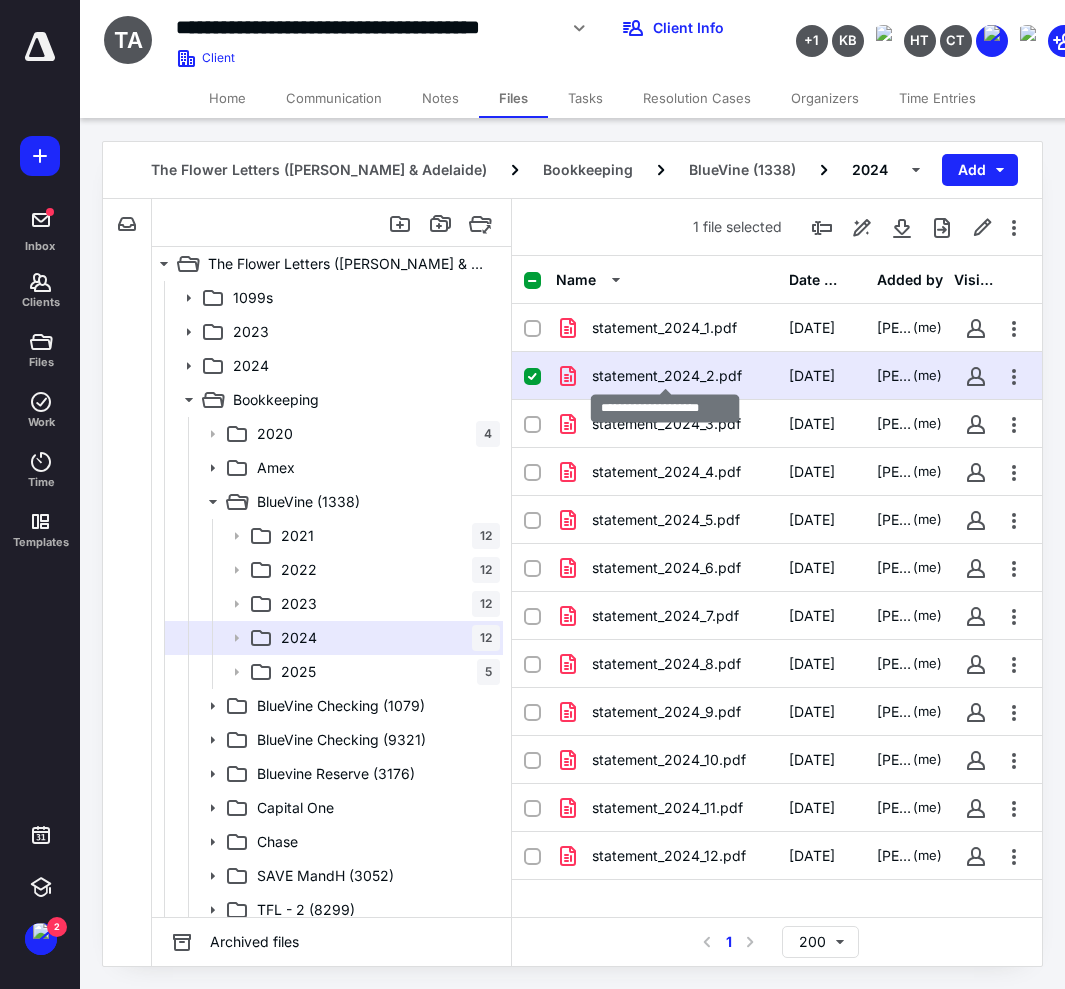 click on "statement_2024_2.pdf" at bounding box center [667, 376] 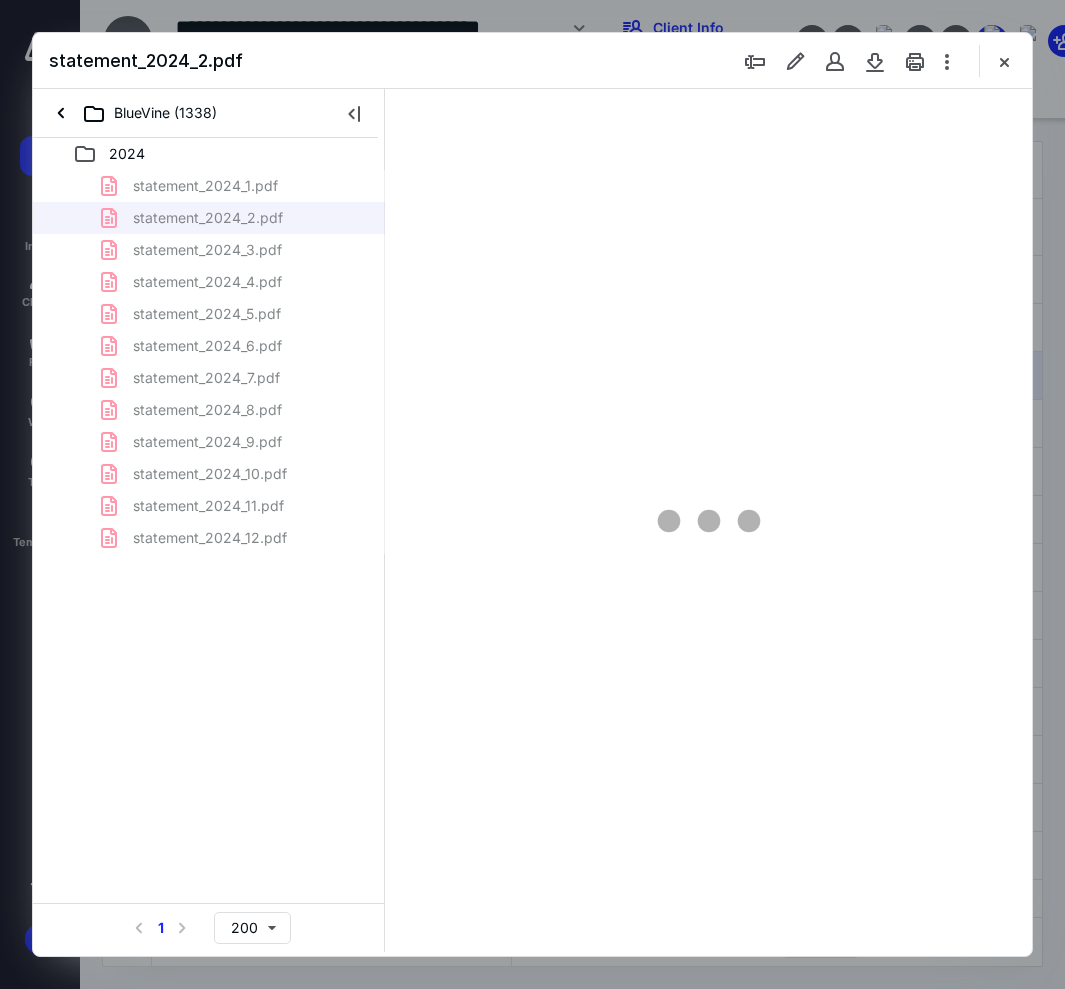 scroll, scrollTop: 0, scrollLeft: 0, axis: both 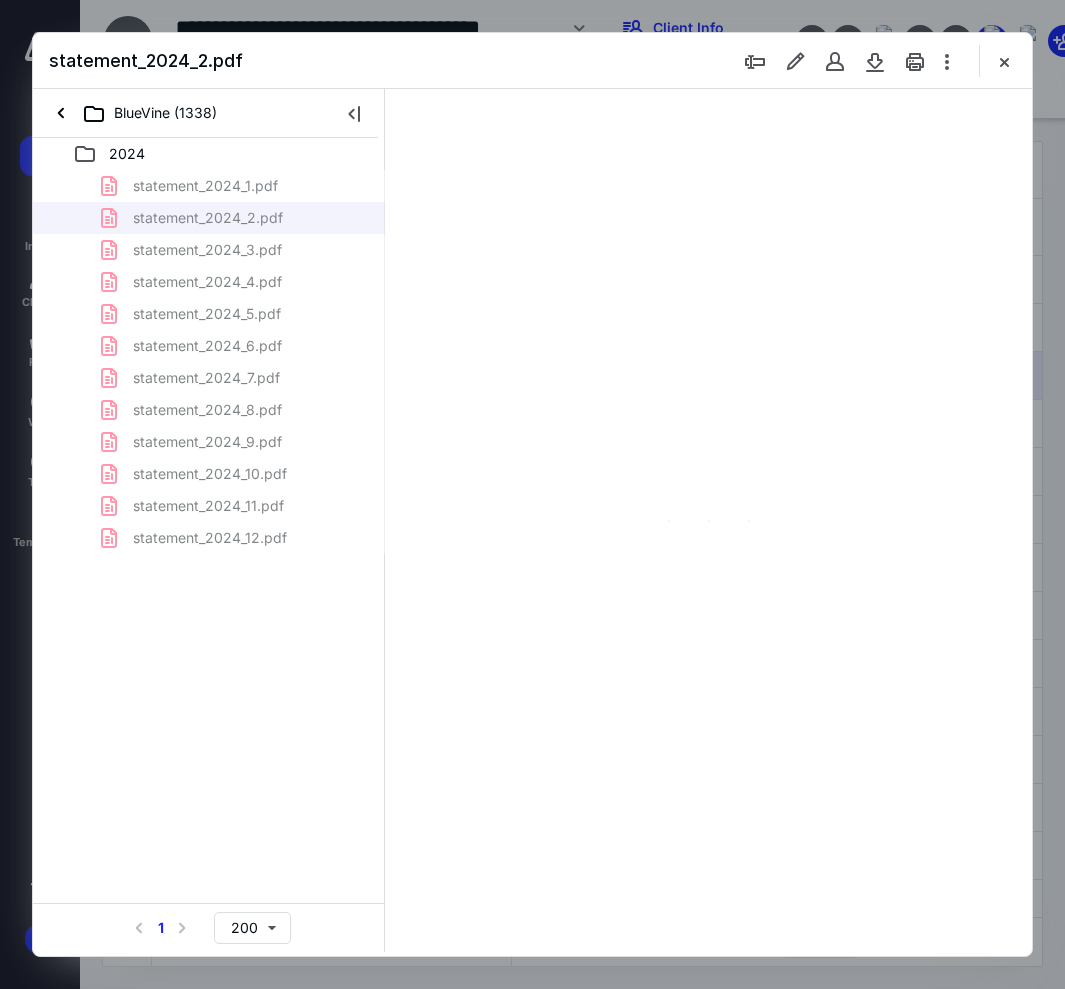 type on "106" 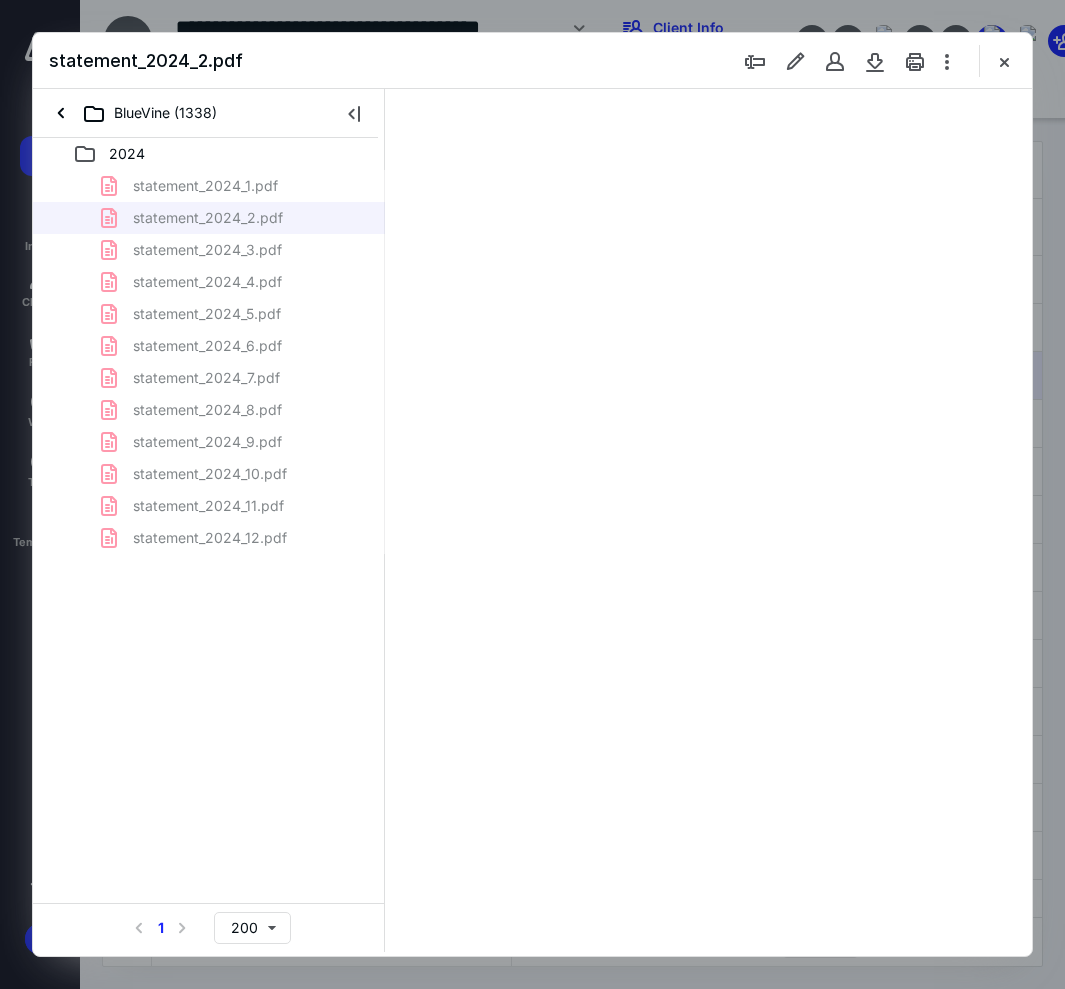scroll, scrollTop: 107, scrollLeft: 0, axis: vertical 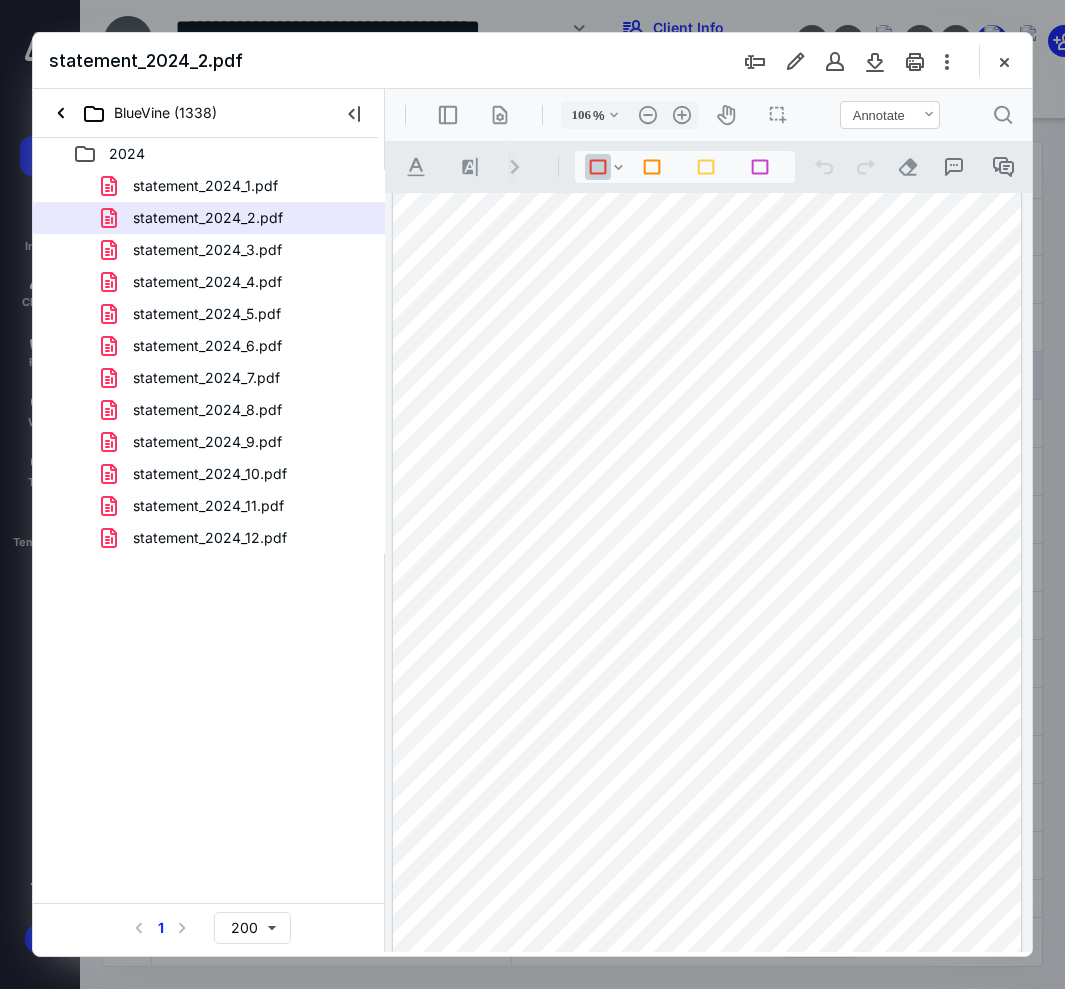 drag, startPoint x: 887, startPoint y: 690, endPoint x: 964, endPoint y: 713, distance: 80.36168 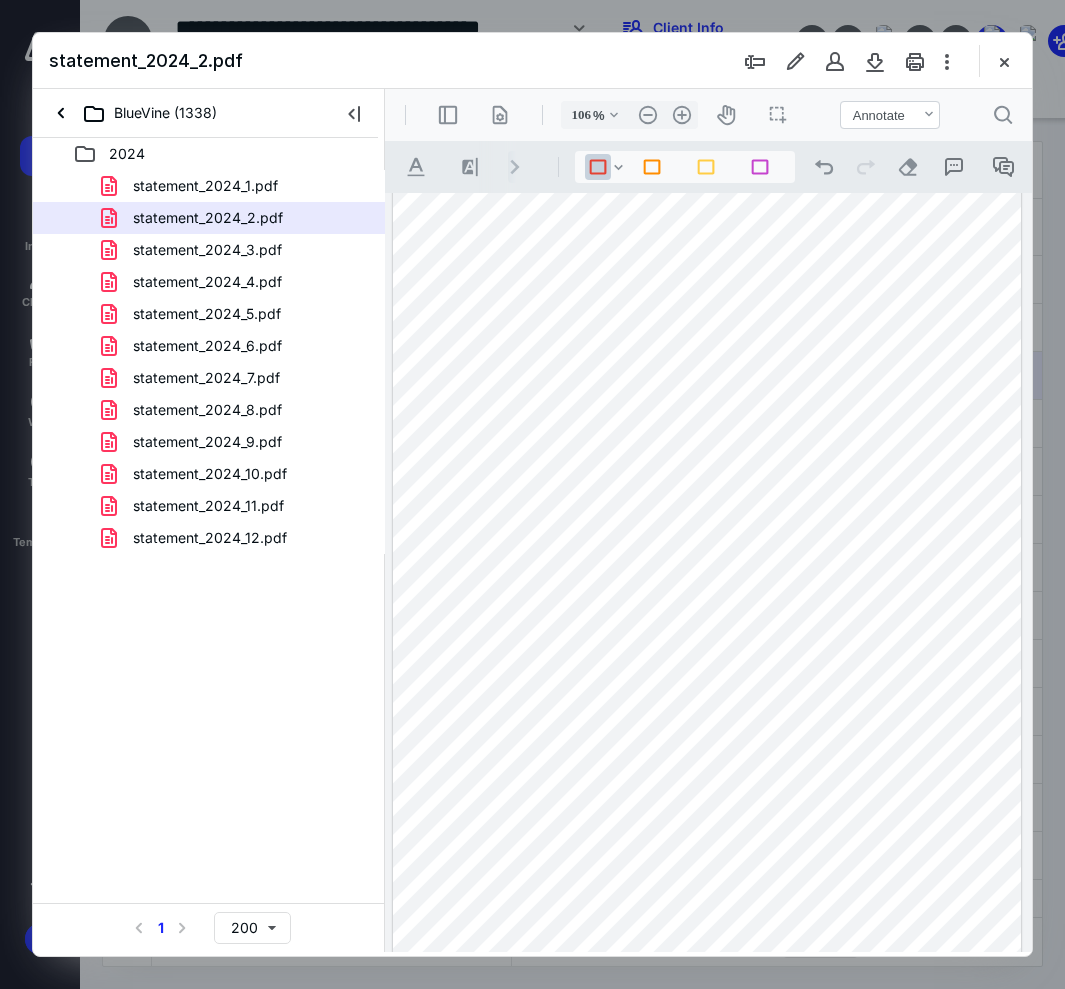 click at bounding box center [707, 534] 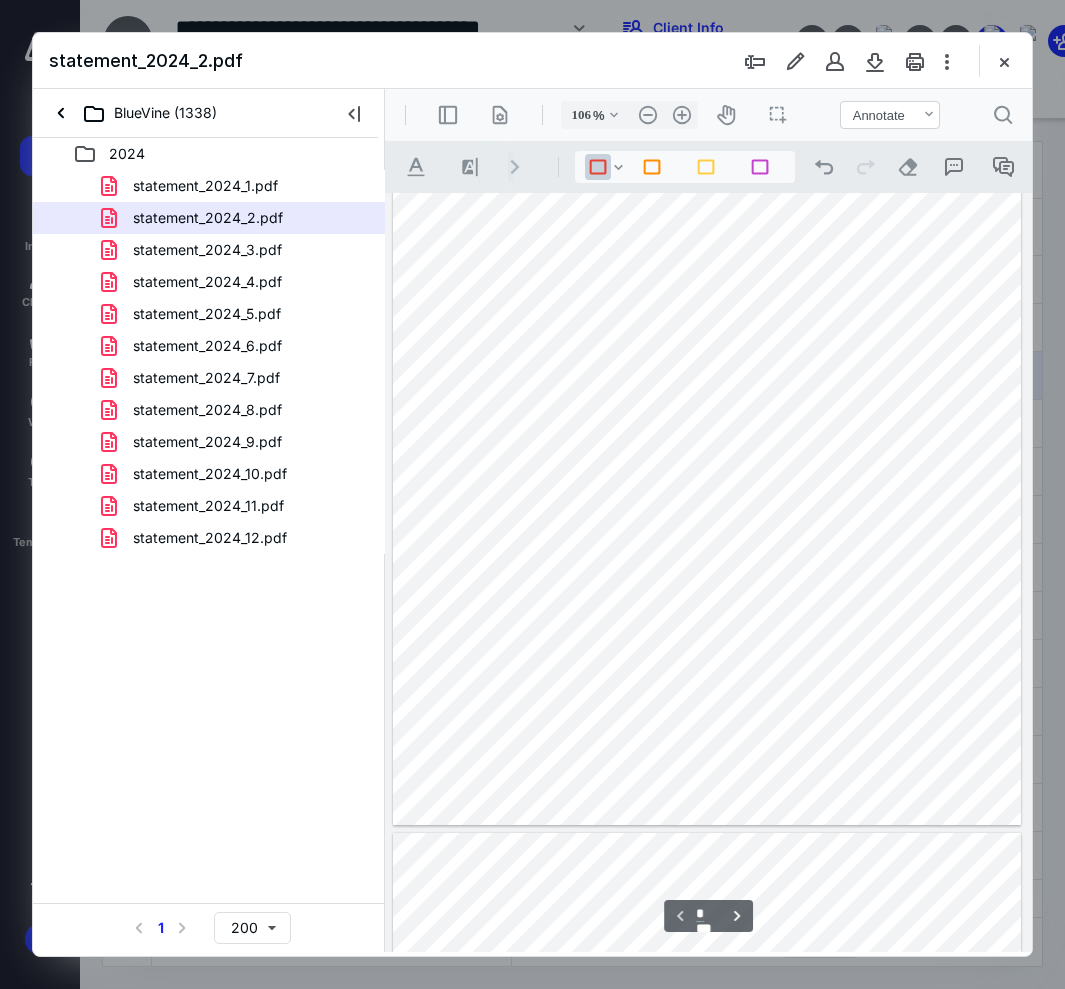 scroll, scrollTop: 262, scrollLeft: 0, axis: vertical 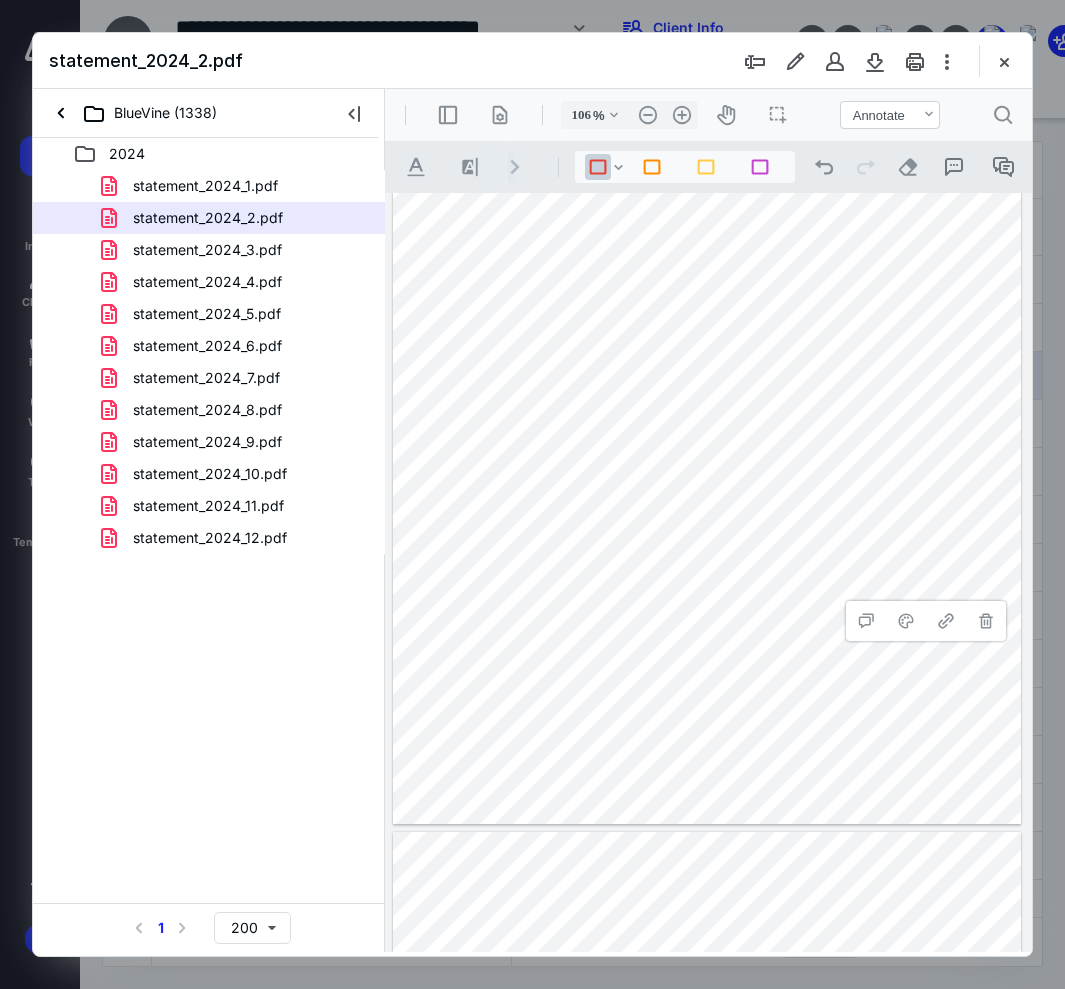 click at bounding box center (707, 379) 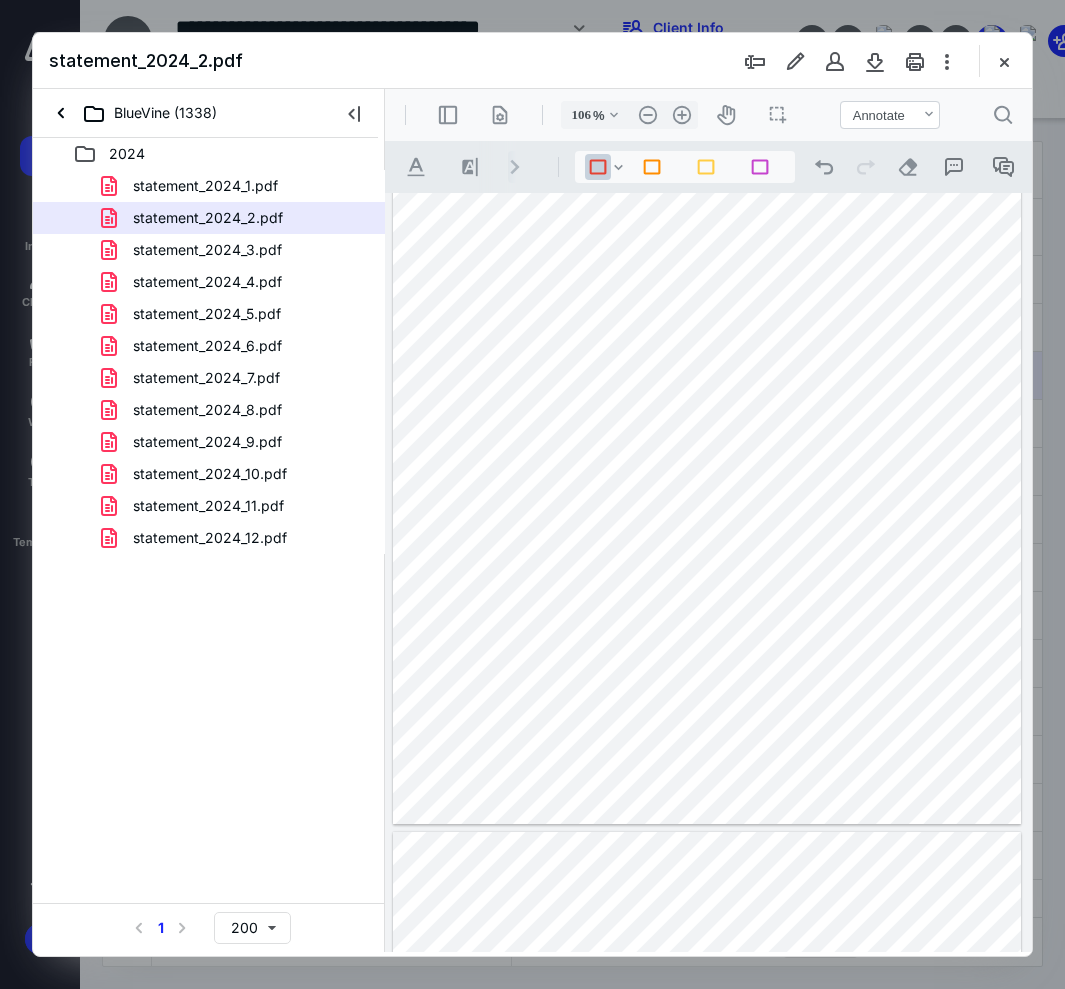 click at bounding box center [707, 379] 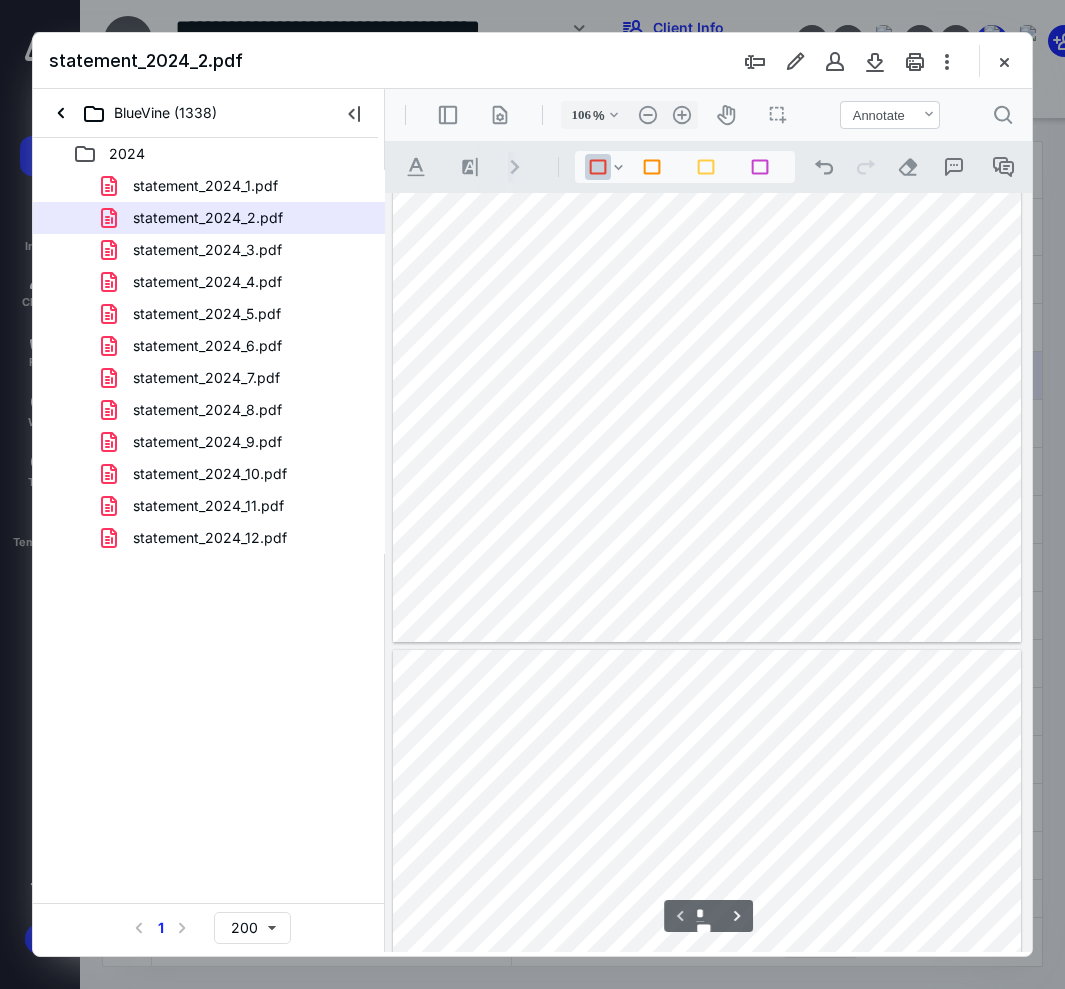 scroll, scrollTop: 445, scrollLeft: 0, axis: vertical 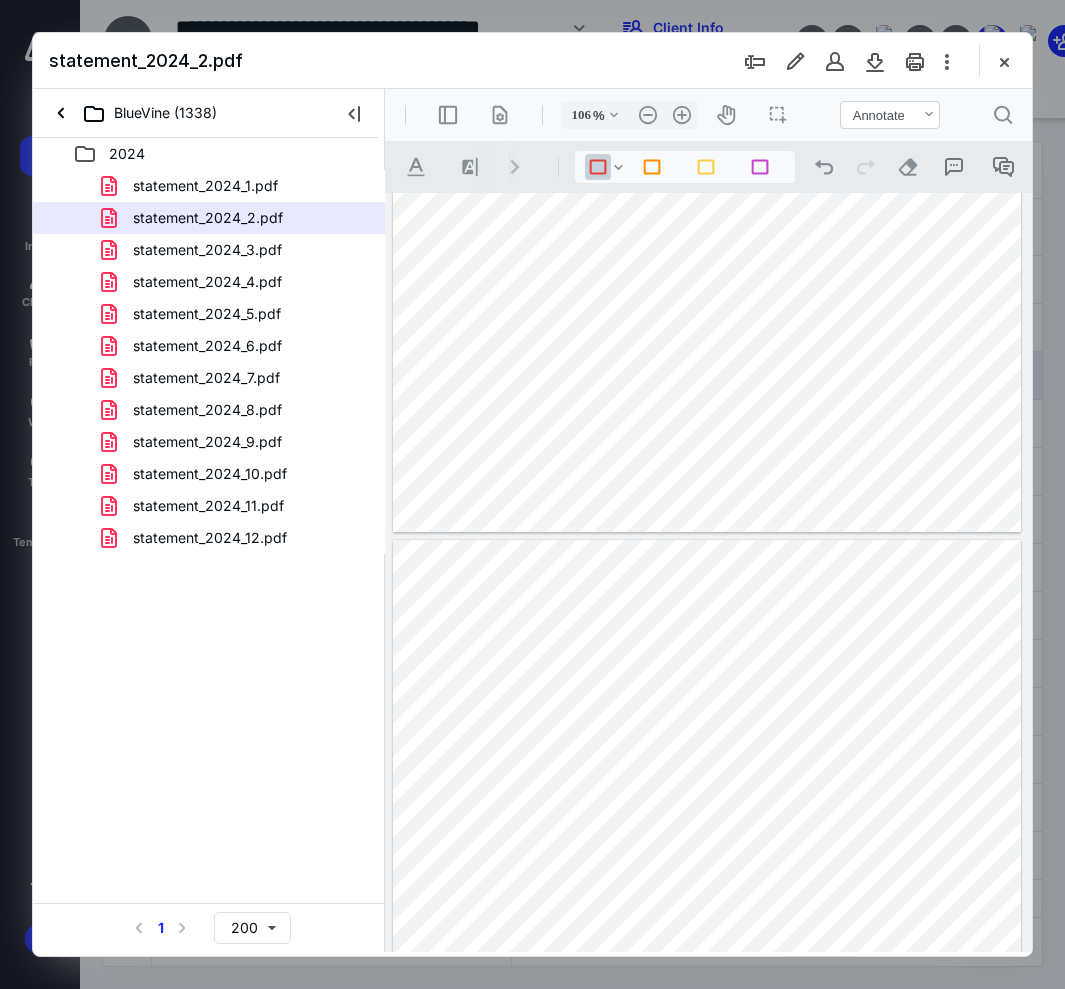 type on "*" 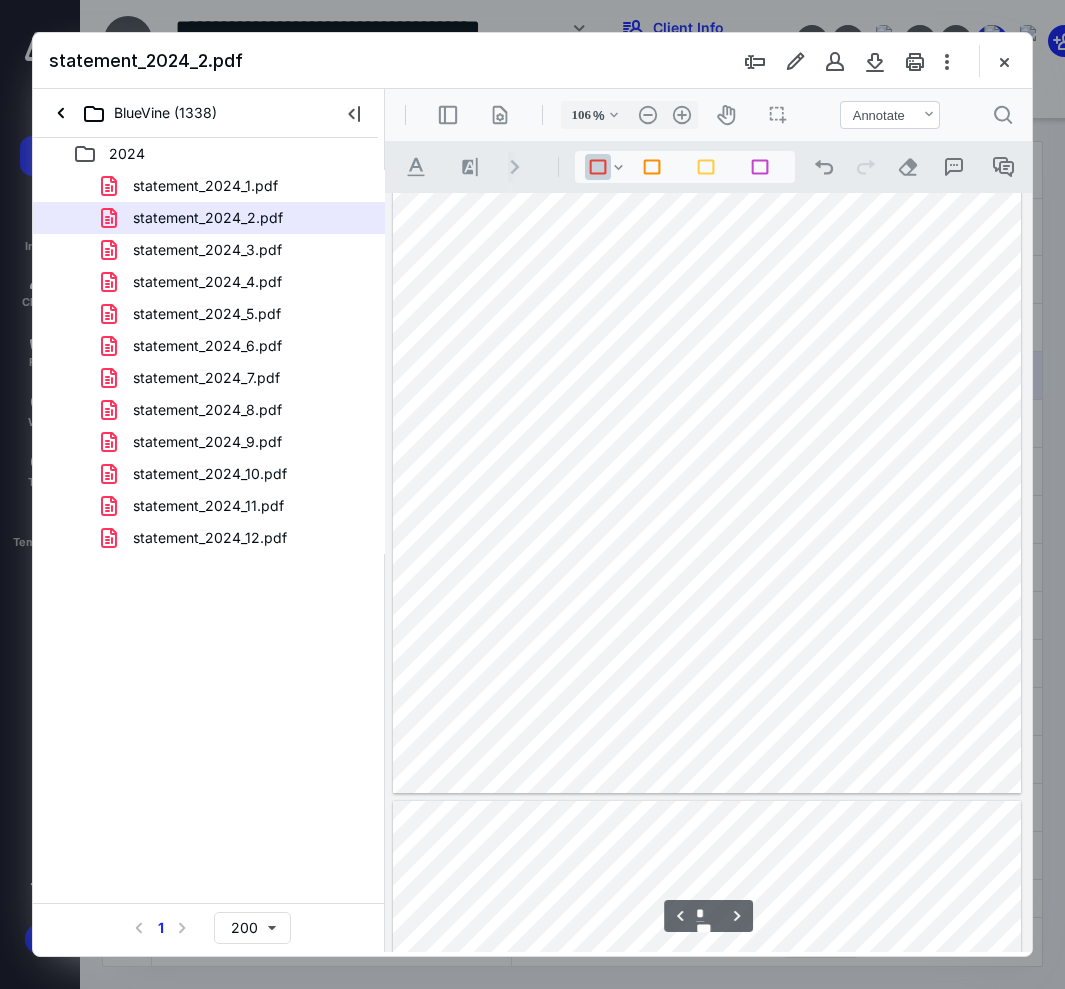 scroll, scrollTop: 1192, scrollLeft: 0, axis: vertical 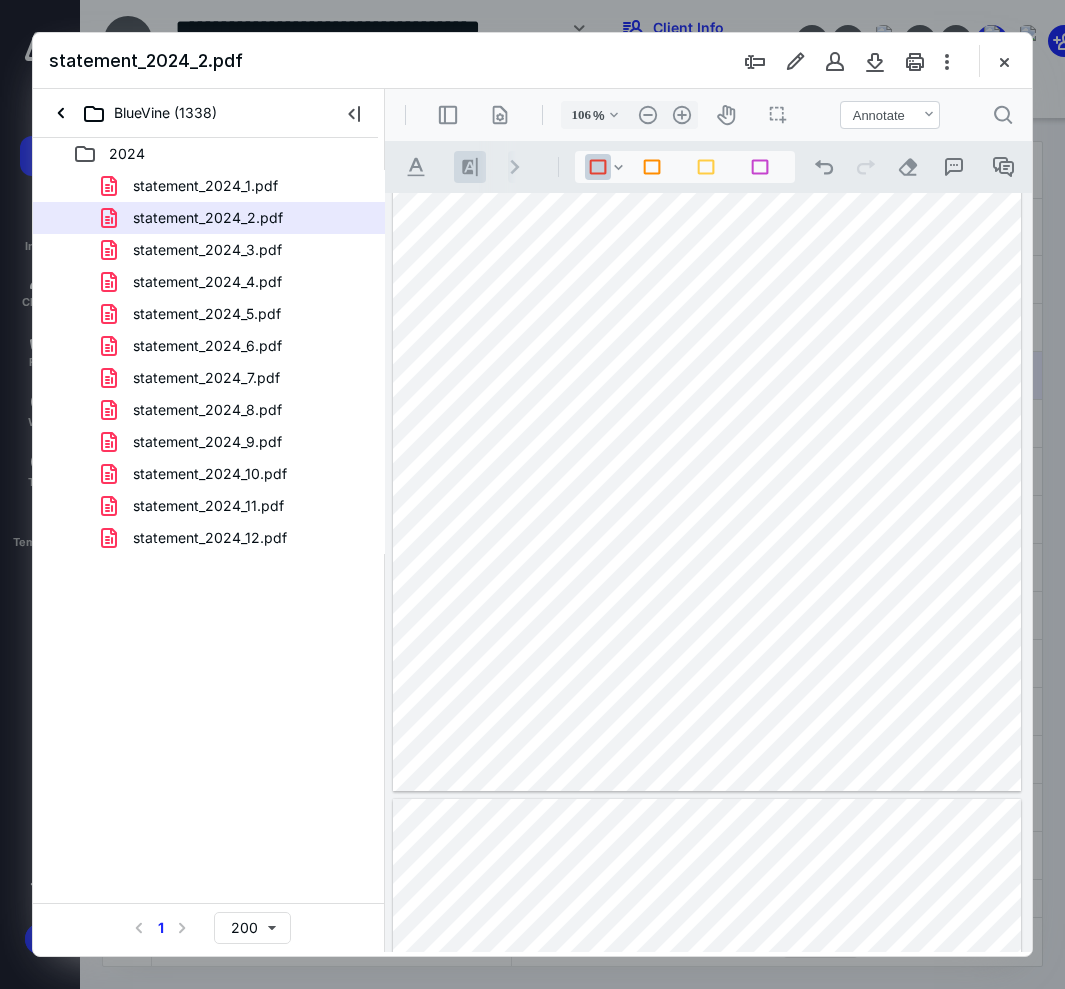 click on ".cls-1{fill:#8c8c8c;} icon - line - tool - highlight" at bounding box center (470, 167) 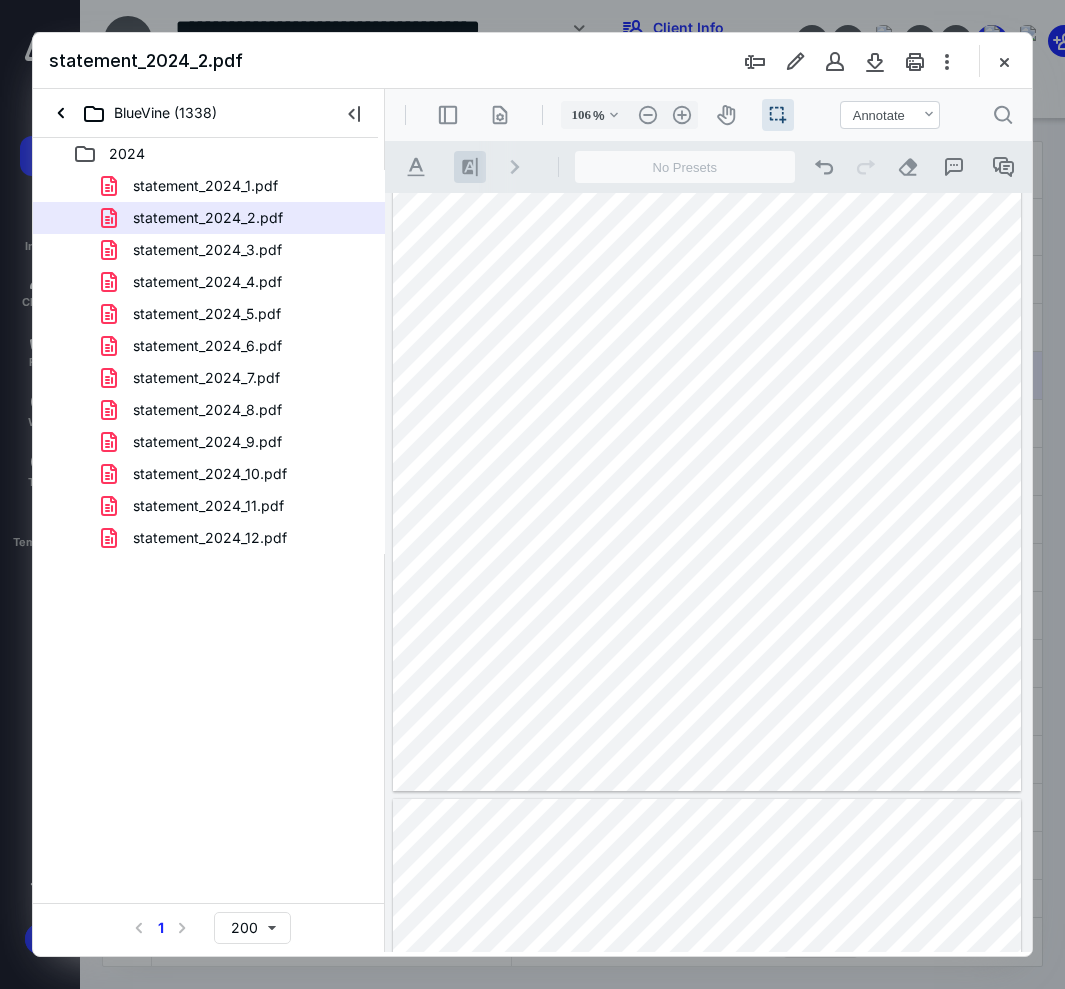 click on ".cls-1{fill:#8c8c8c;} icon - line - tool - highlight" at bounding box center (470, 167) 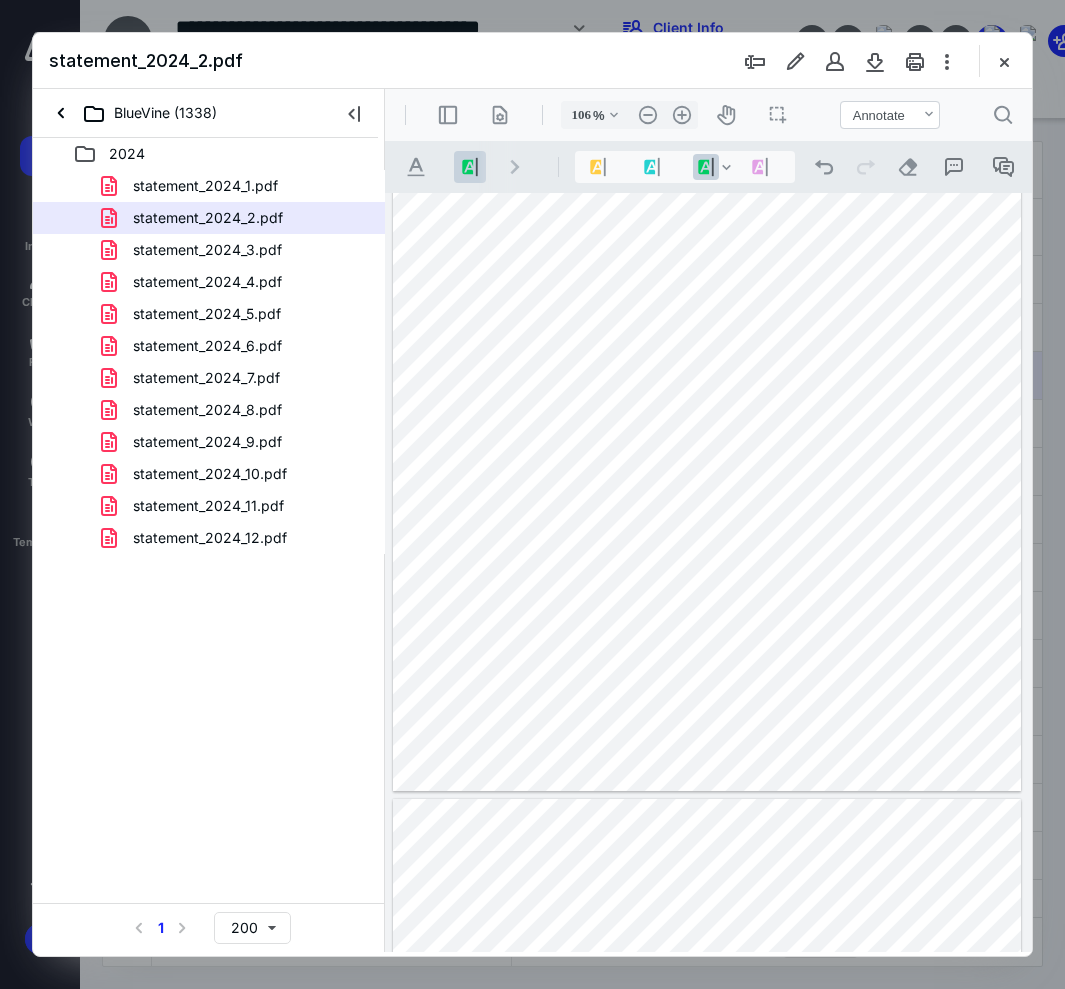 drag, startPoint x: 897, startPoint y: 670, endPoint x: 958, endPoint y: 676, distance: 61.294373 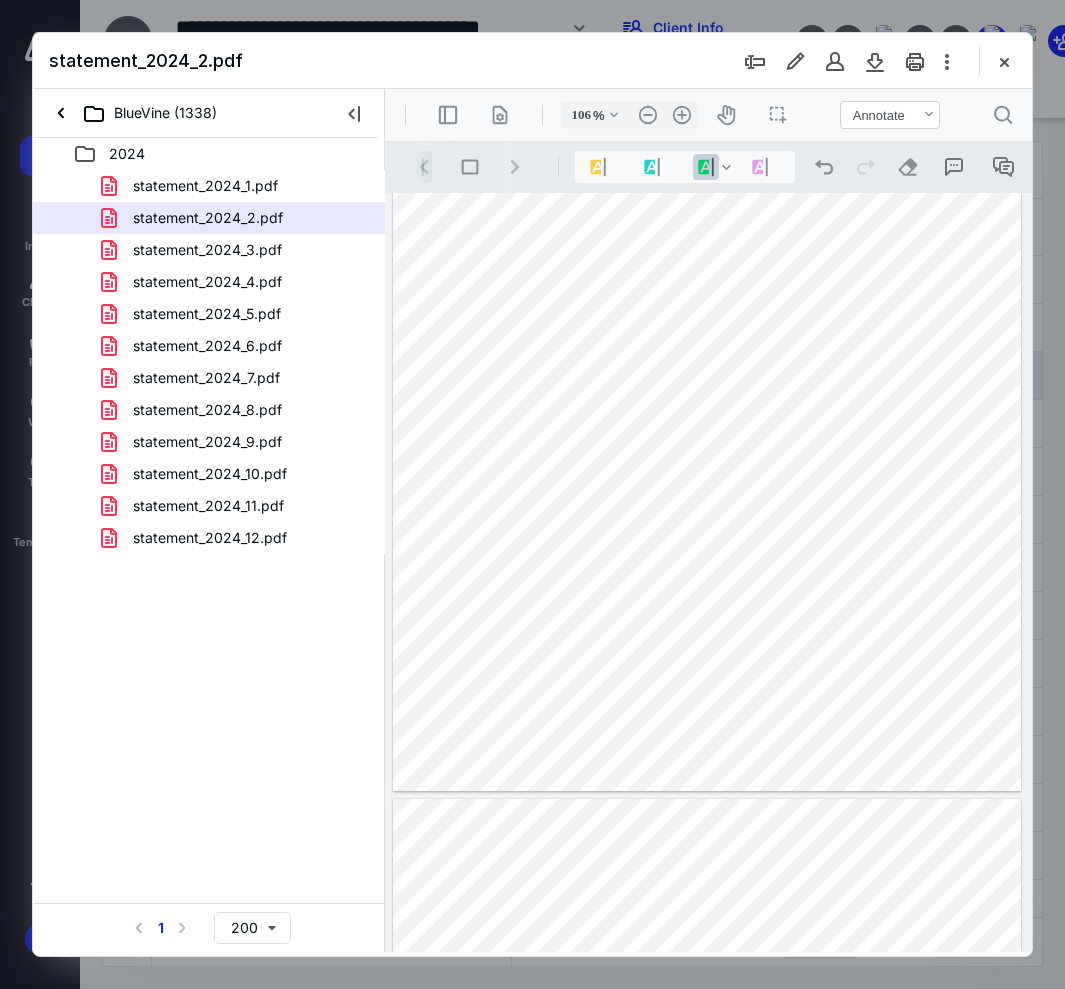 scroll, scrollTop: 0, scrollLeft: 107, axis: horizontal 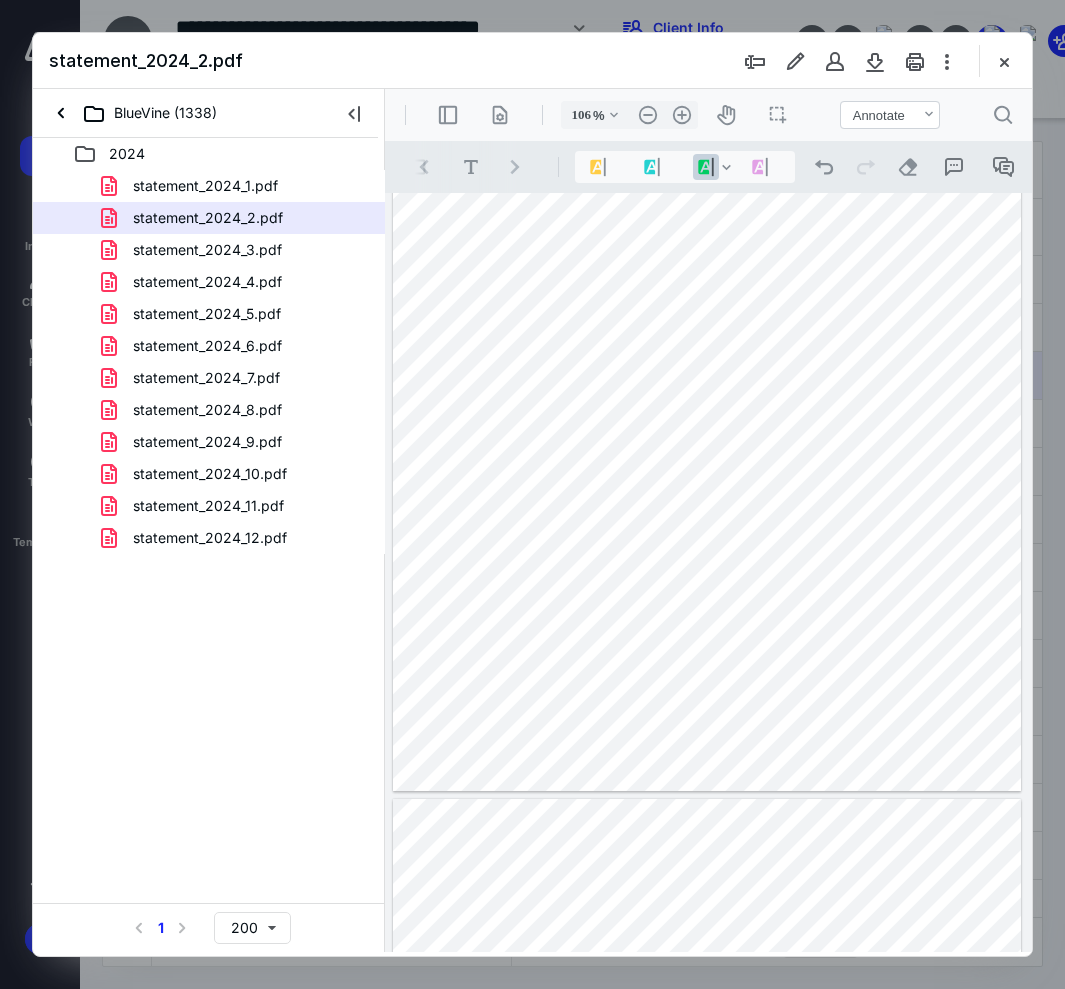 click on ".cls-1{fill:#abb0c4;} icon - chevron - left" at bounding box center [424, 167] 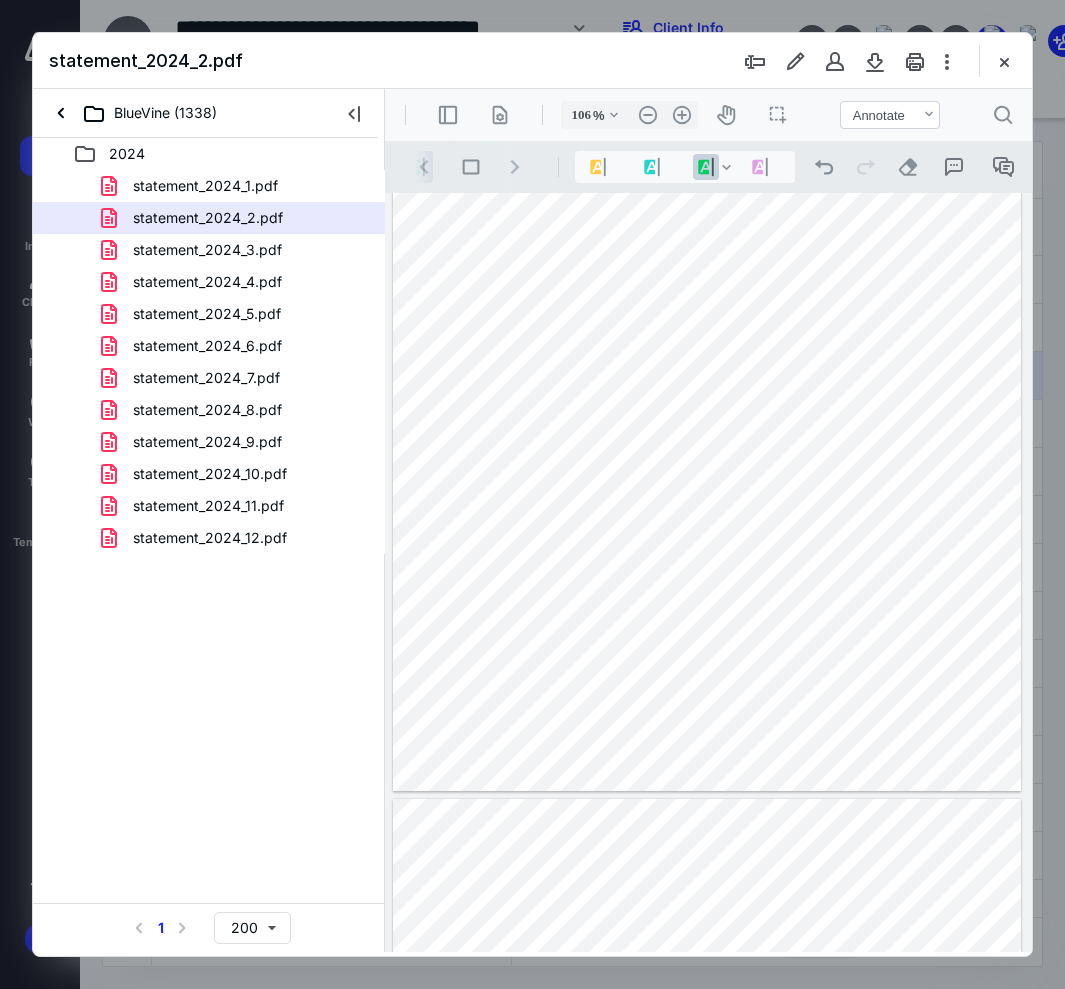scroll, scrollTop: 0, scrollLeft: 0, axis: both 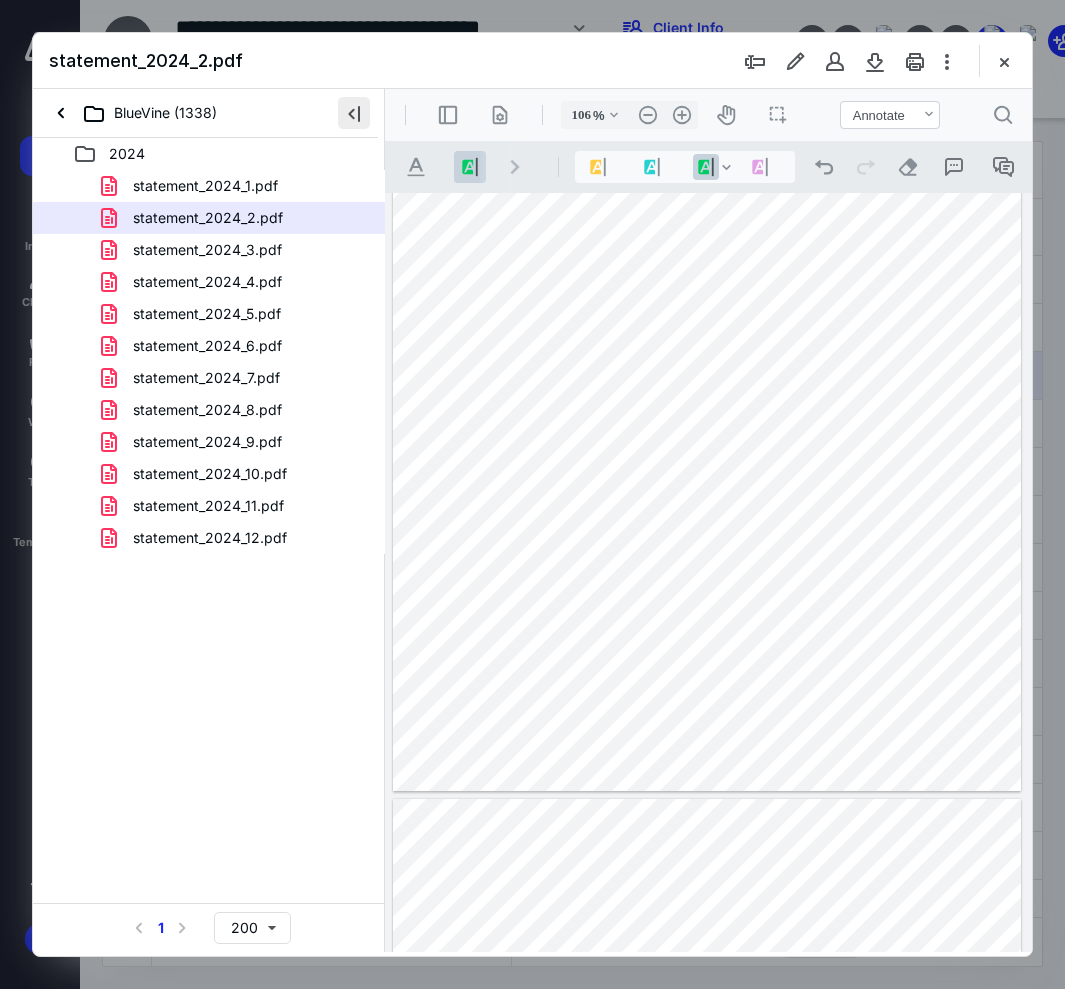 click at bounding box center [354, 113] 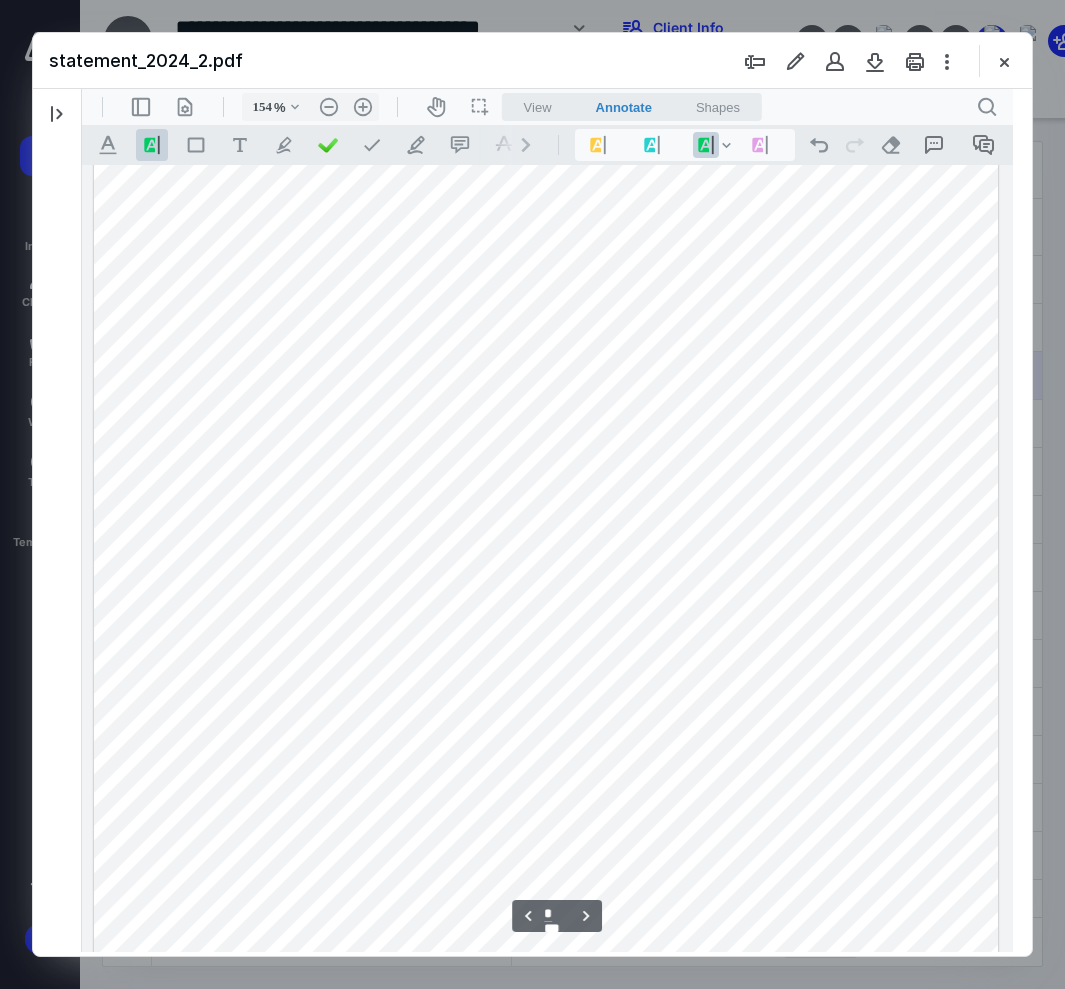 scroll, scrollTop: 1586, scrollLeft: 0, axis: vertical 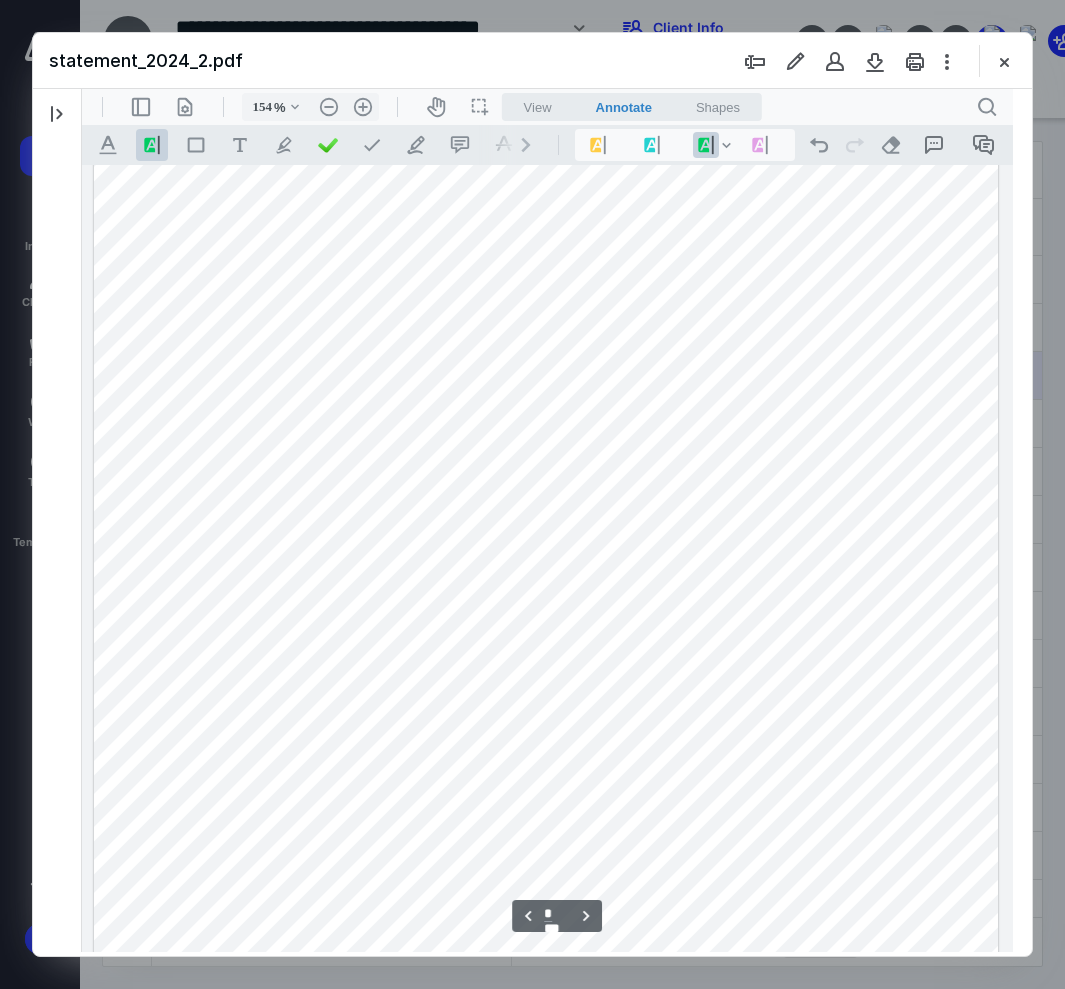 type on "155" 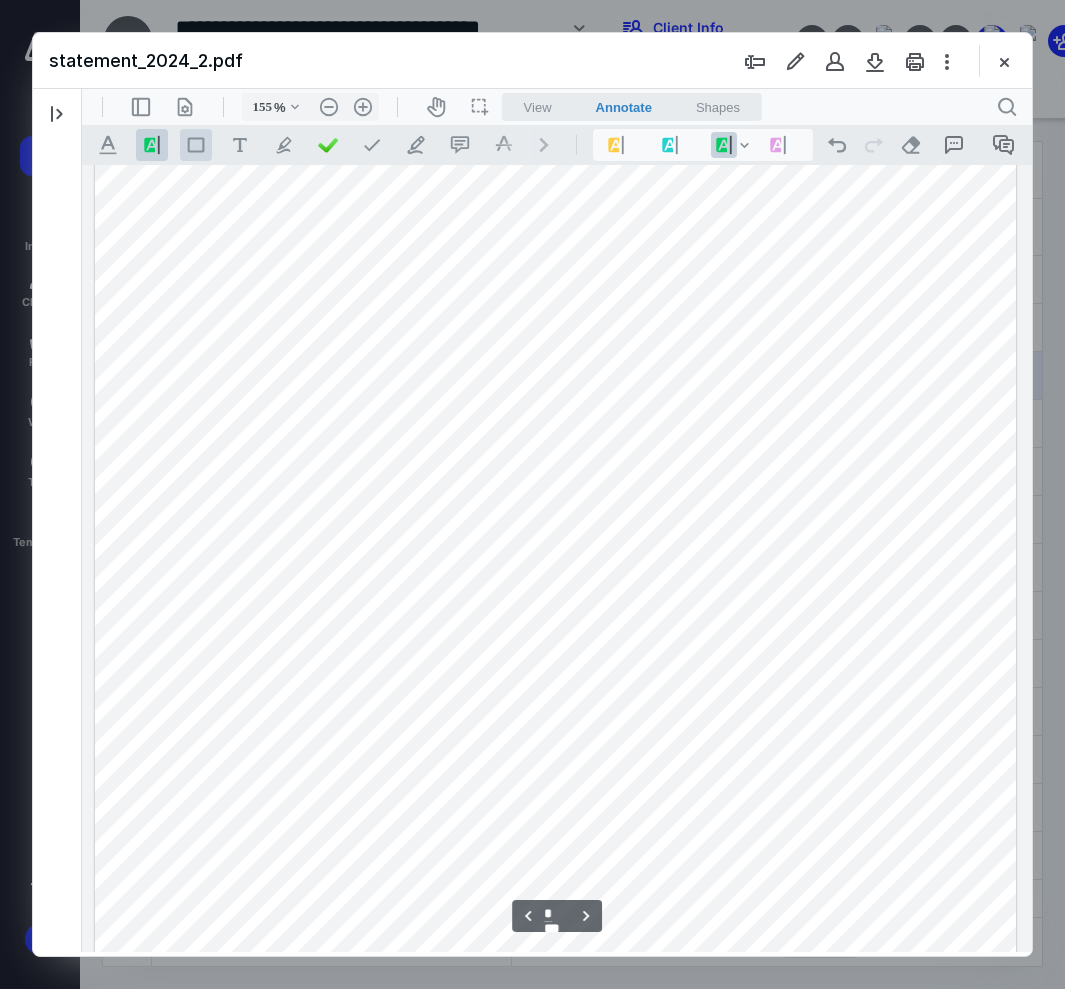 click on ".st0{fill:#868E96;}" at bounding box center [196, 145] 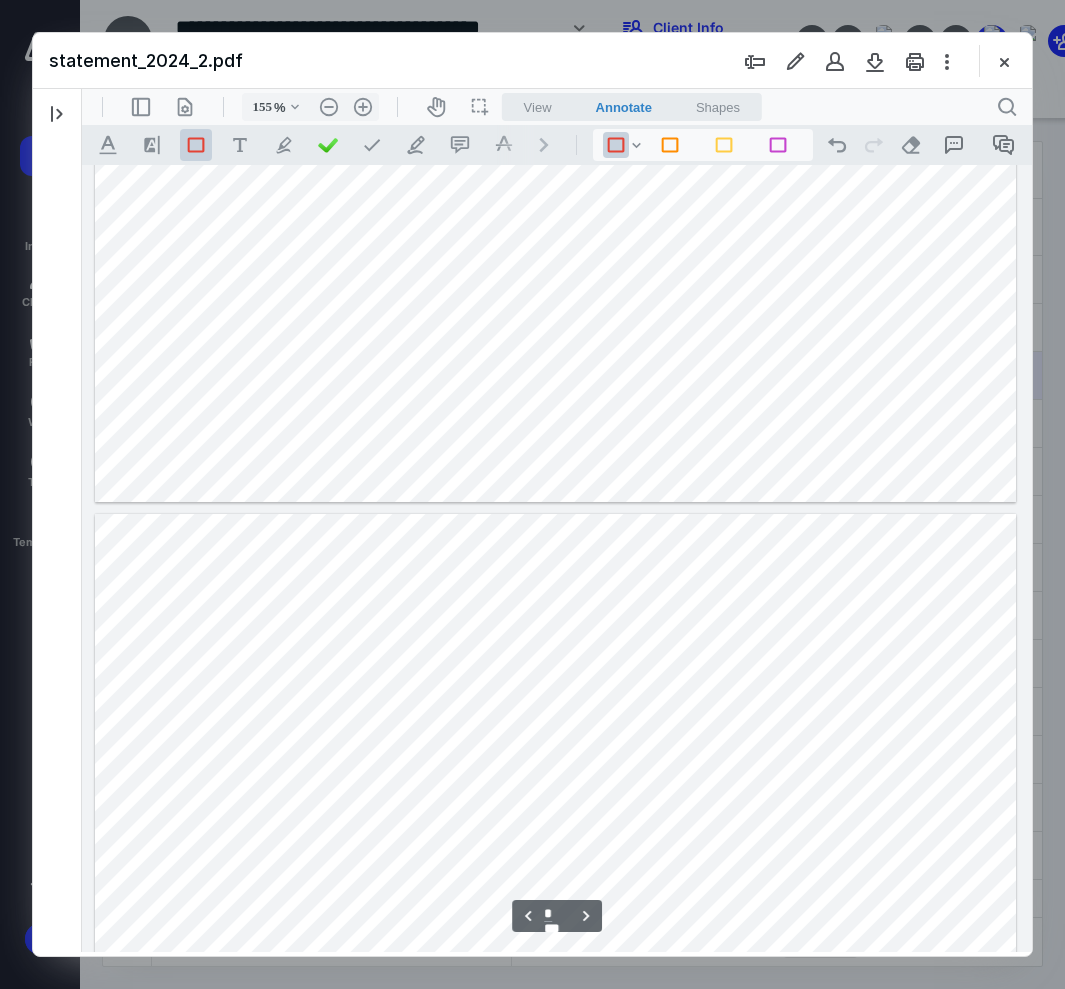 scroll, scrollTop: 2376, scrollLeft: 0, axis: vertical 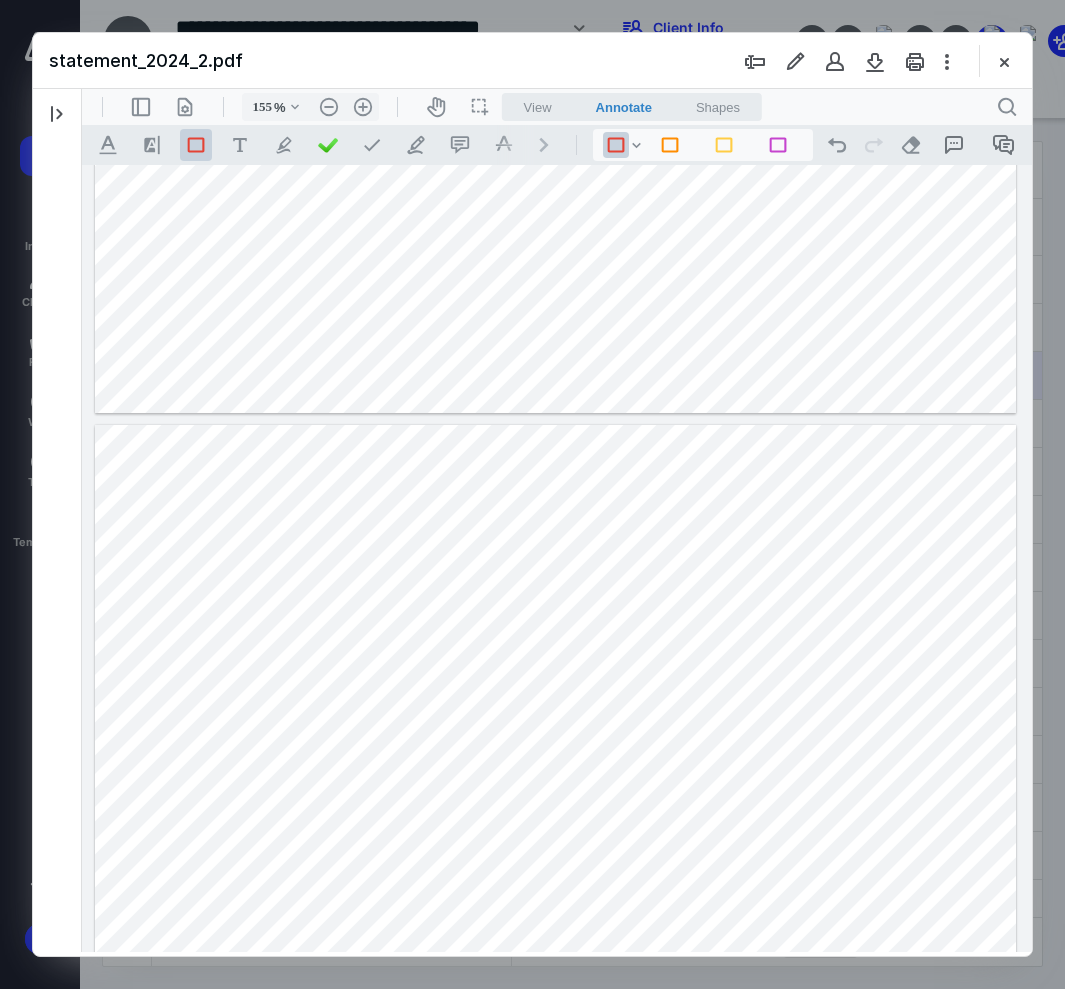 drag, startPoint x: 827, startPoint y: 635, endPoint x: 934, endPoint y: 788, distance: 186.70297 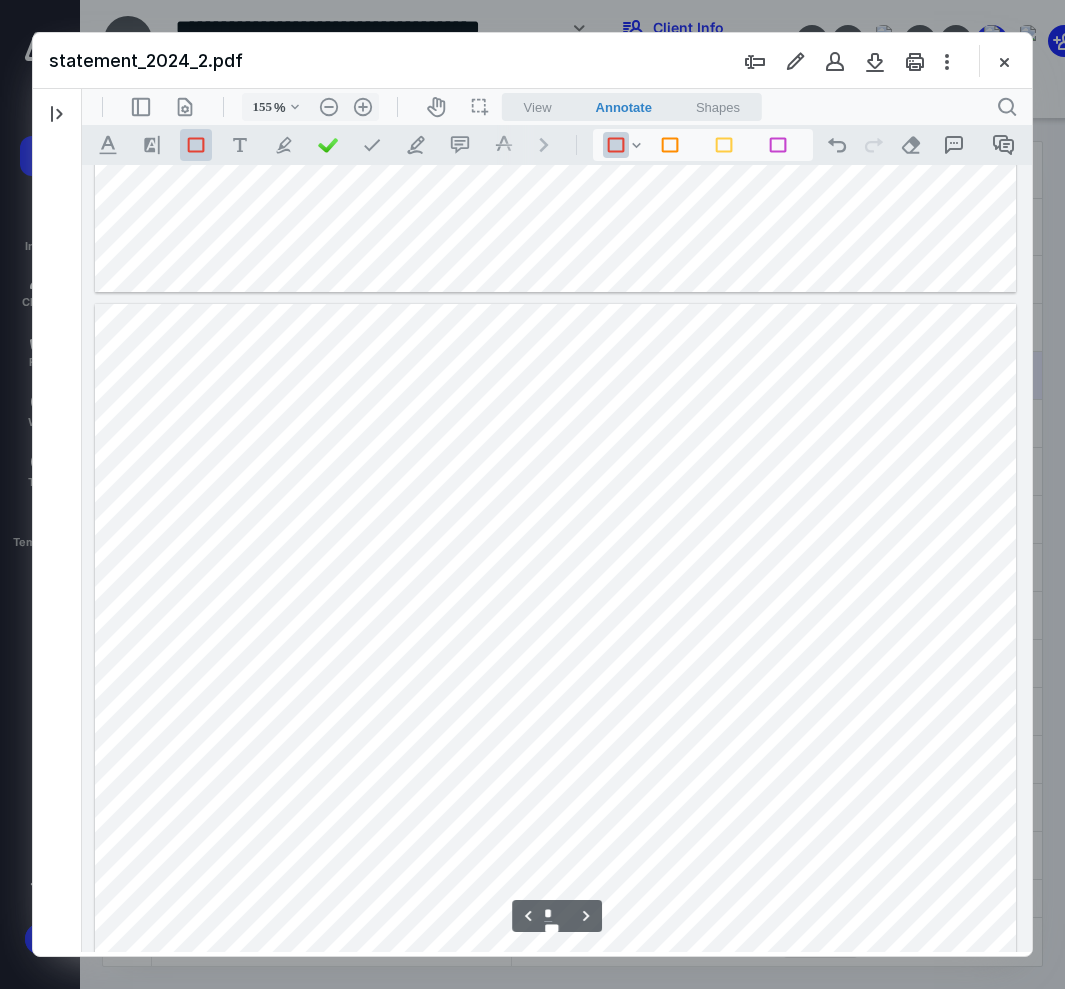 scroll, scrollTop: 2513, scrollLeft: 0, axis: vertical 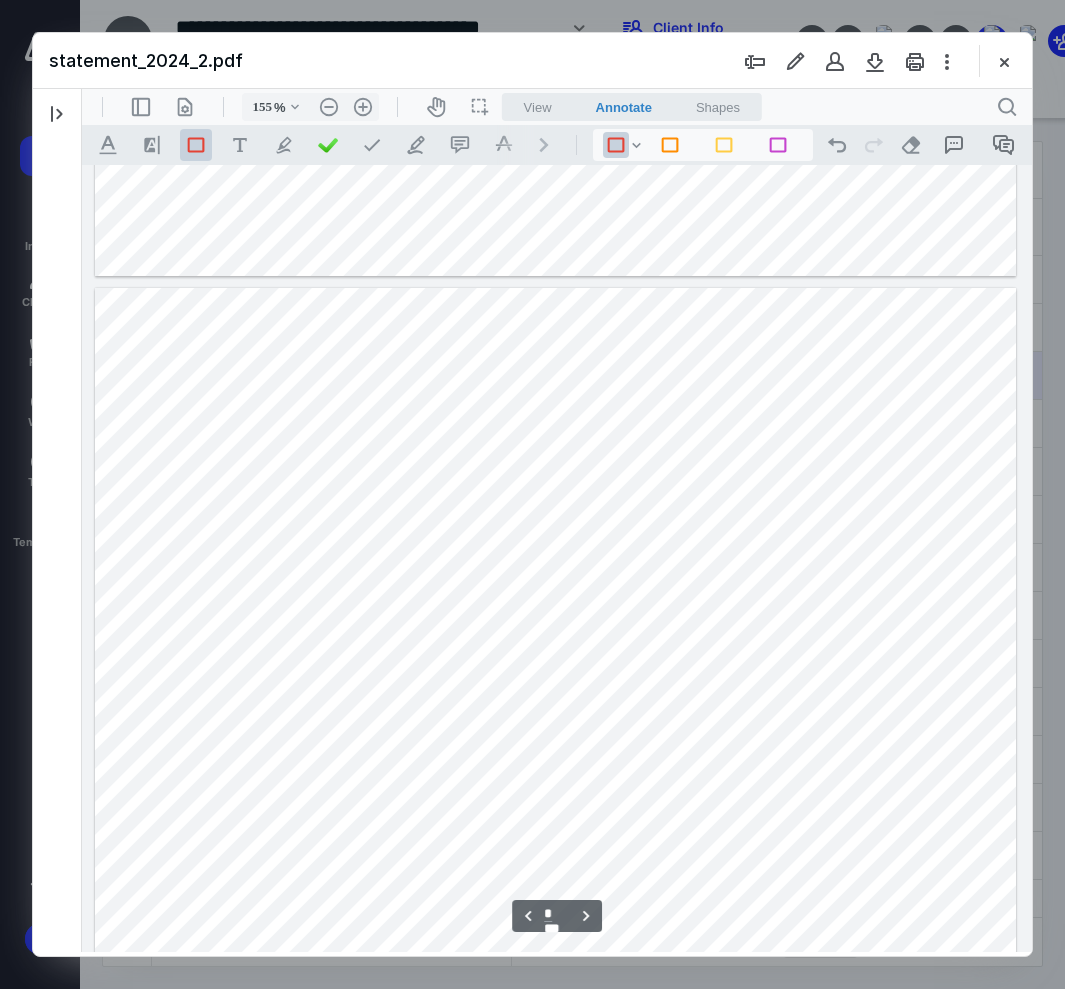 drag, startPoint x: 833, startPoint y: 699, endPoint x: 1015, endPoint y: 1051, distance: 396.26758 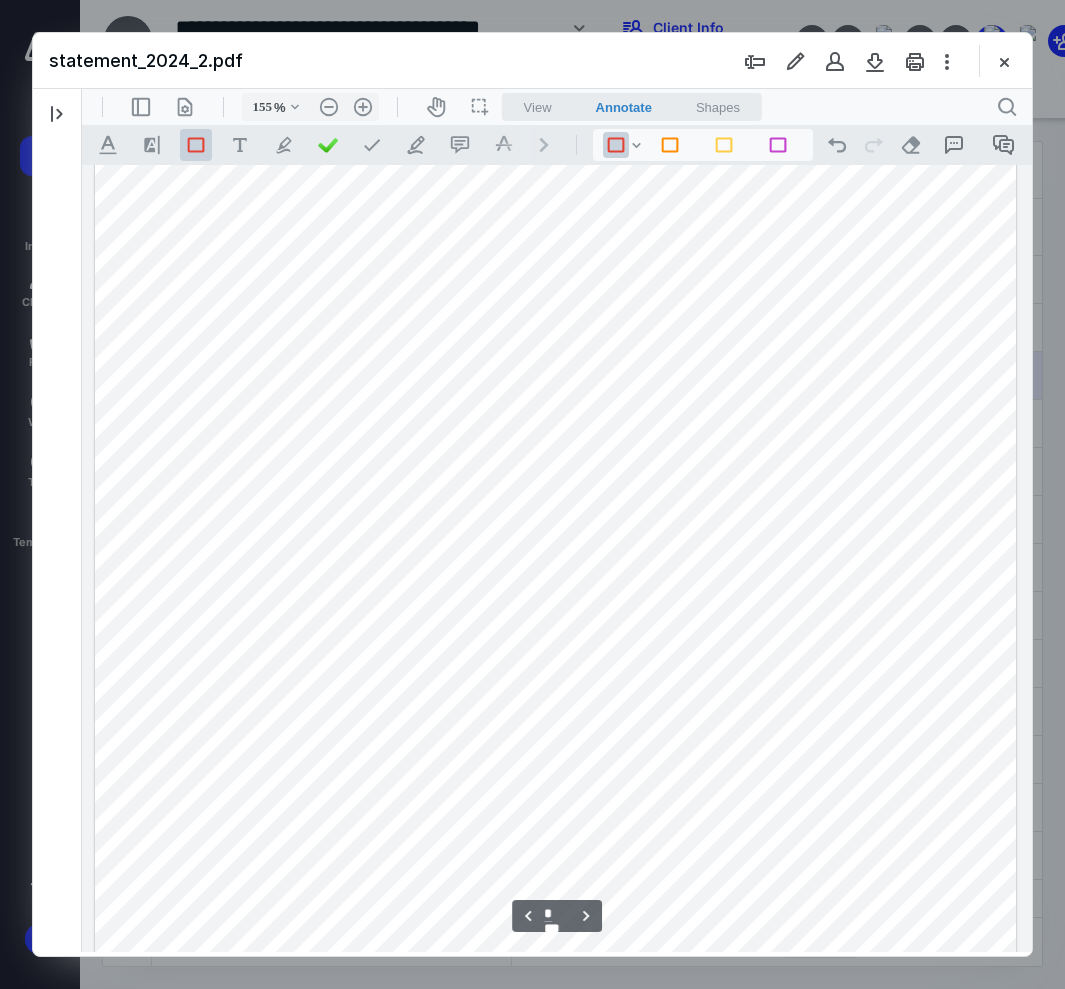 scroll, scrollTop: 2950, scrollLeft: 0, axis: vertical 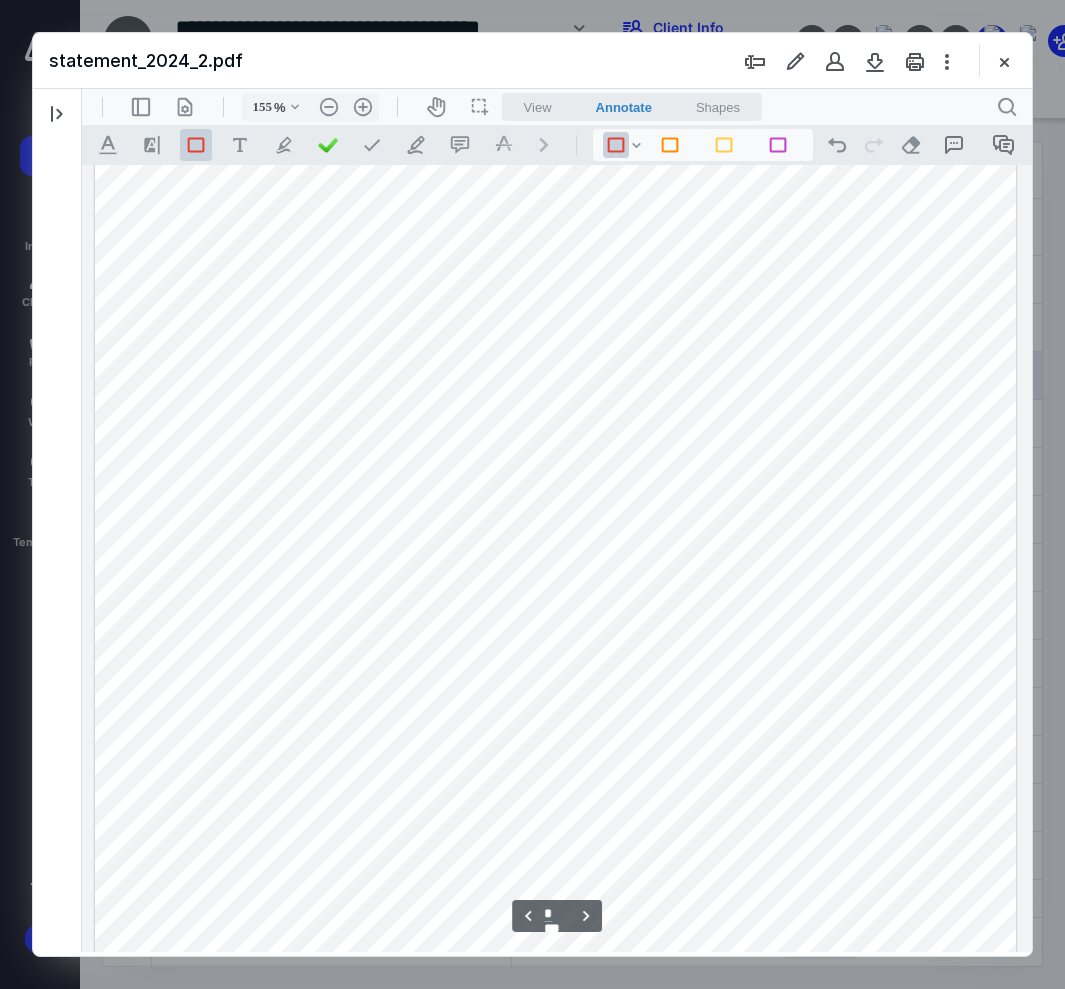 click at bounding box center [555, 502] 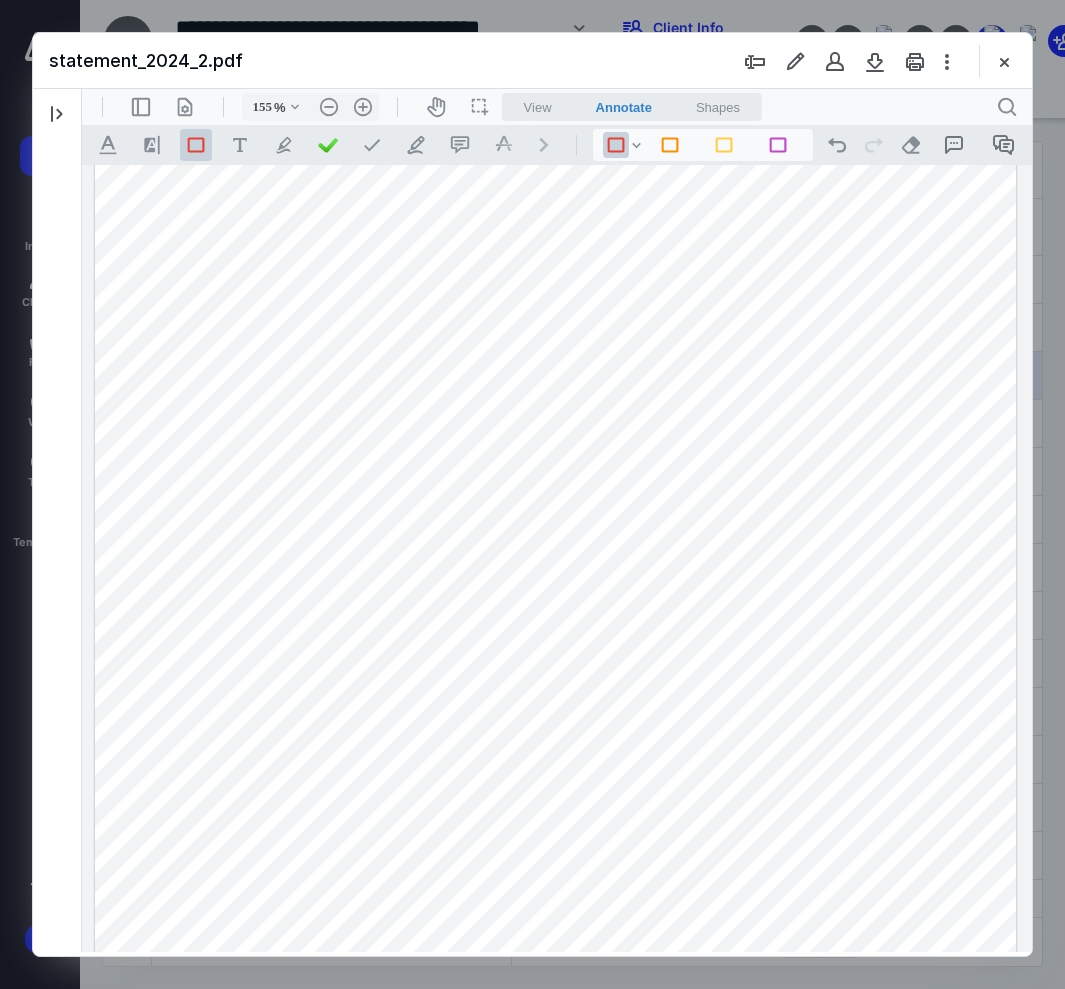 drag, startPoint x: 883, startPoint y: 535, endPoint x: 894, endPoint y: 606, distance: 71.84706 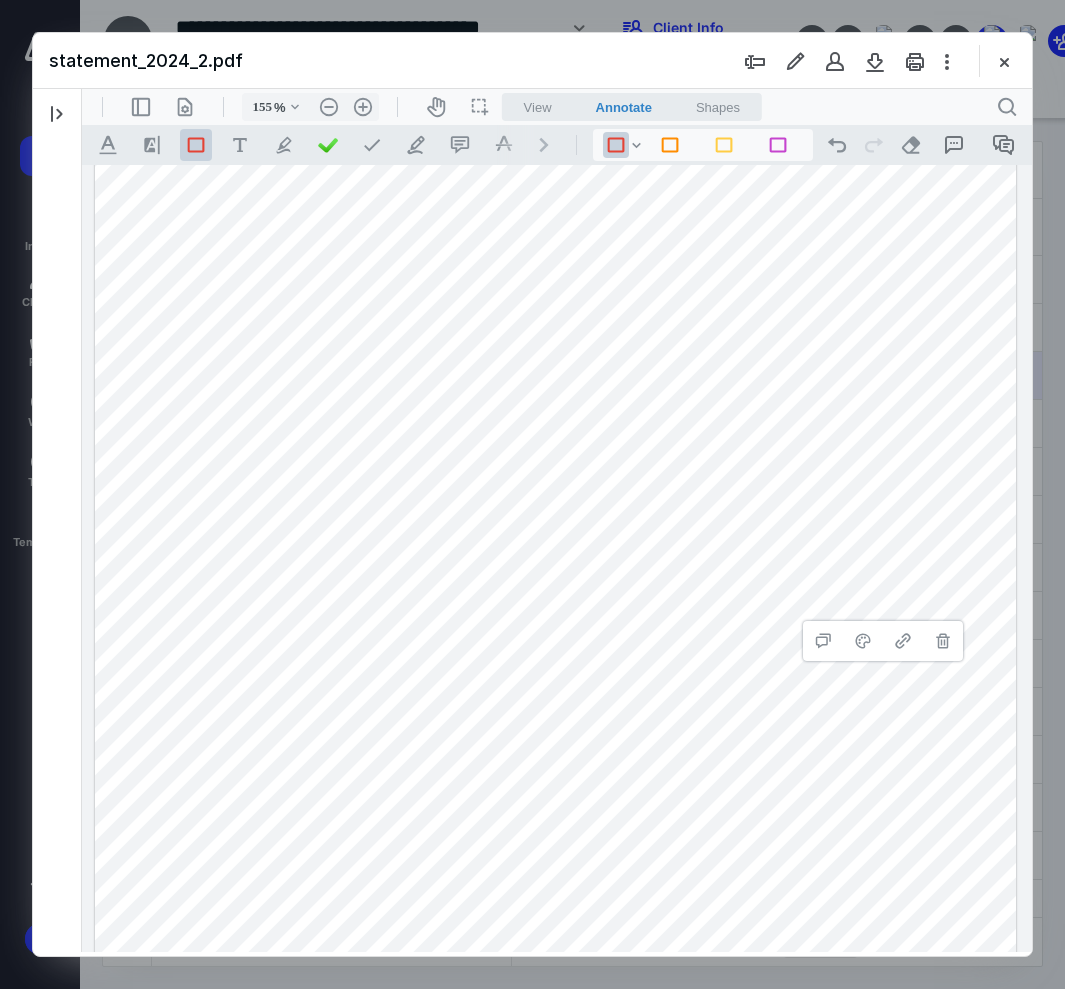 click at bounding box center [555, 502] 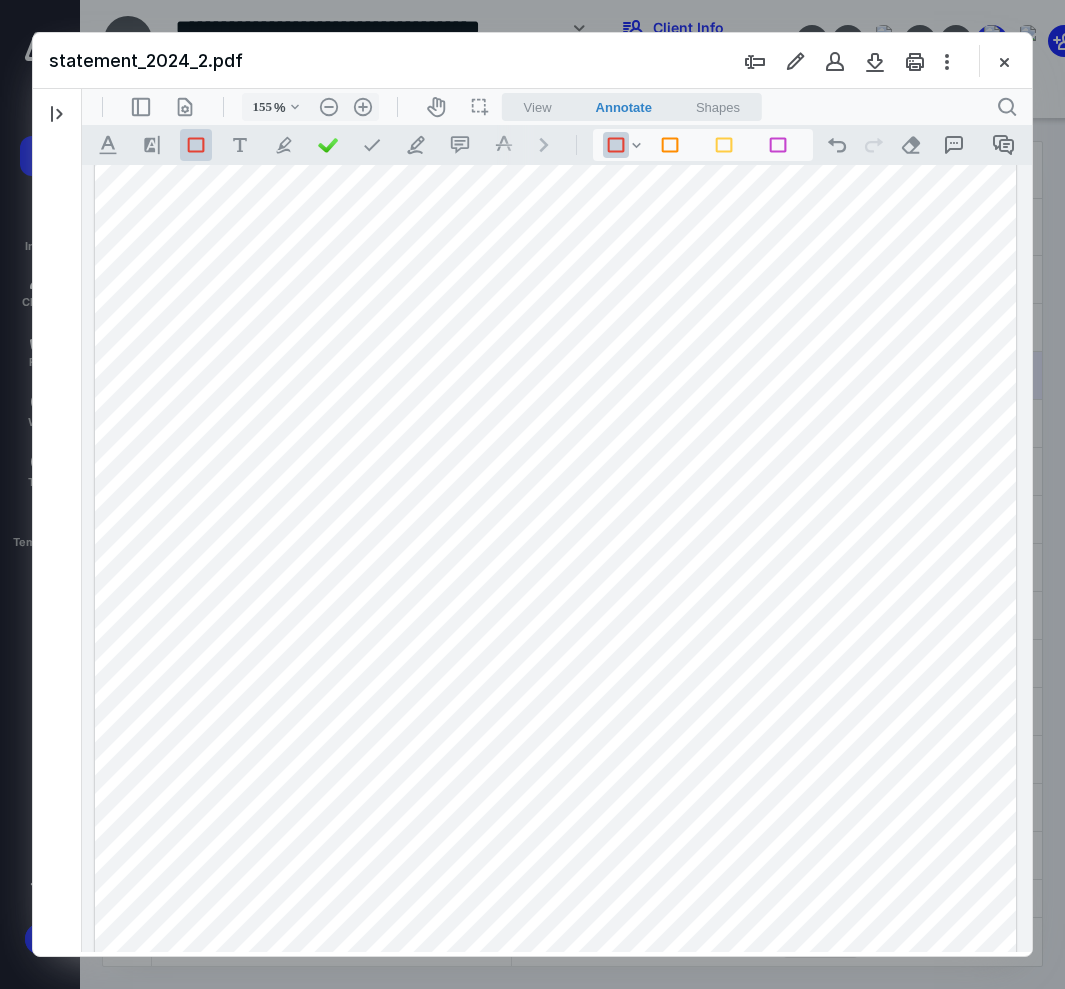 drag, startPoint x: 830, startPoint y: 645, endPoint x: 925, endPoint y: 690, distance: 105.11898 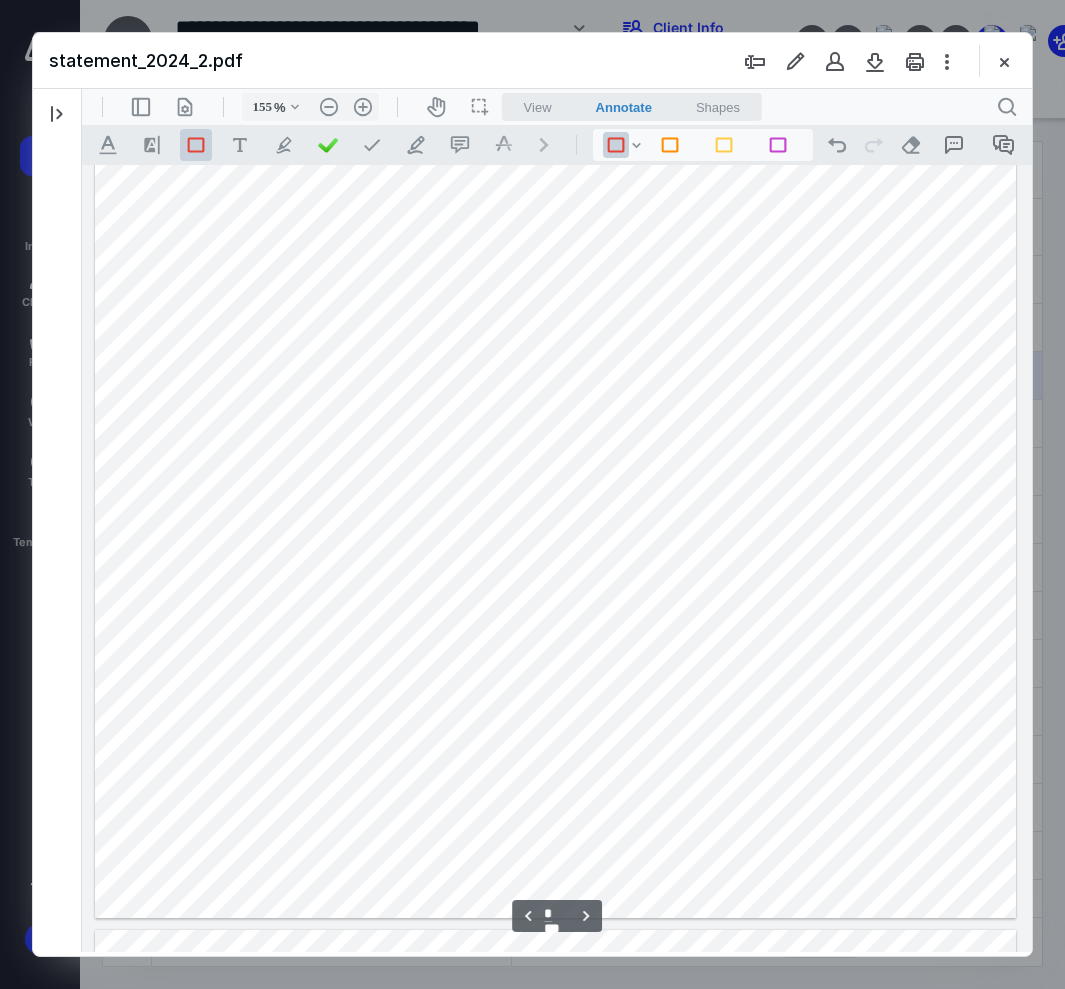 scroll, scrollTop: 3191, scrollLeft: 0, axis: vertical 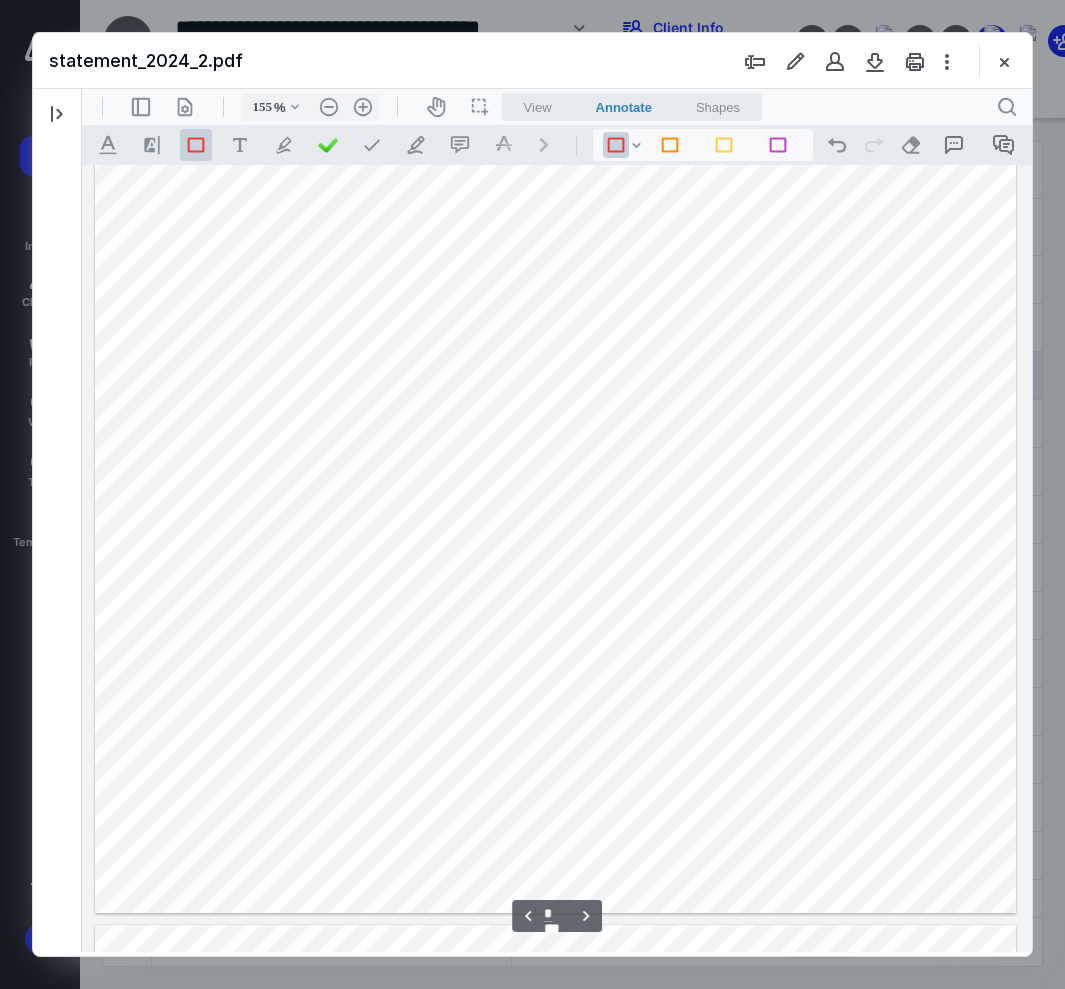 click at bounding box center (555, 261) 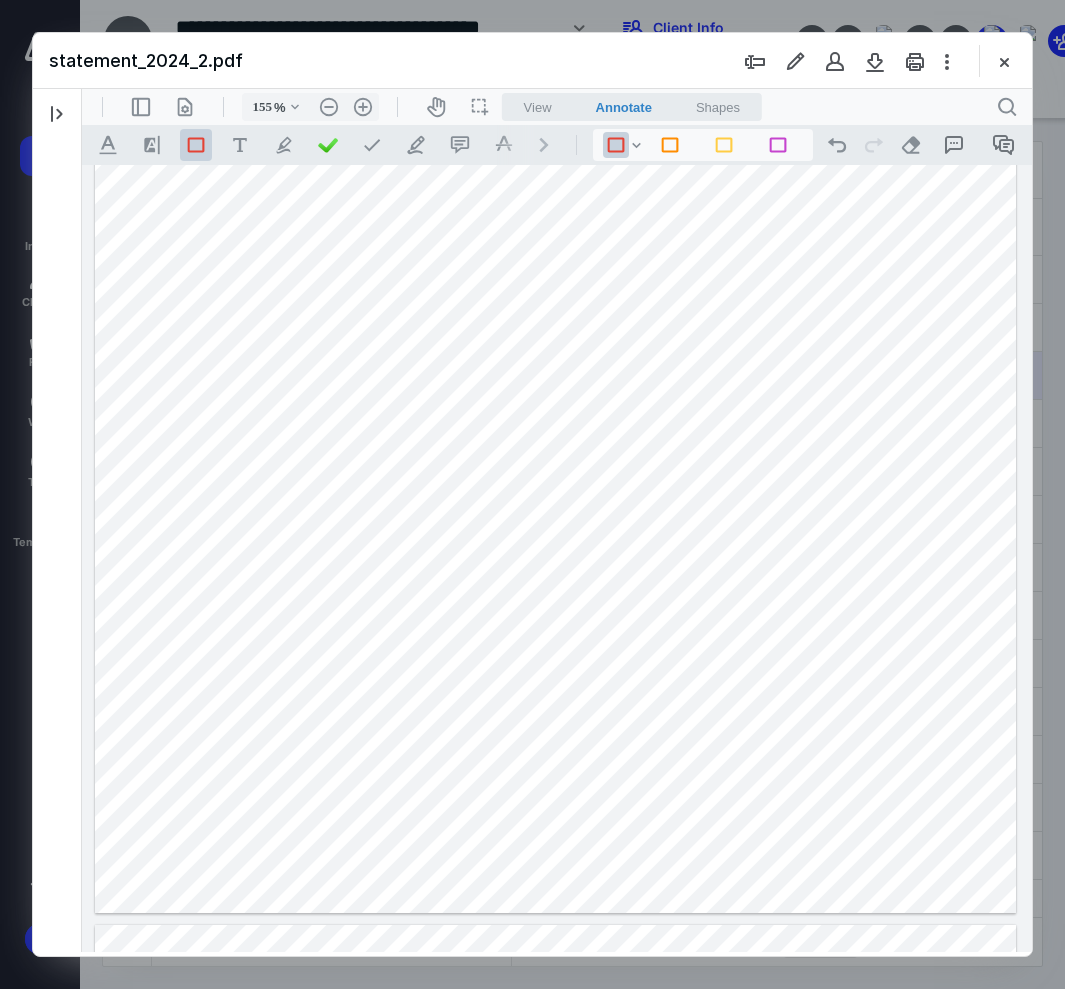 drag, startPoint x: 825, startPoint y: 715, endPoint x: 825, endPoint y: 758, distance: 43 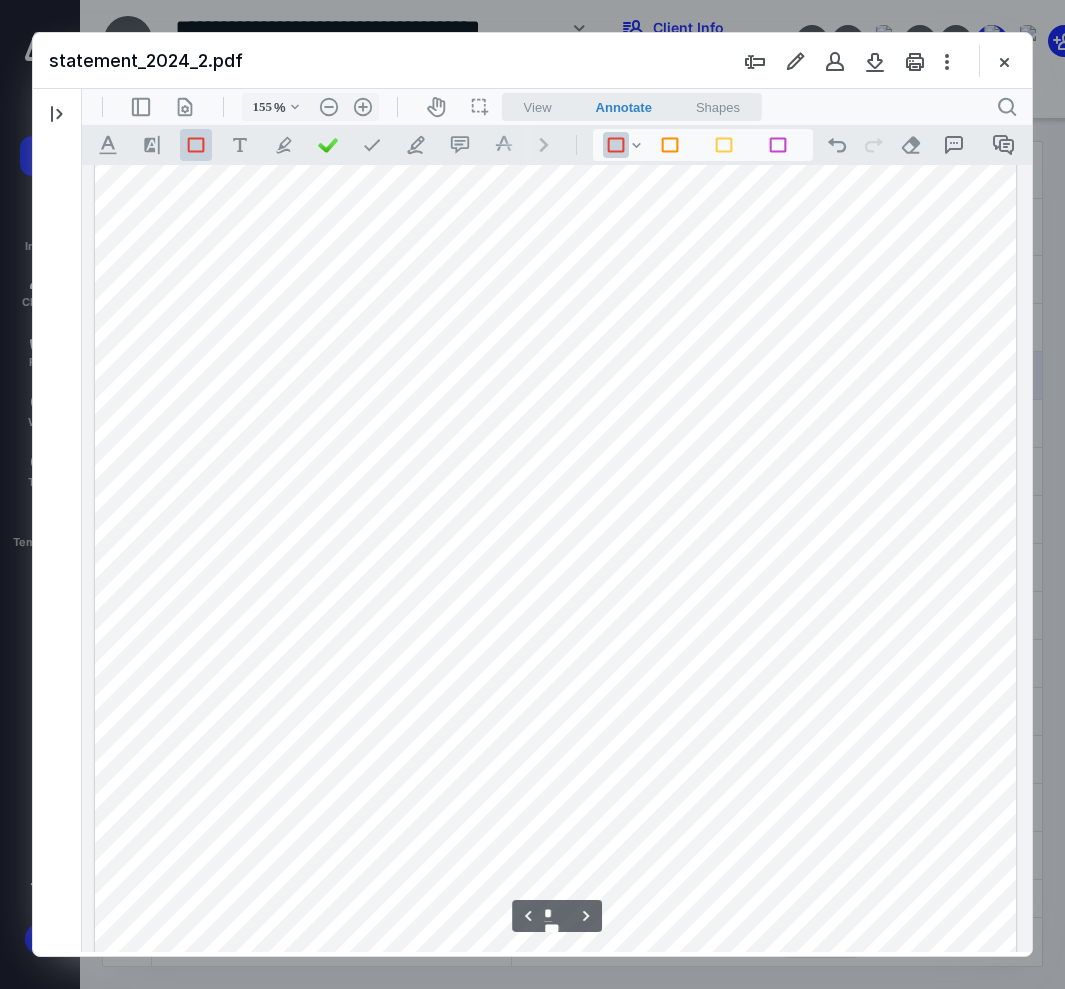 scroll, scrollTop: 4000, scrollLeft: 0, axis: vertical 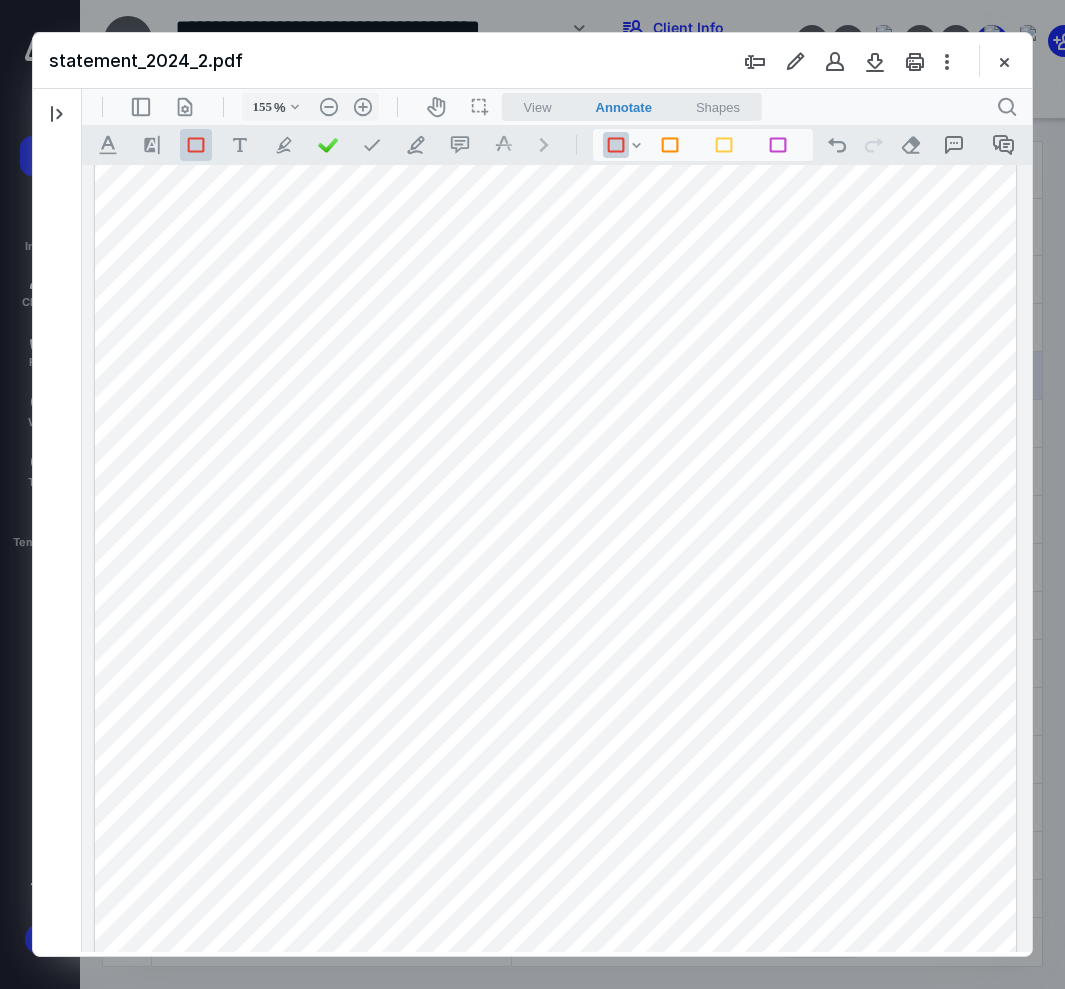 drag, startPoint x: 840, startPoint y: 227, endPoint x: 916, endPoint y: 321, distance: 120.880104 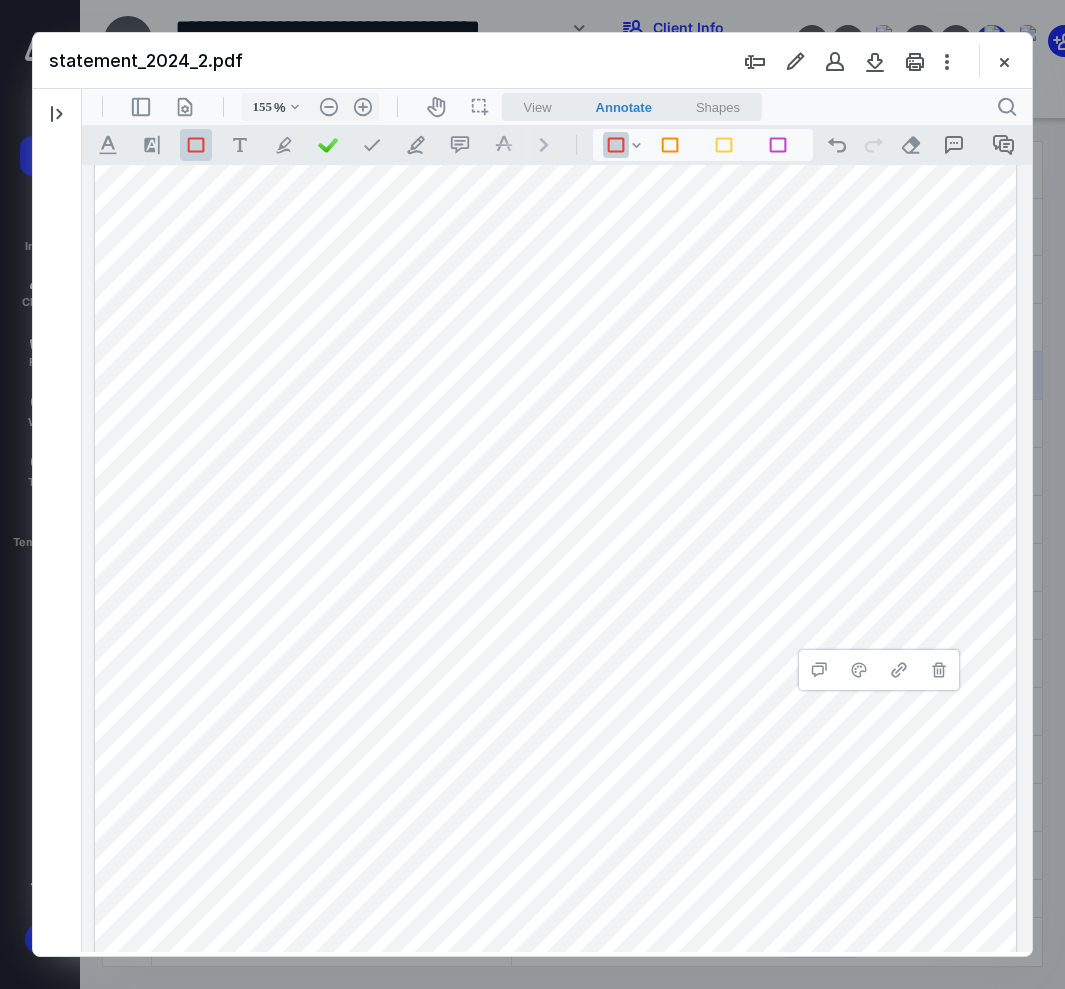 click at bounding box center [555, 767] 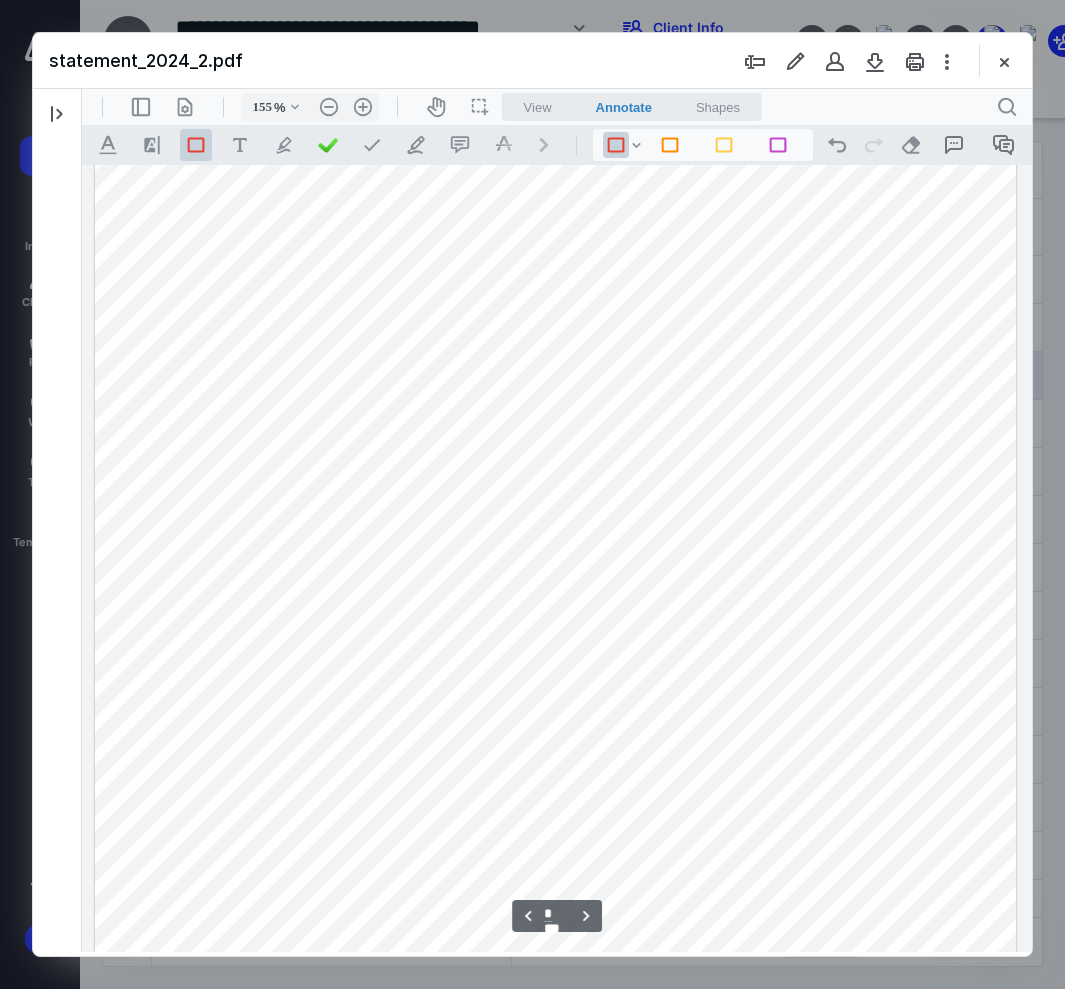 scroll, scrollTop: 4244, scrollLeft: 0, axis: vertical 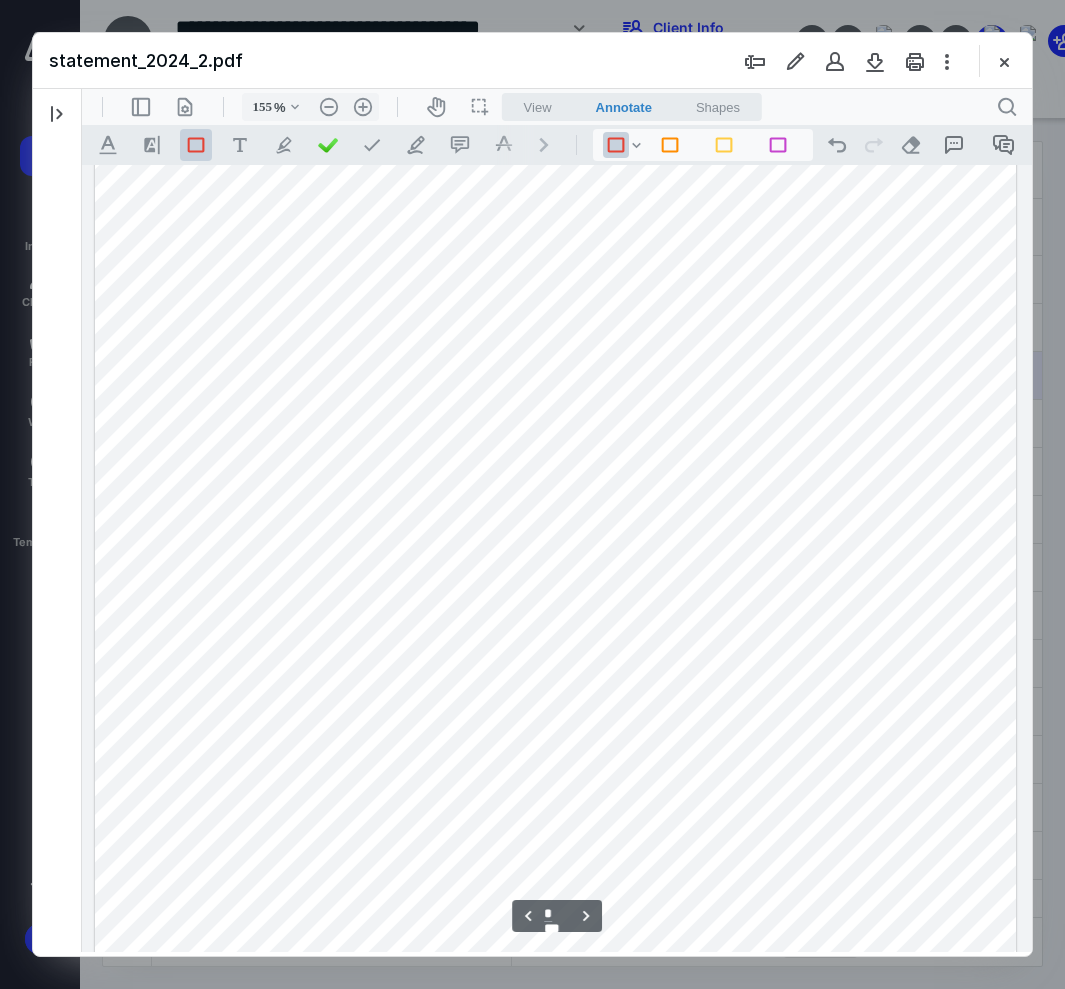 drag, startPoint x: 822, startPoint y: 432, endPoint x: 923, endPoint y: 549, distance: 154.5639 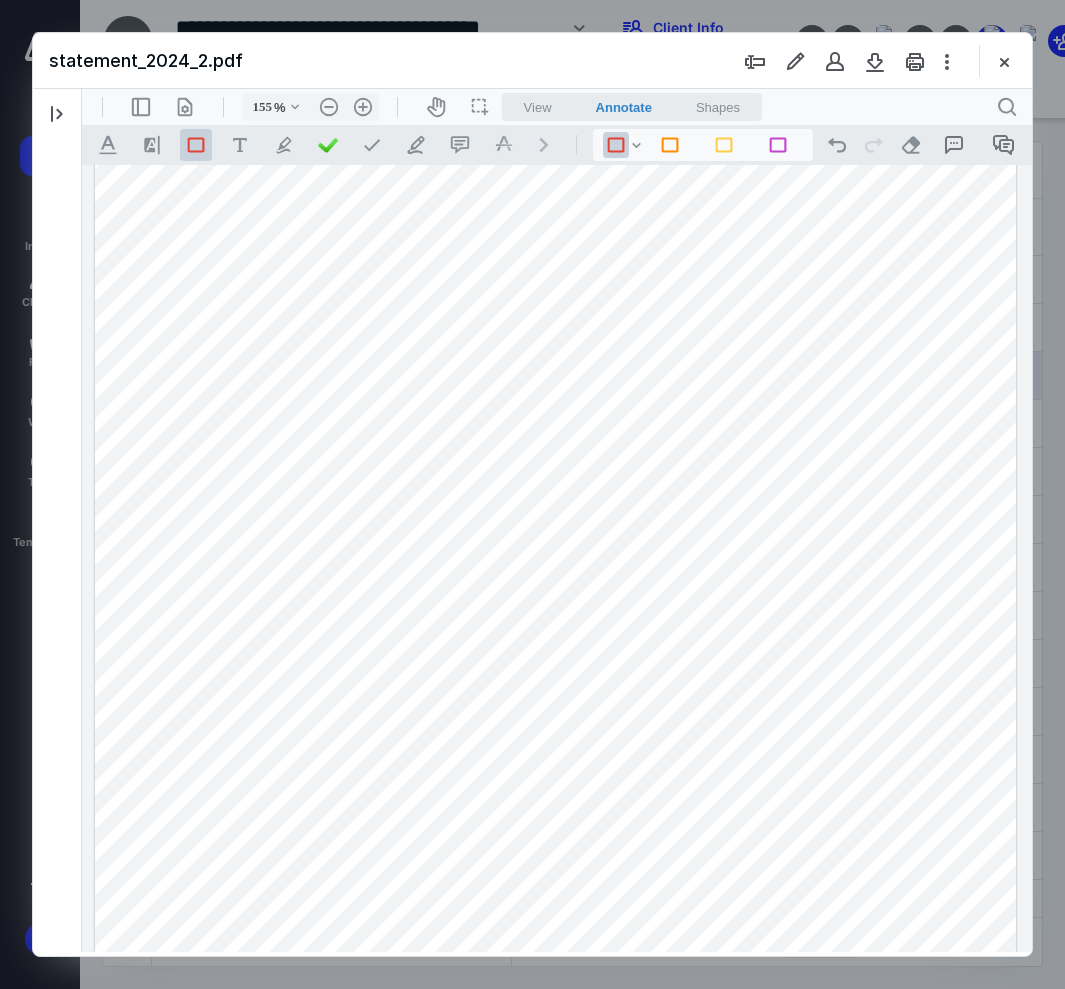 drag, startPoint x: 838, startPoint y: 593, endPoint x: 913, endPoint y: 626, distance: 81.939 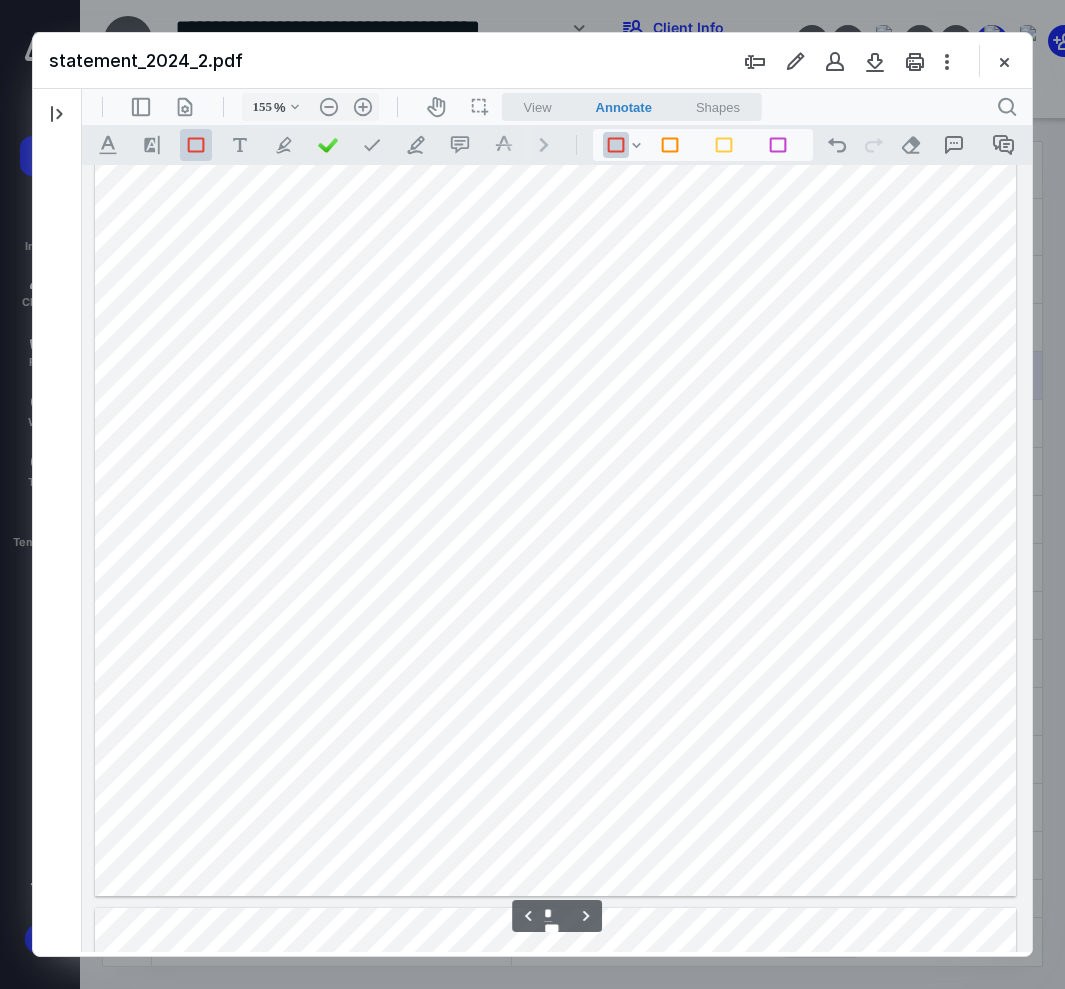 scroll, scrollTop: 4524, scrollLeft: 0, axis: vertical 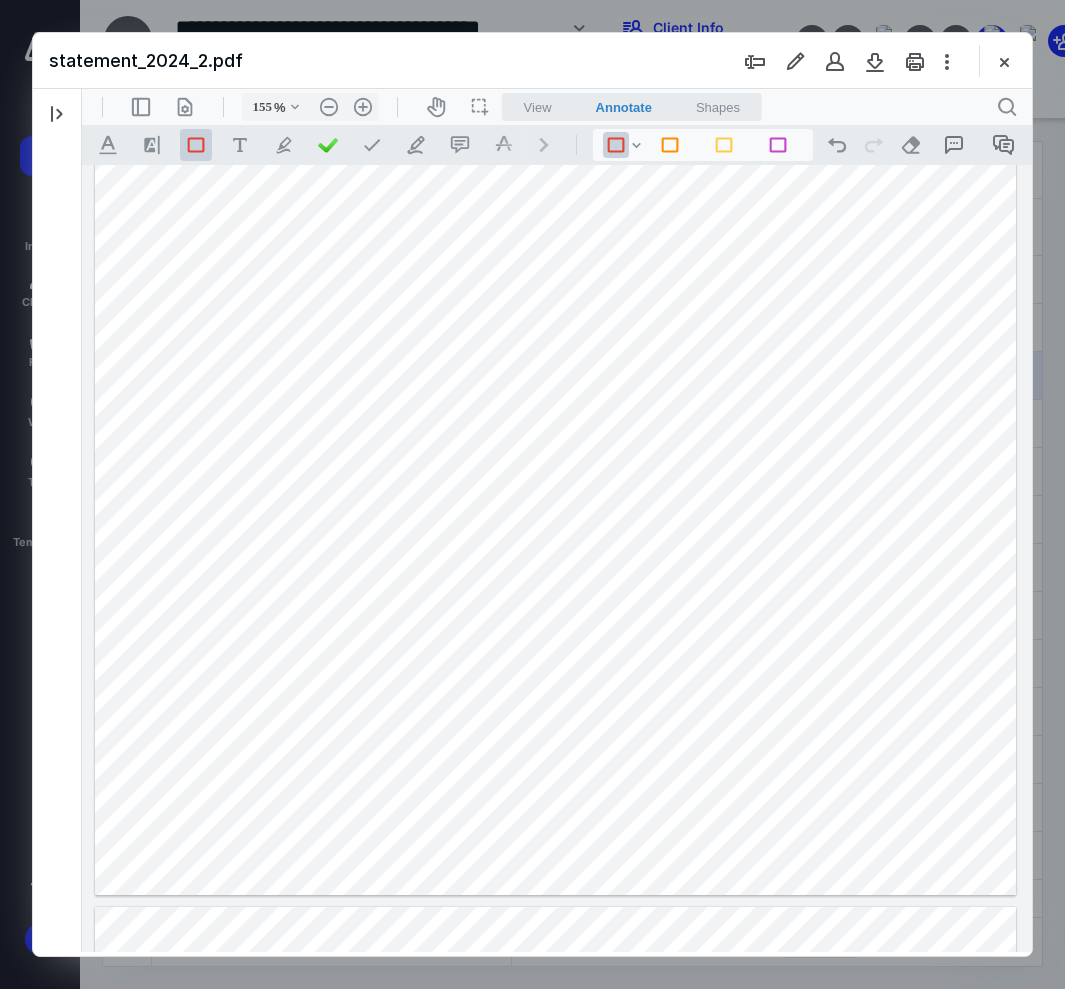 drag, startPoint x: 828, startPoint y: 706, endPoint x: 929, endPoint y: 778, distance: 124.036285 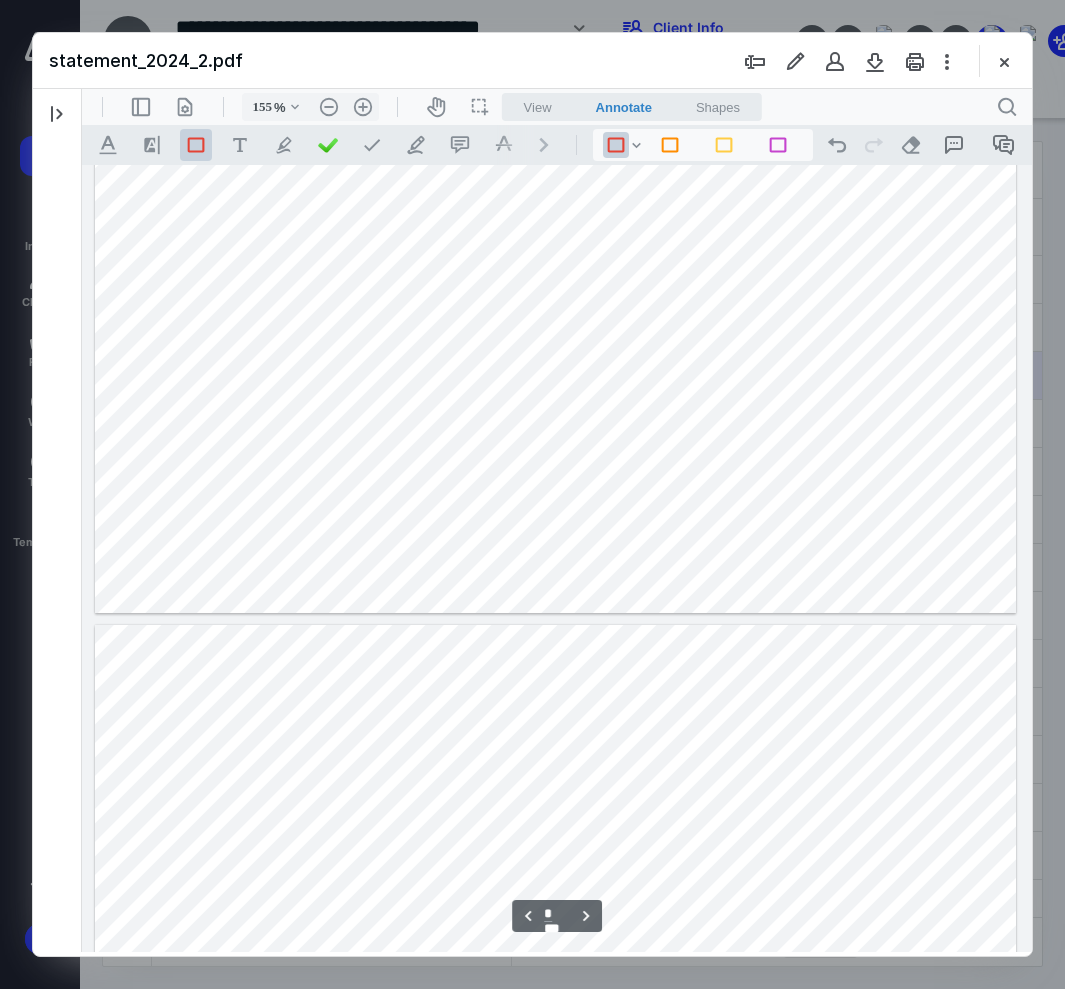 type on "*" 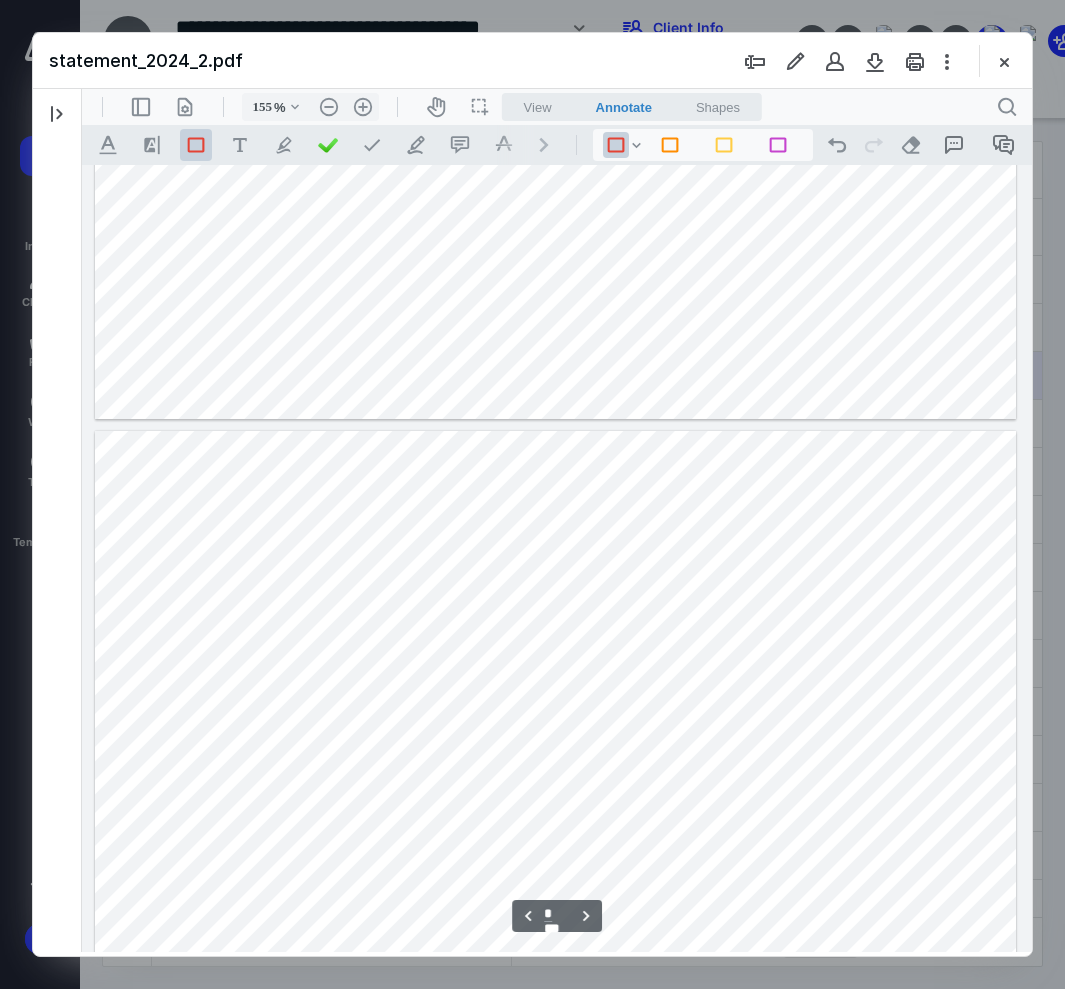 scroll, scrollTop: 5006, scrollLeft: 0, axis: vertical 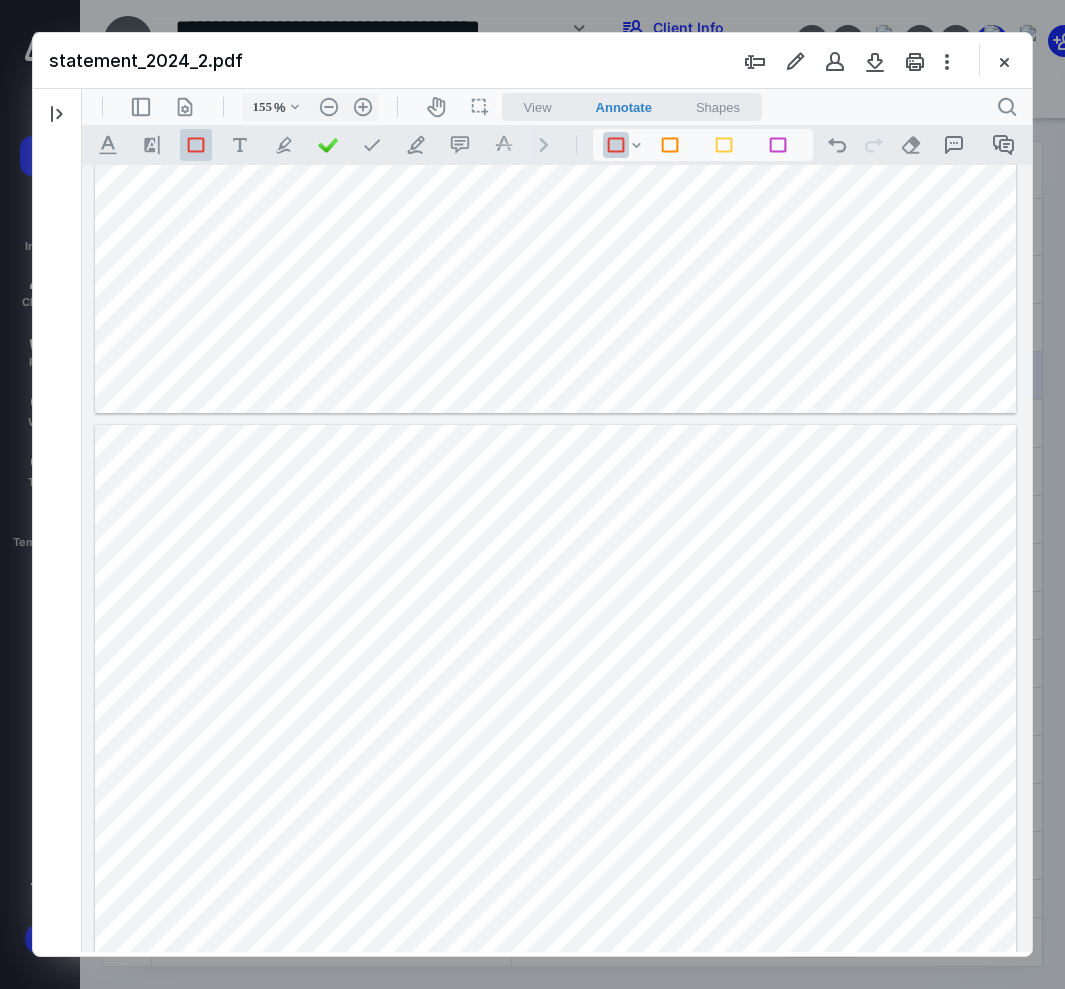 drag, startPoint x: 828, startPoint y: 516, endPoint x: 924, endPoint y: 749, distance: 252.00198 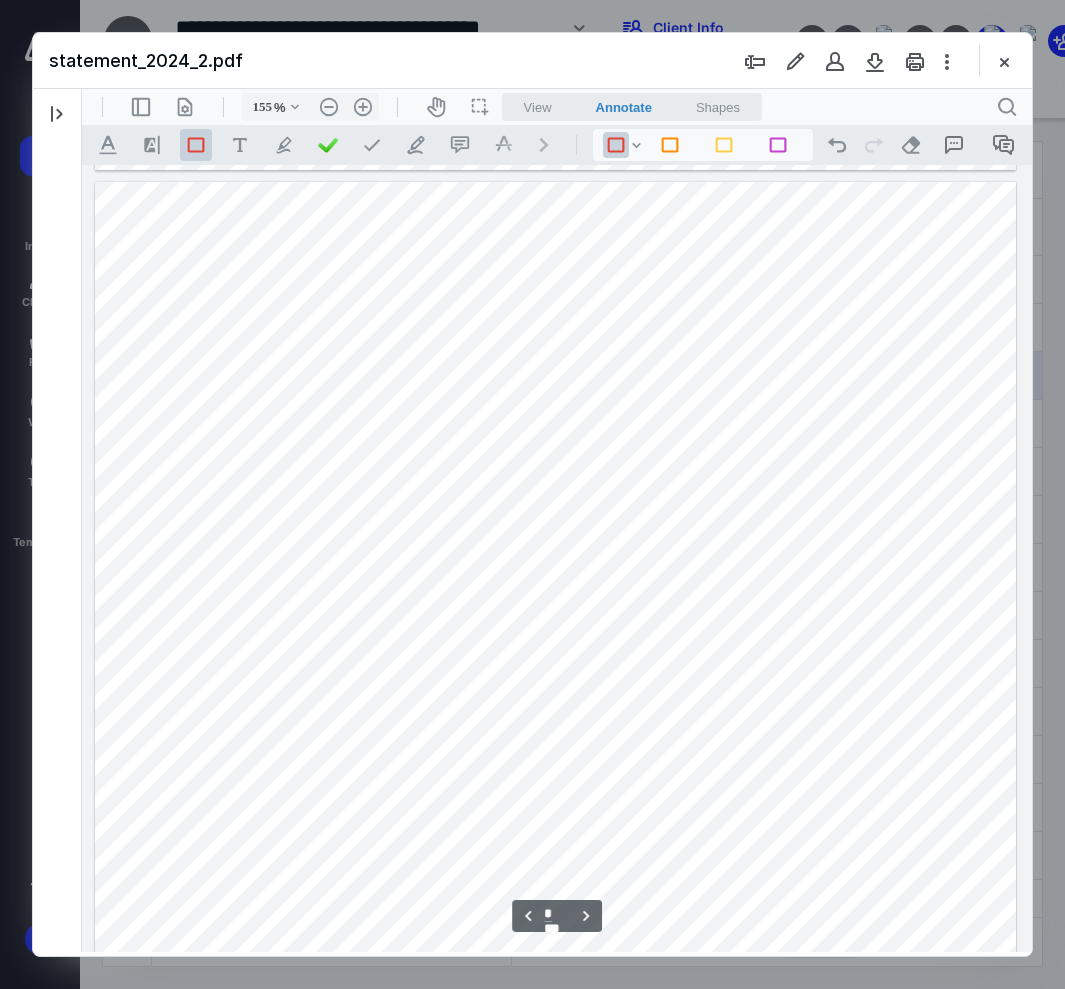 scroll, scrollTop: 5365, scrollLeft: 0, axis: vertical 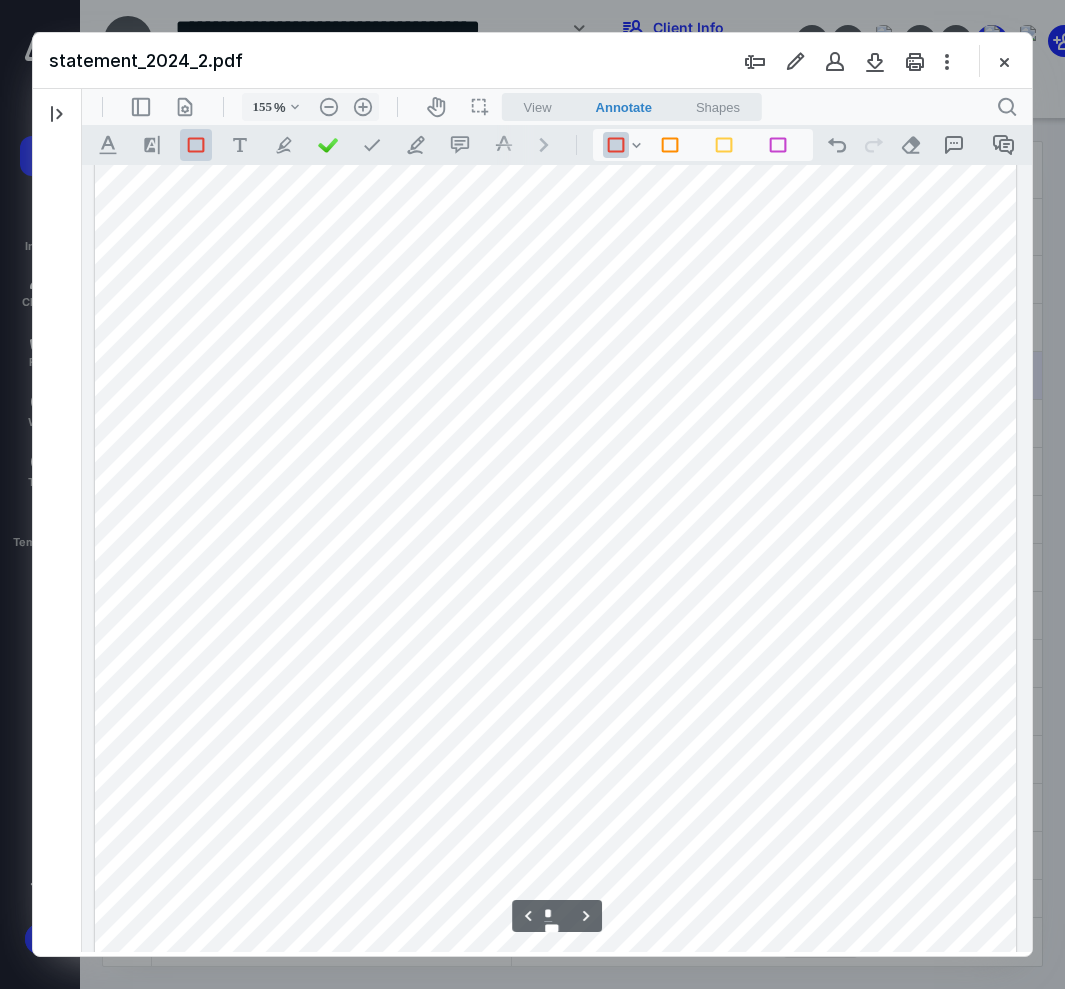 drag, startPoint x: 832, startPoint y: 439, endPoint x: 926, endPoint y: 627, distance: 210.19038 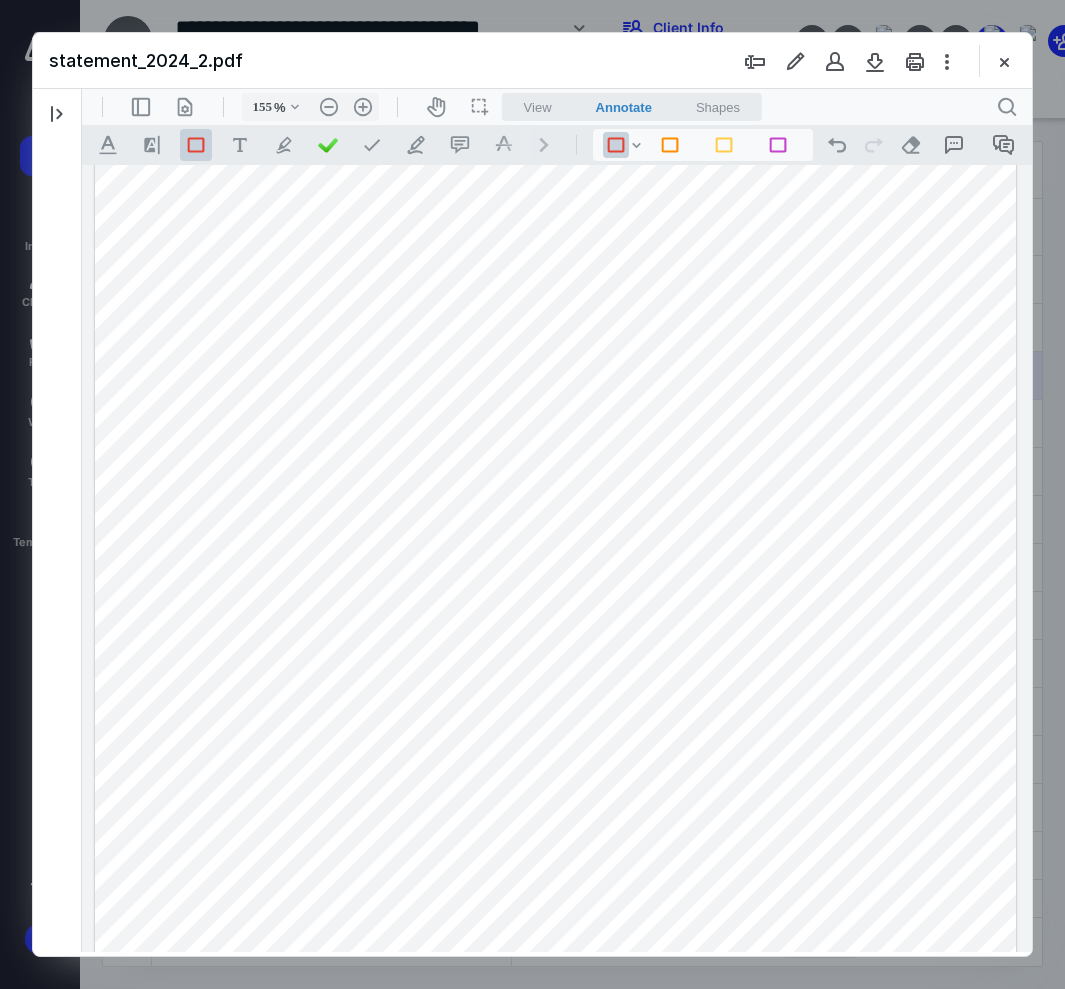 drag, startPoint x: 809, startPoint y: 666, endPoint x: 923, endPoint y: 739, distance: 135.36986 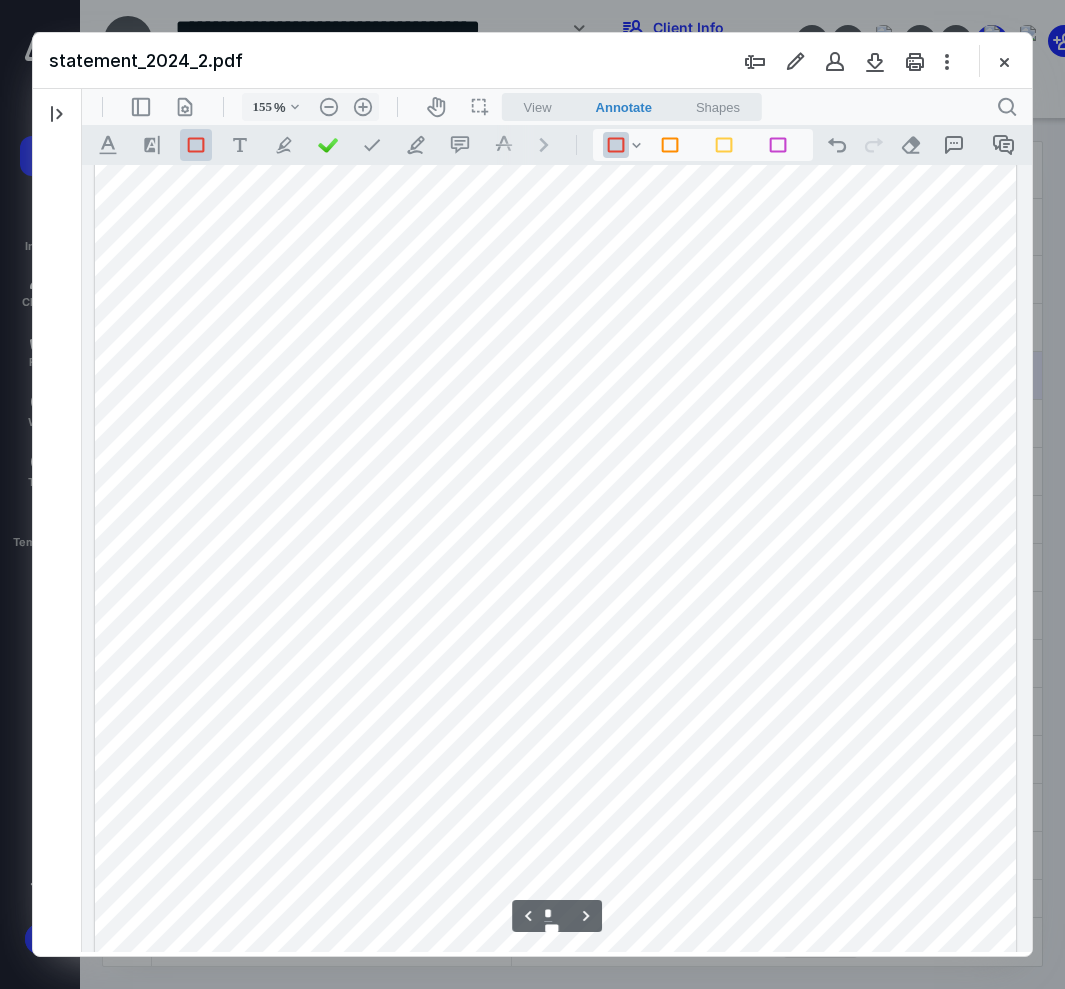 scroll, scrollTop: 5695, scrollLeft: 0, axis: vertical 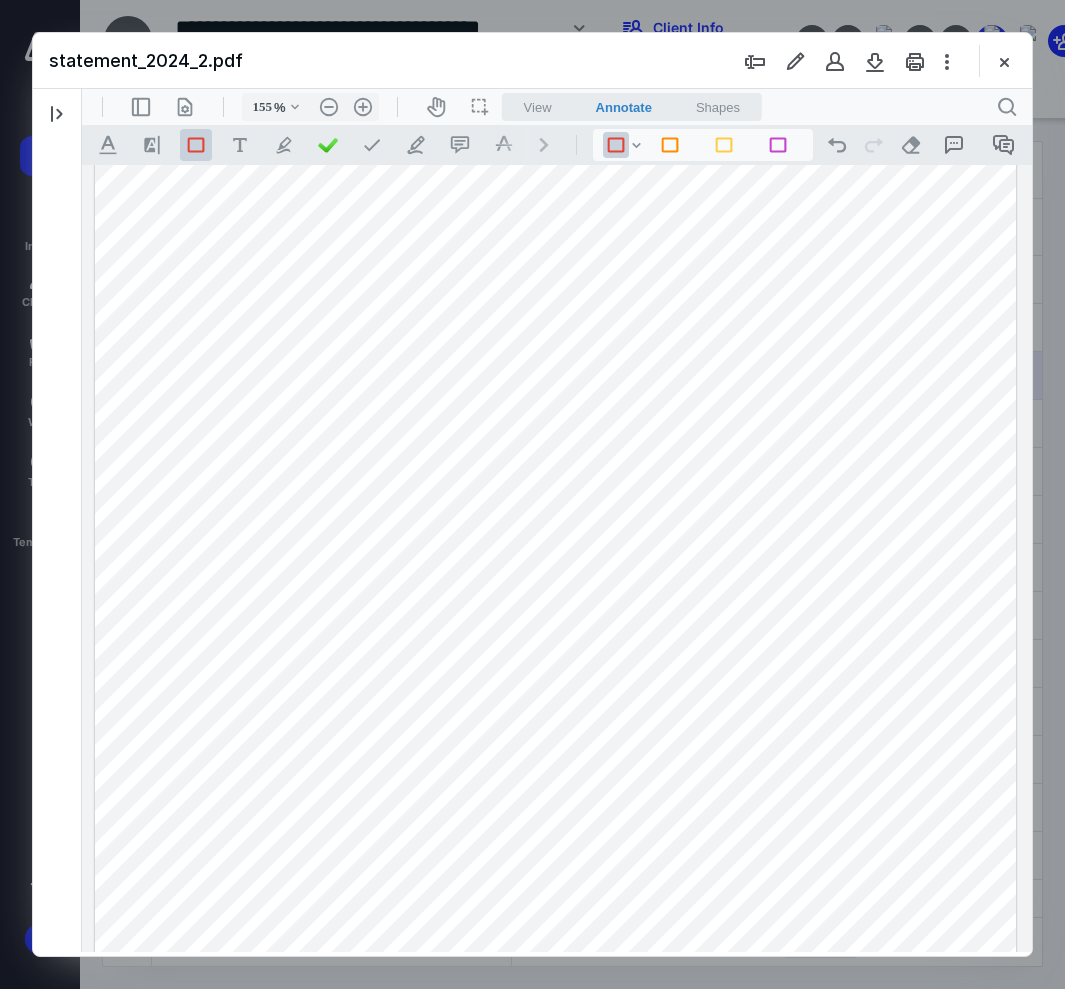 drag, startPoint x: 823, startPoint y: 611, endPoint x: 922, endPoint y: 765, distance: 183.07649 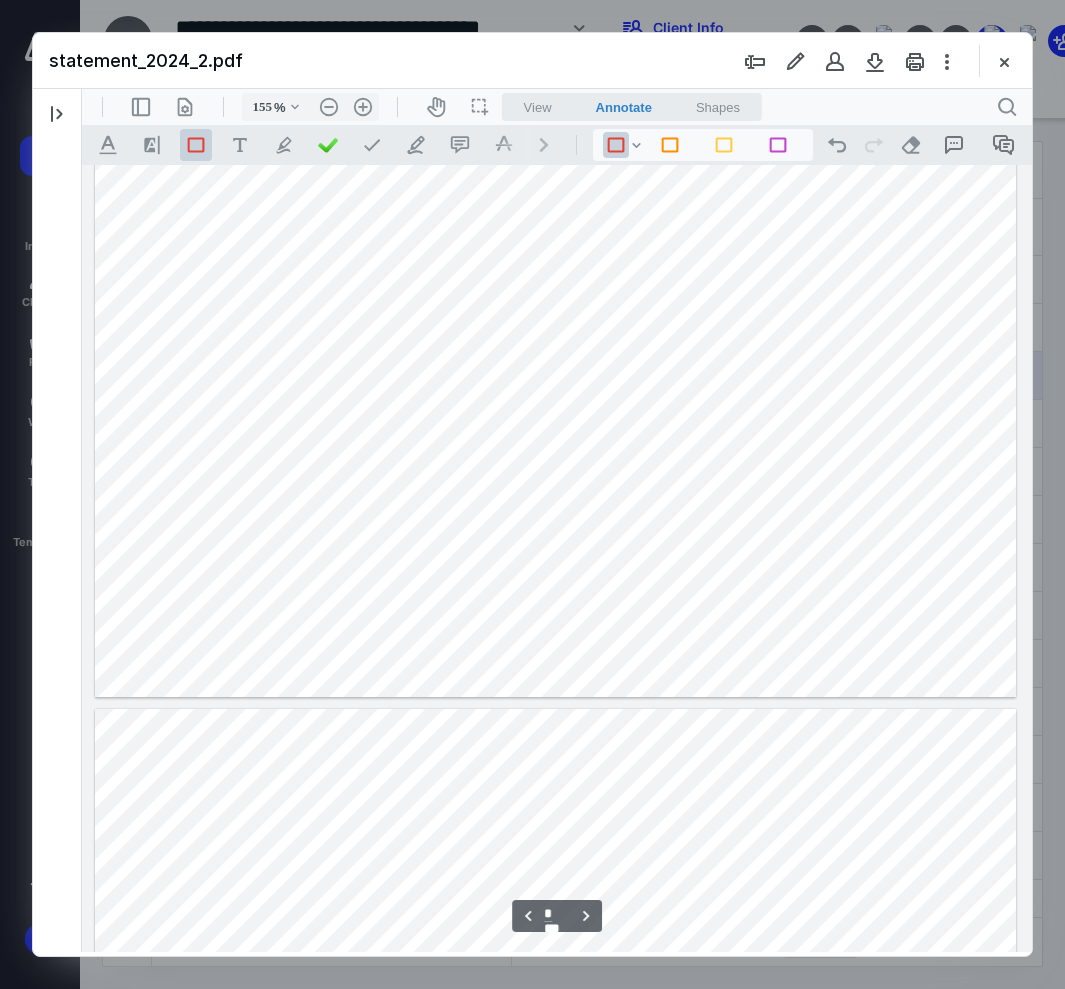 scroll, scrollTop: 6046, scrollLeft: 0, axis: vertical 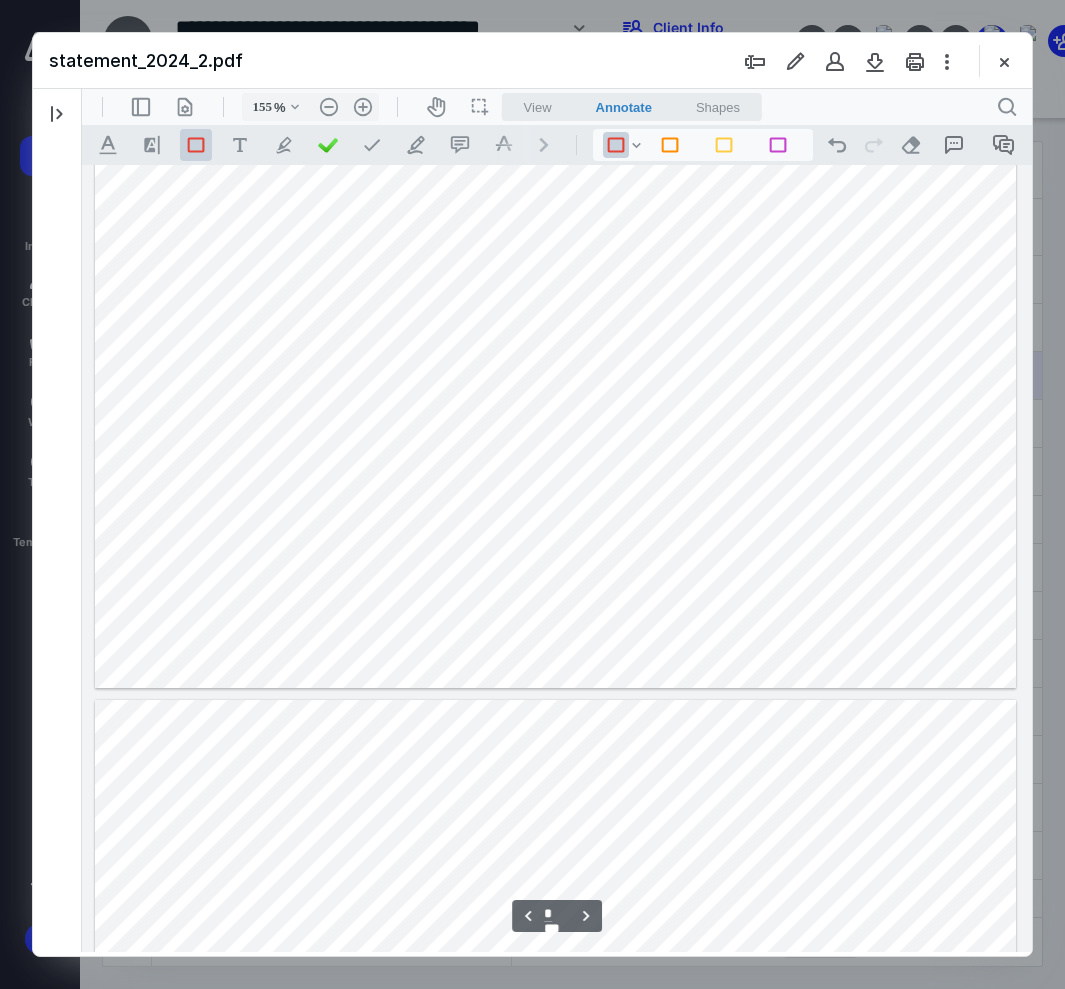 drag, startPoint x: 833, startPoint y: 498, endPoint x: 924, endPoint y: 573, distance: 117.923706 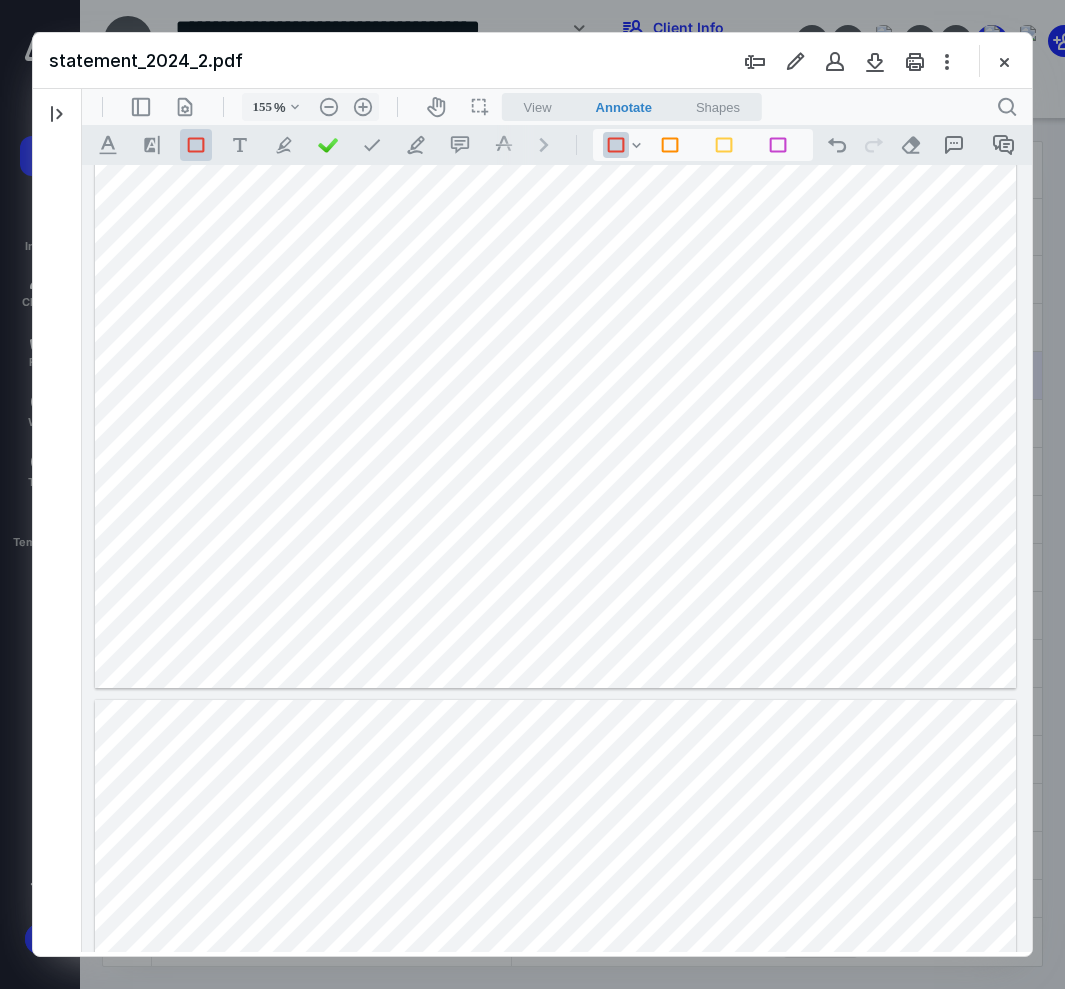 click at bounding box center [555, 36] 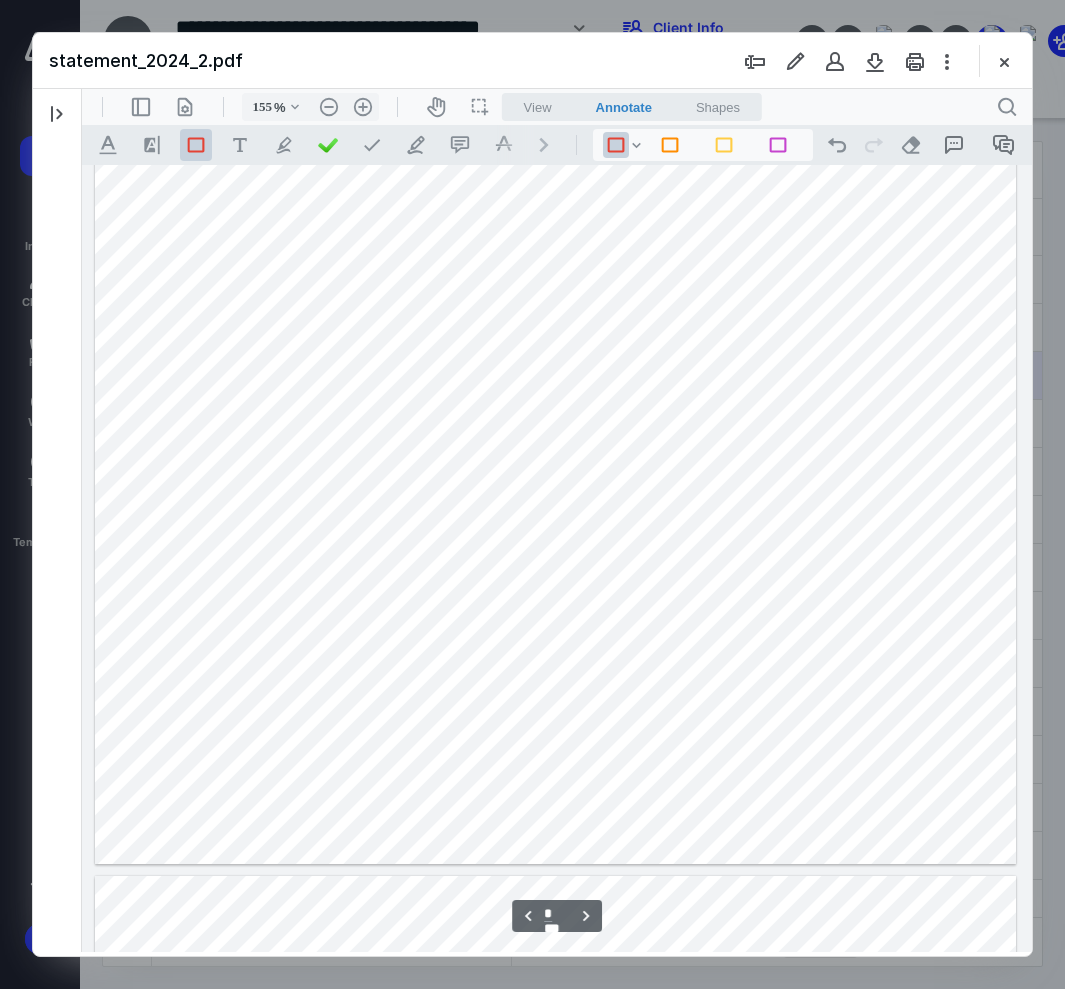 scroll, scrollTop: 5856, scrollLeft: 0, axis: vertical 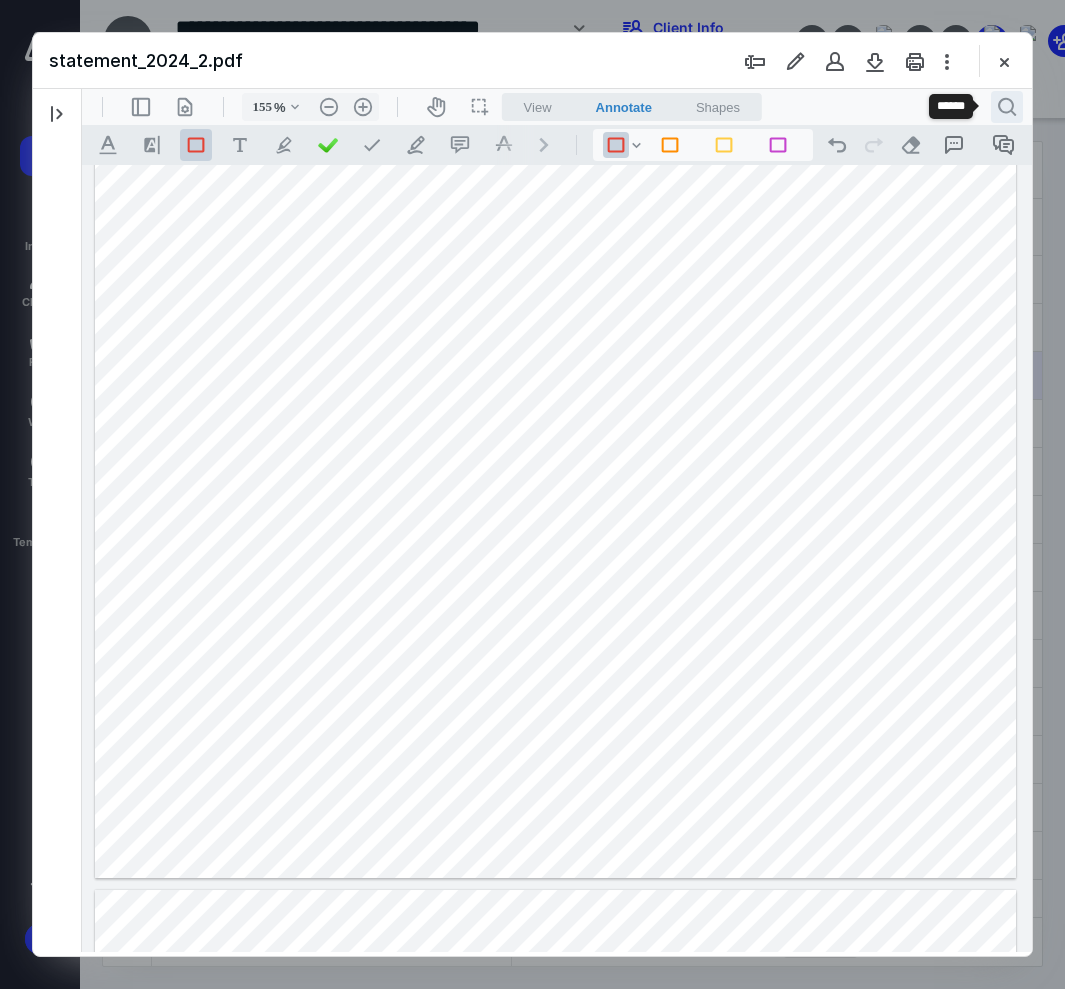 click on ".cls-1{fill:#abb0c4;} icon - header - search" at bounding box center (1007, 107) 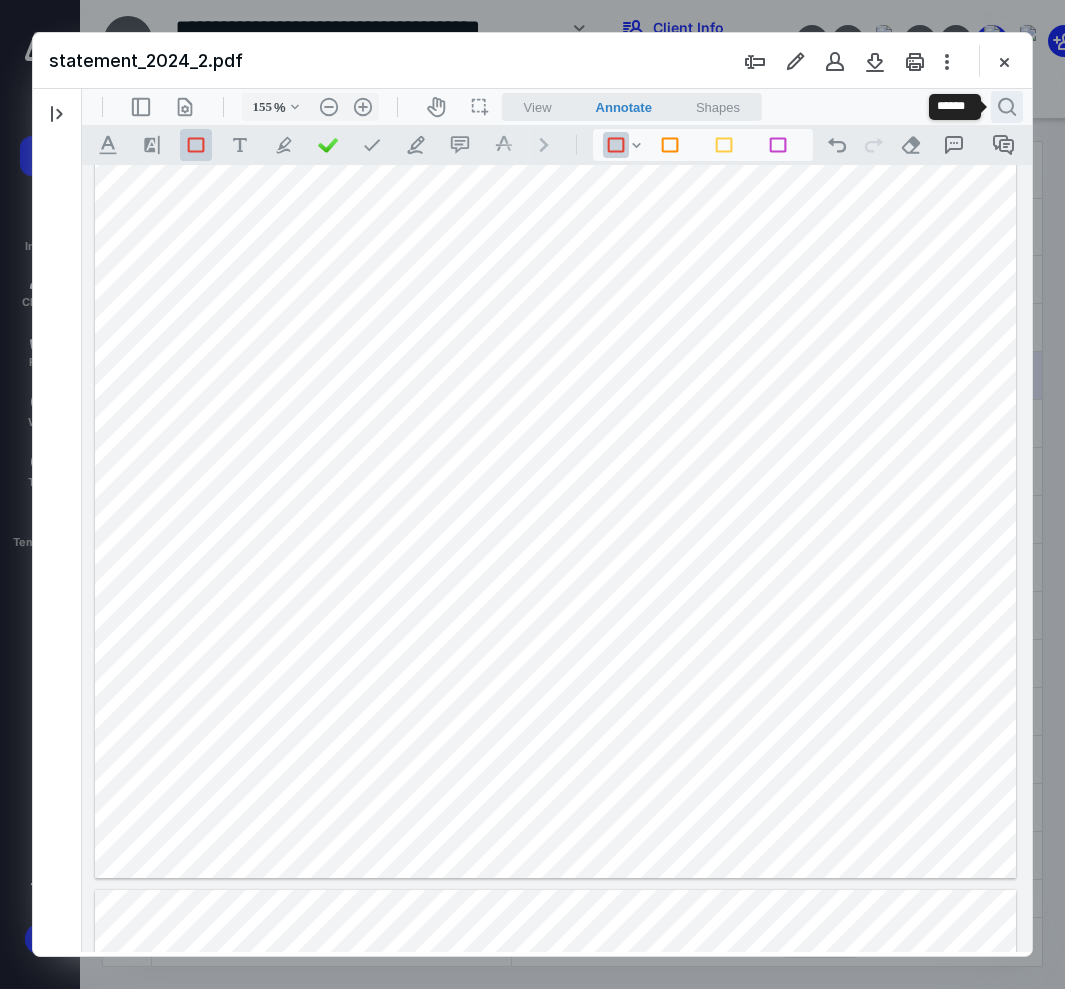 type on "154" 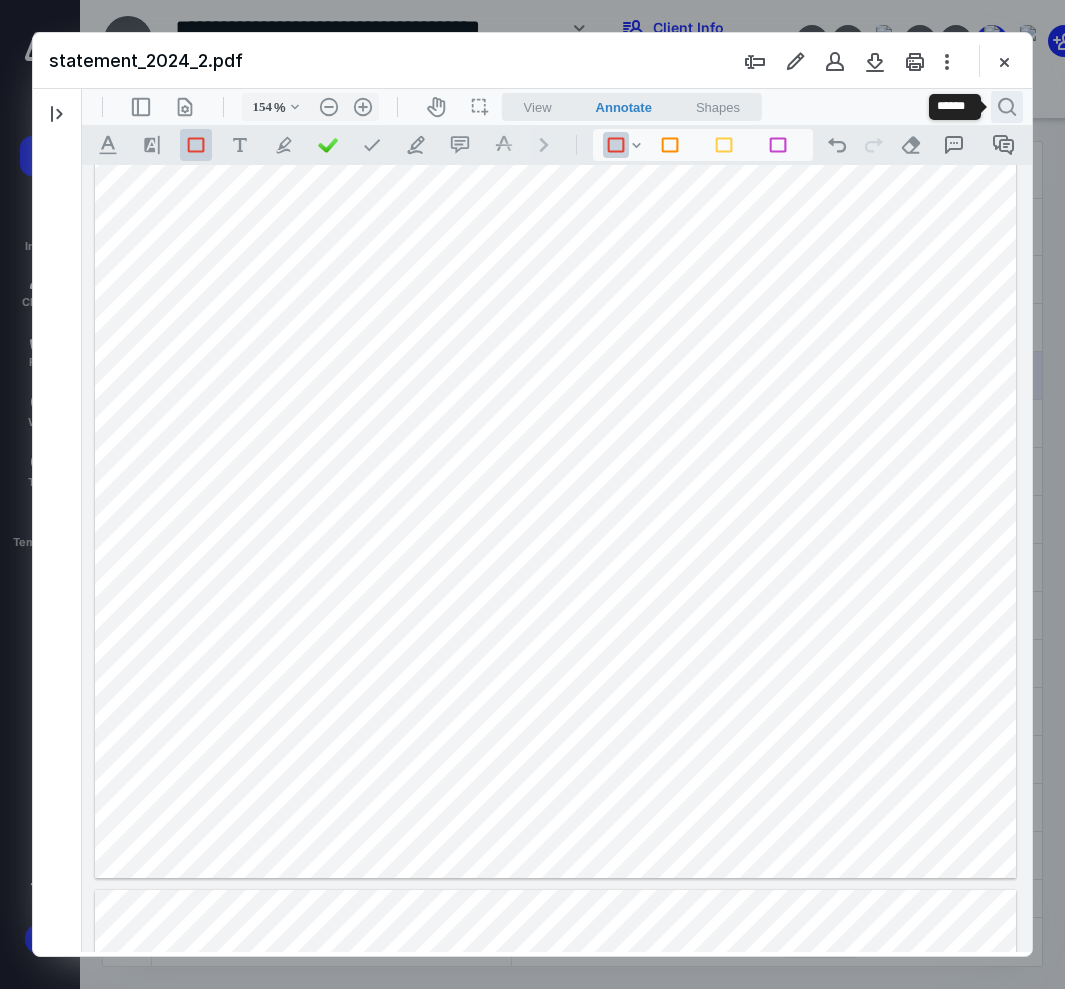 type 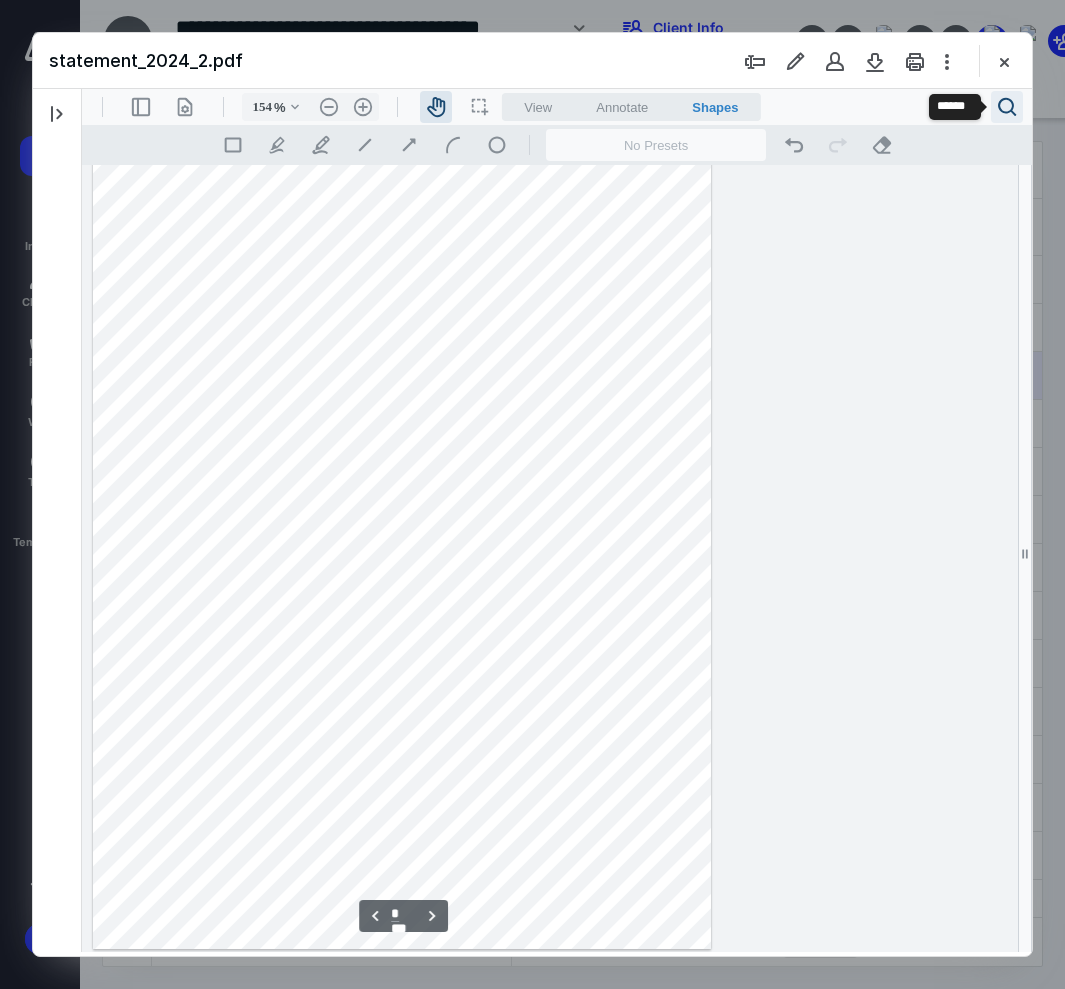 type on "104" 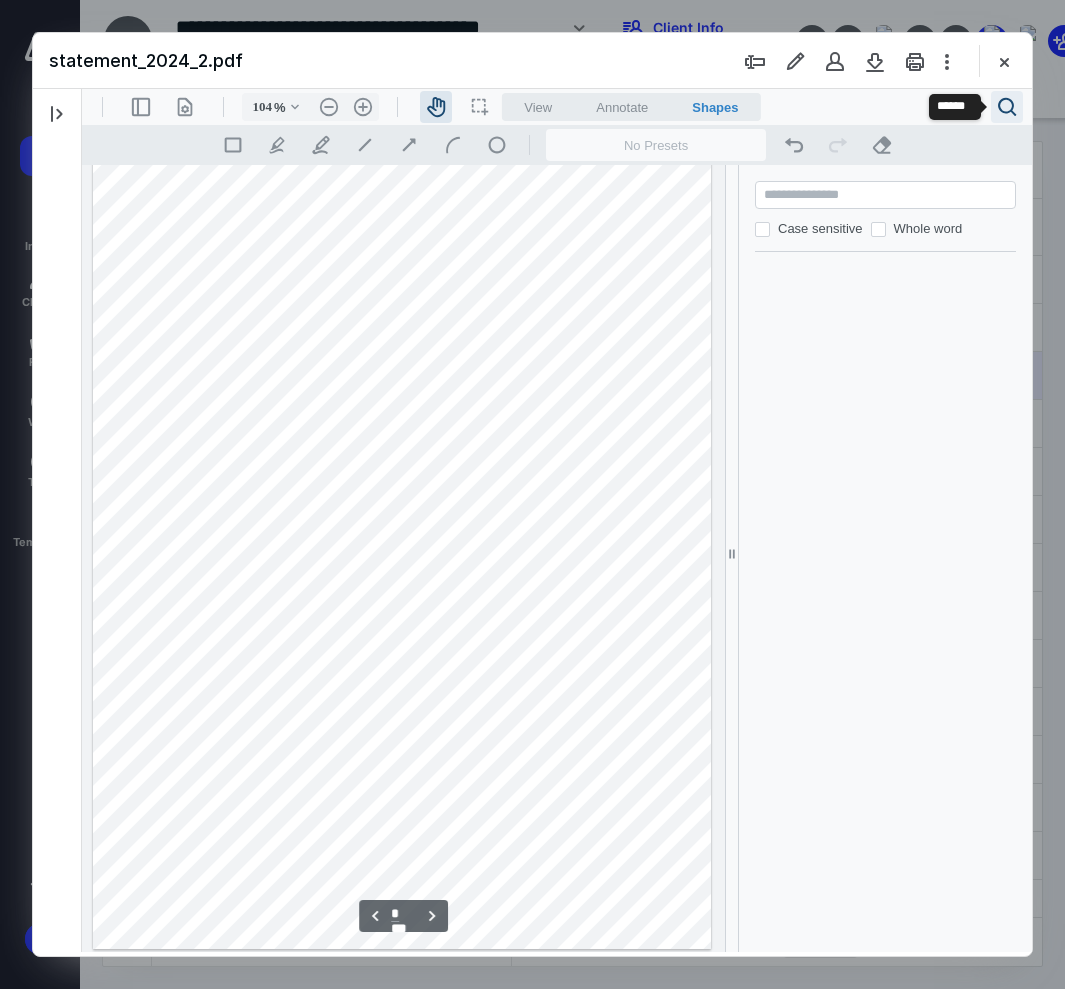 scroll, scrollTop: 4126, scrollLeft: 0, axis: vertical 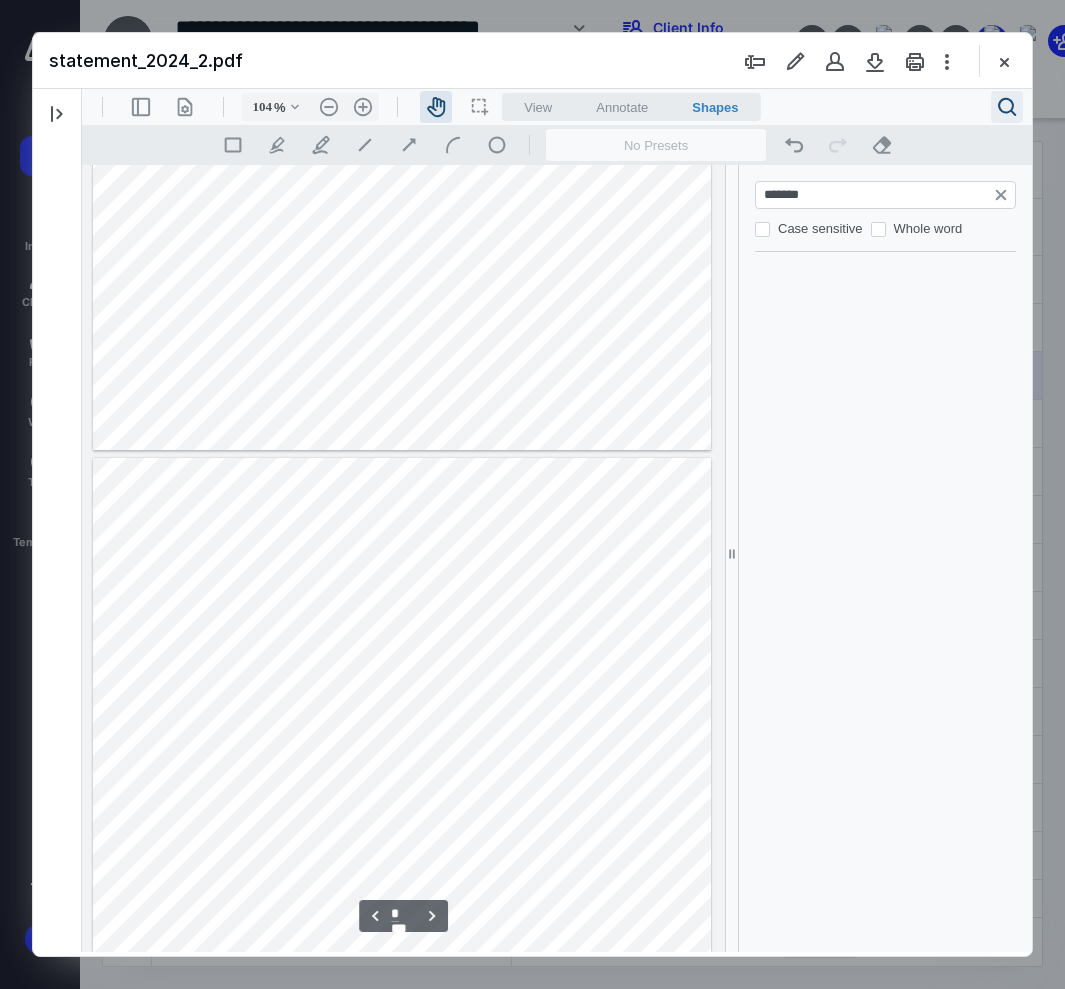 type on "*******" 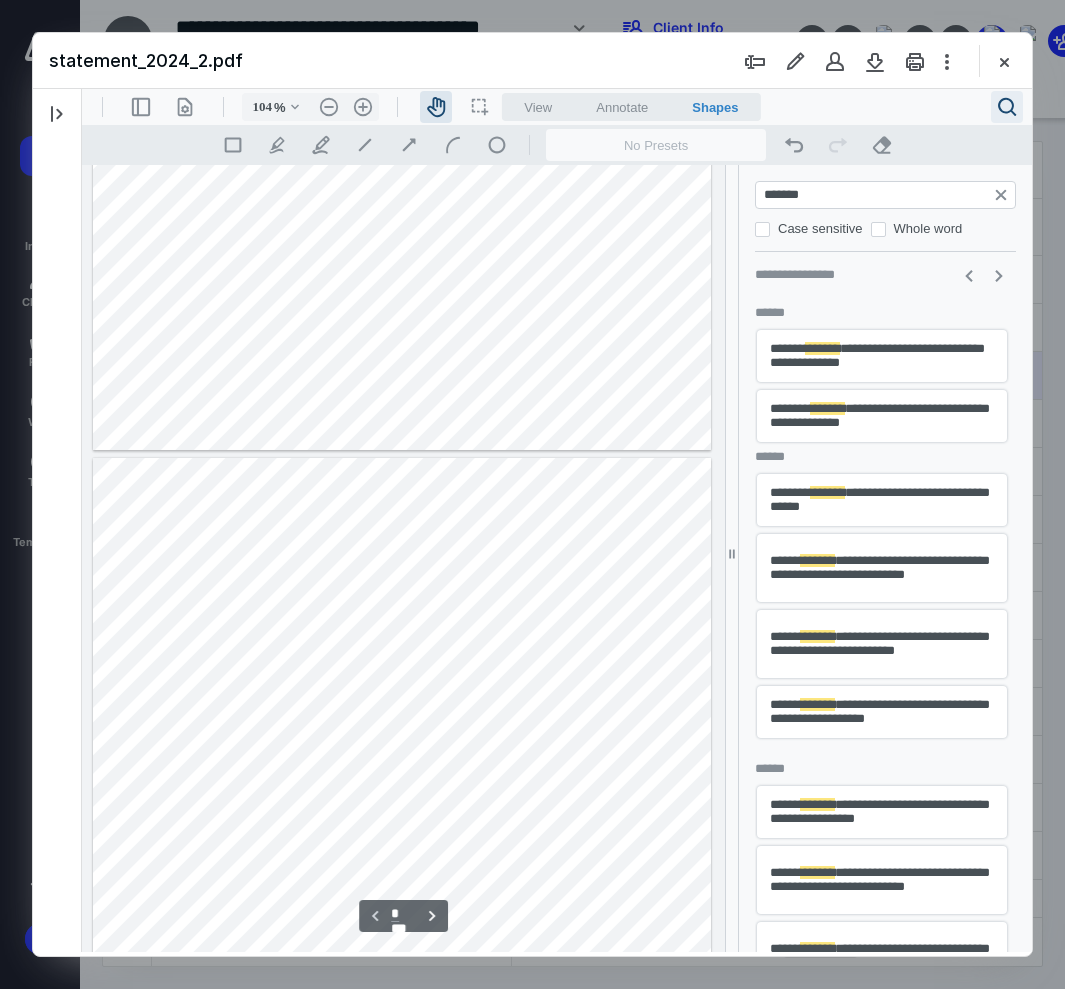 scroll, scrollTop: 267, scrollLeft: 0, axis: vertical 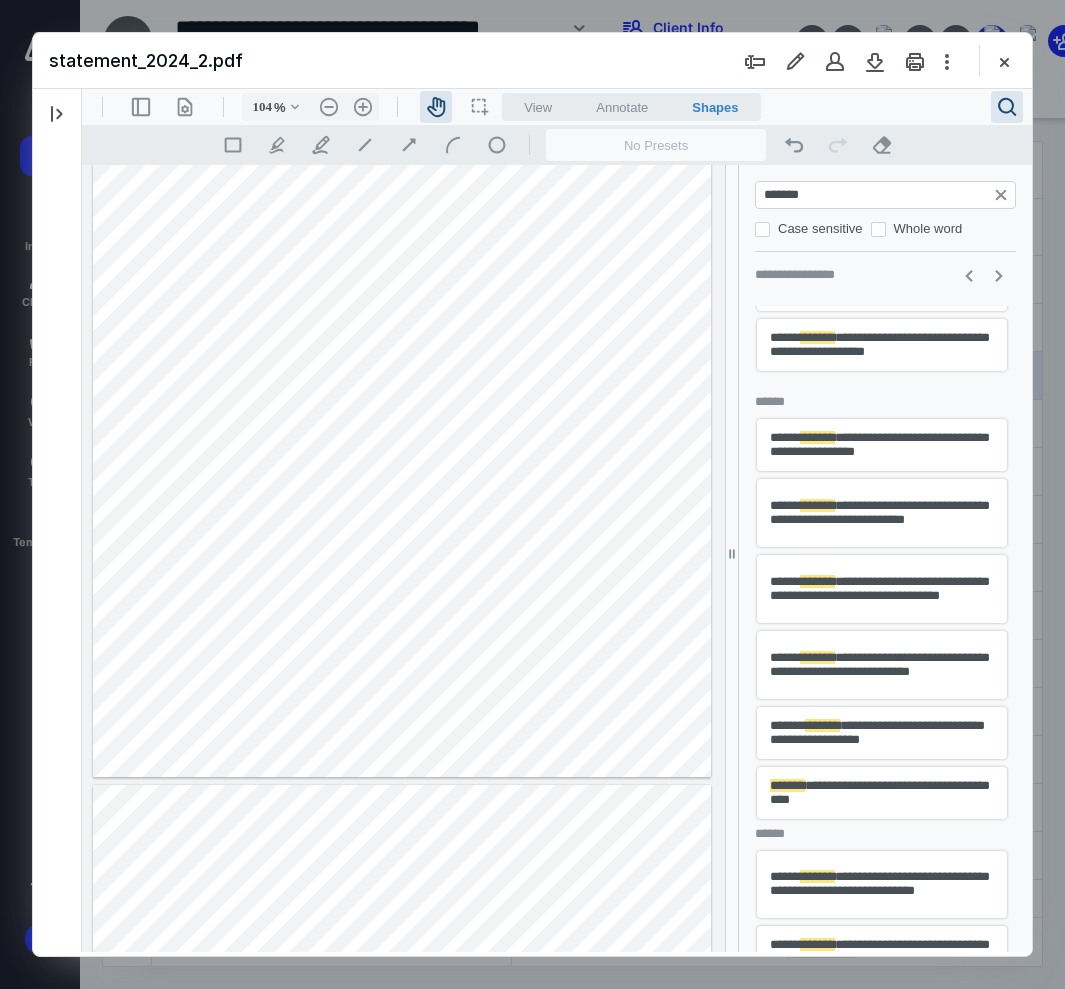 click on "**********" at bounding box center (882, 793) 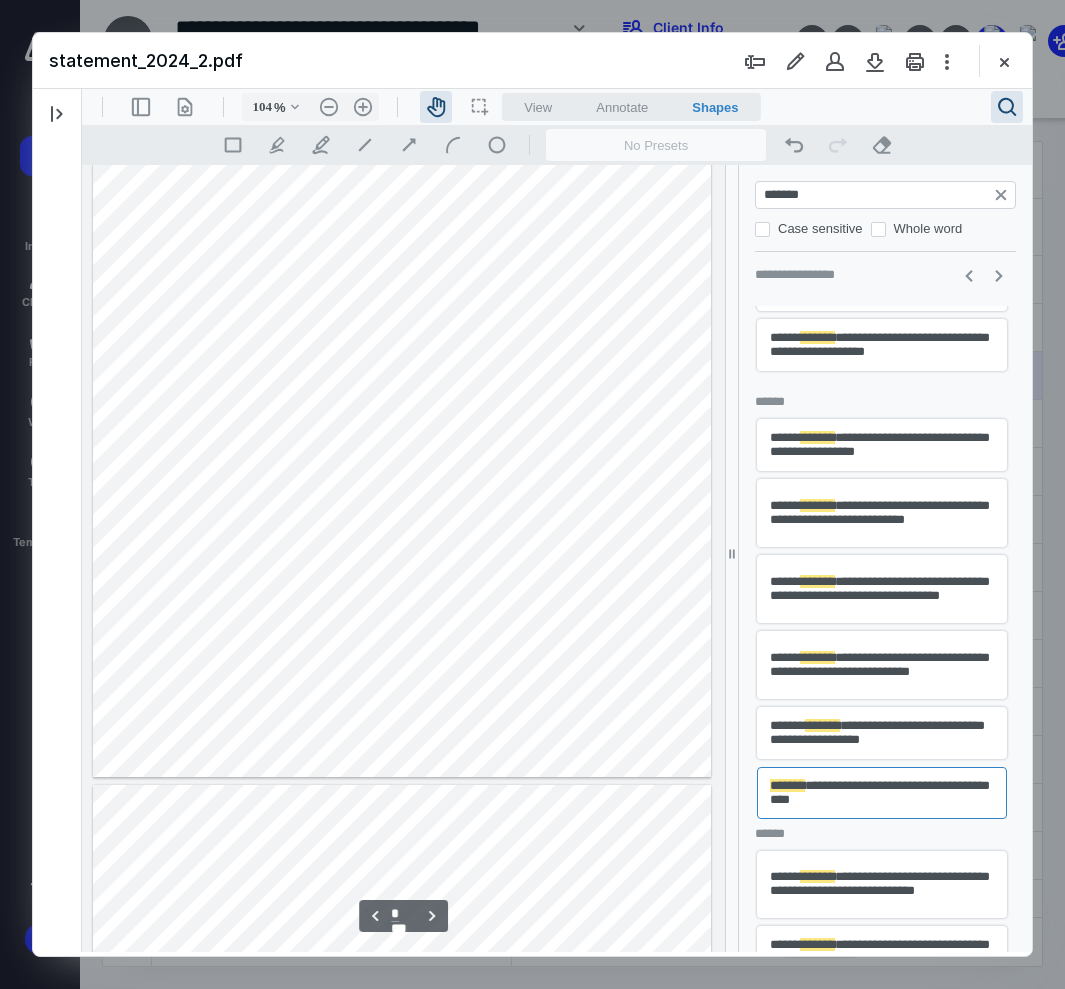 scroll, scrollTop: 2162, scrollLeft: 0, axis: vertical 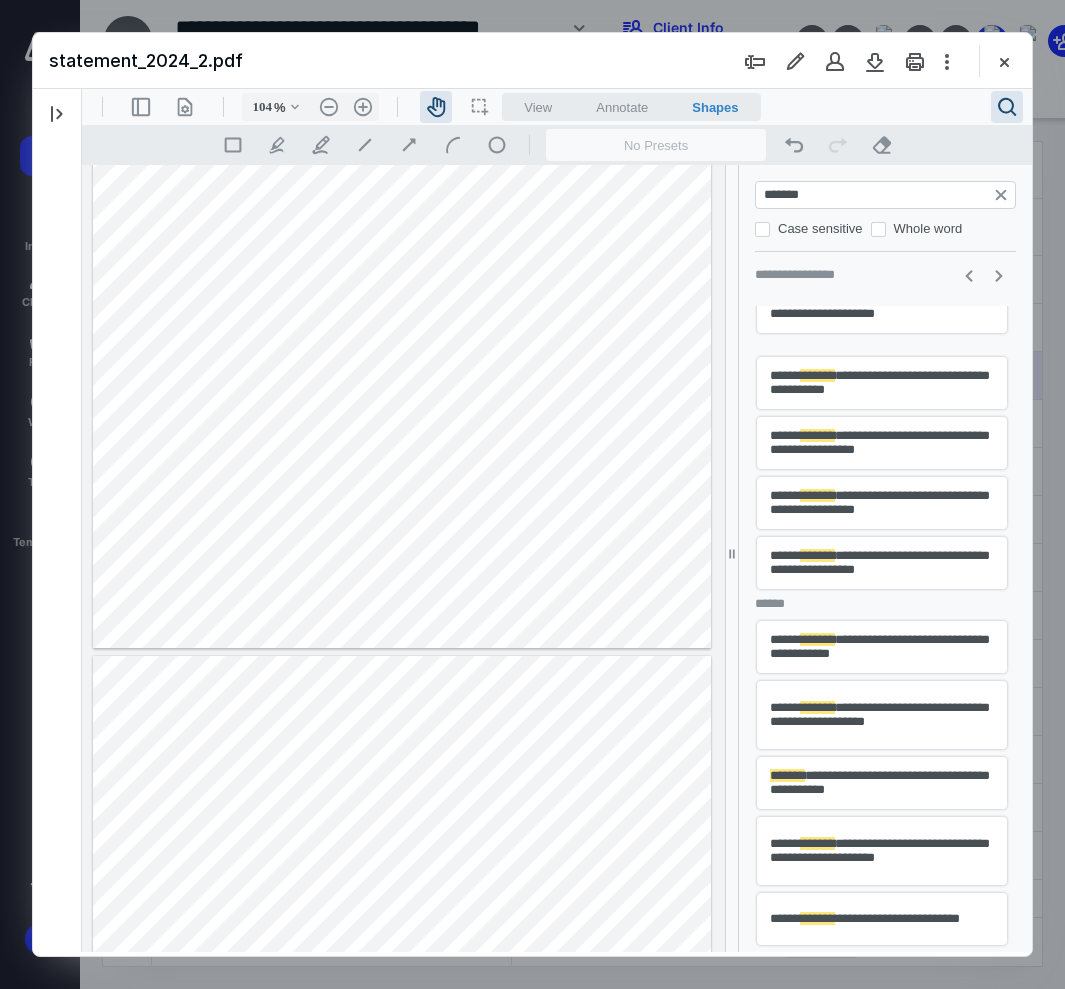 click on "**********" at bounding box center (882, 783) 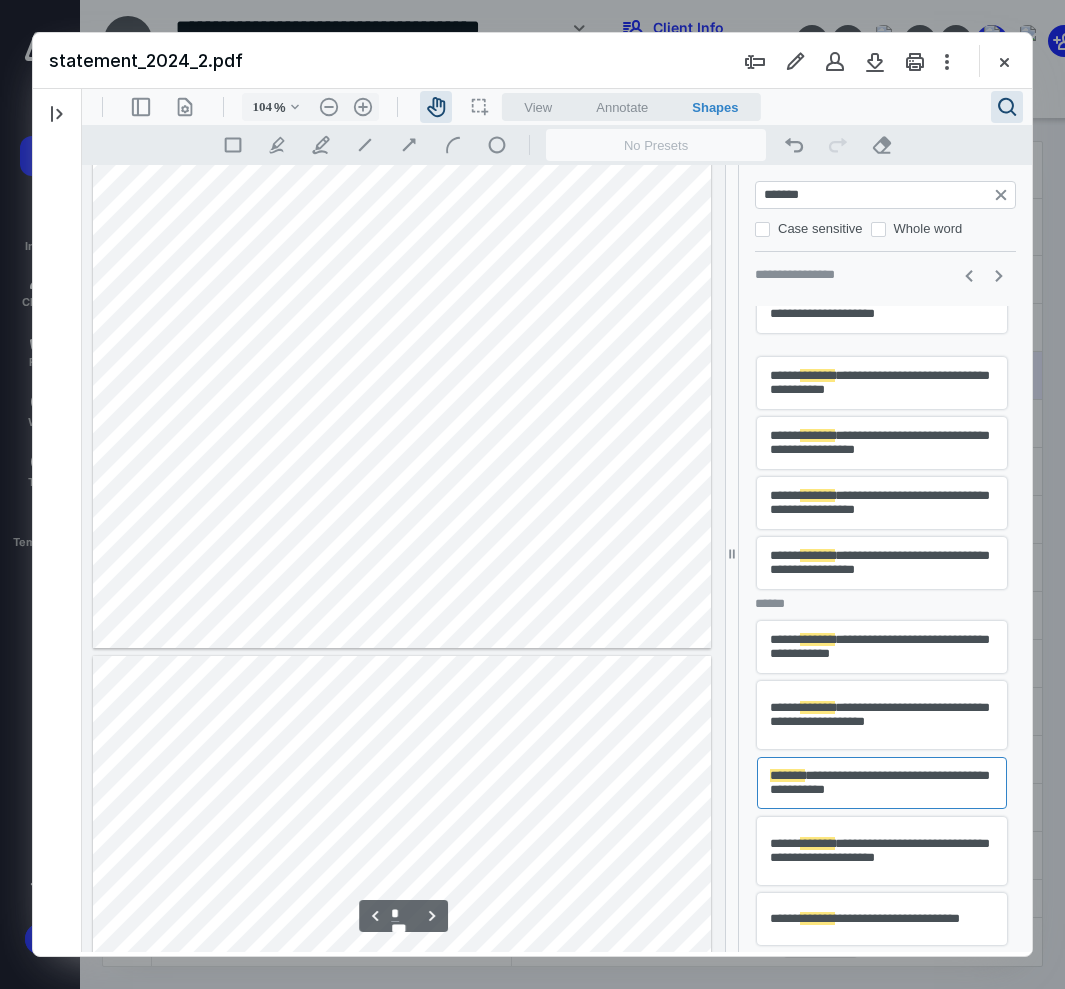 scroll, scrollTop: 3584, scrollLeft: 0, axis: vertical 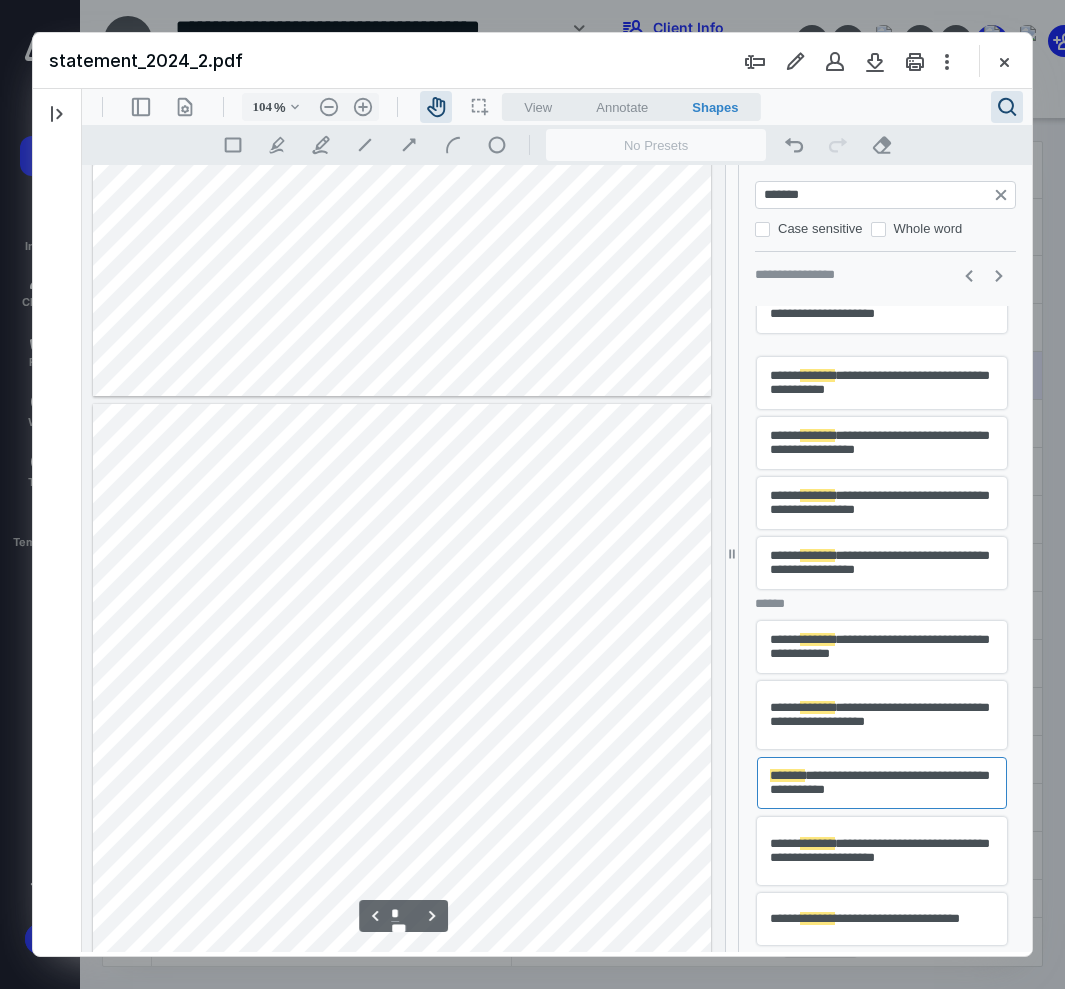 type on "*" 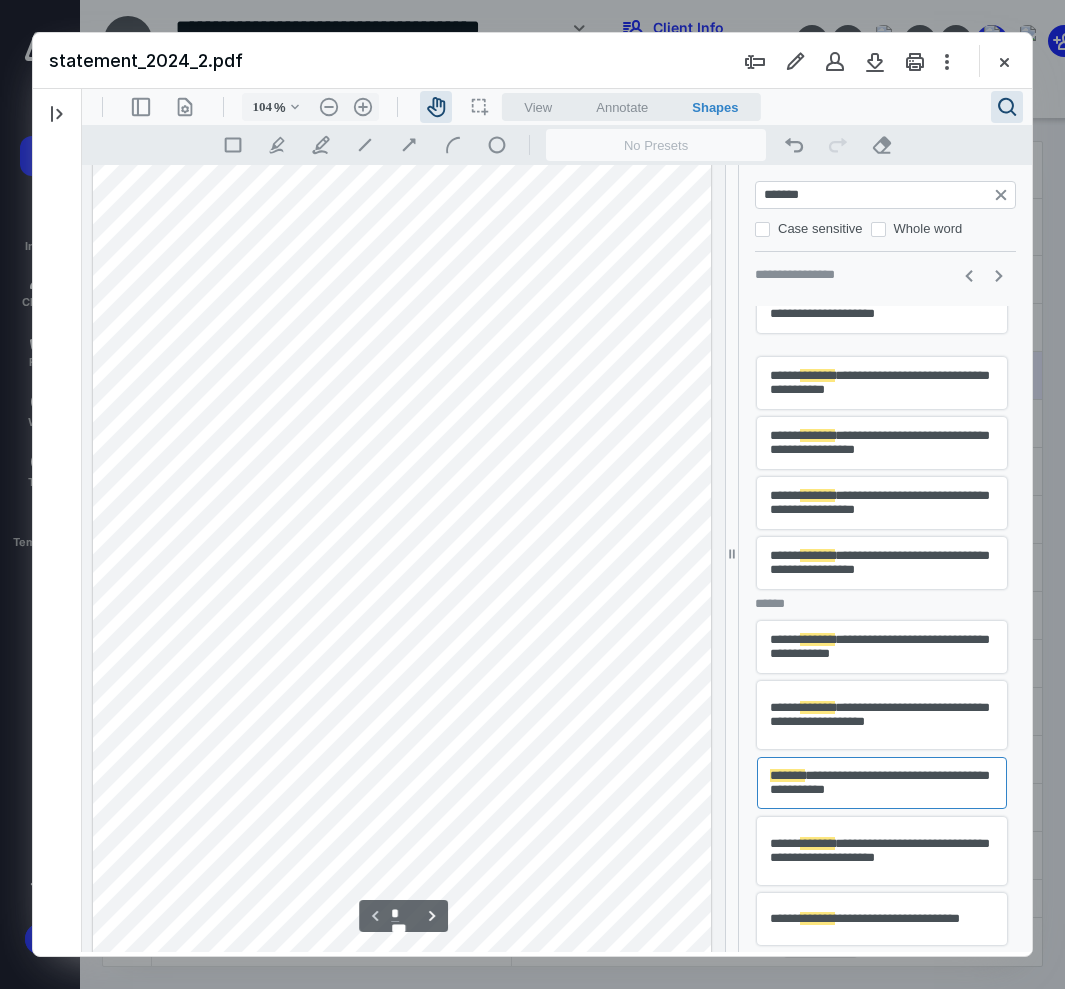 scroll, scrollTop: 0, scrollLeft: 0, axis: both 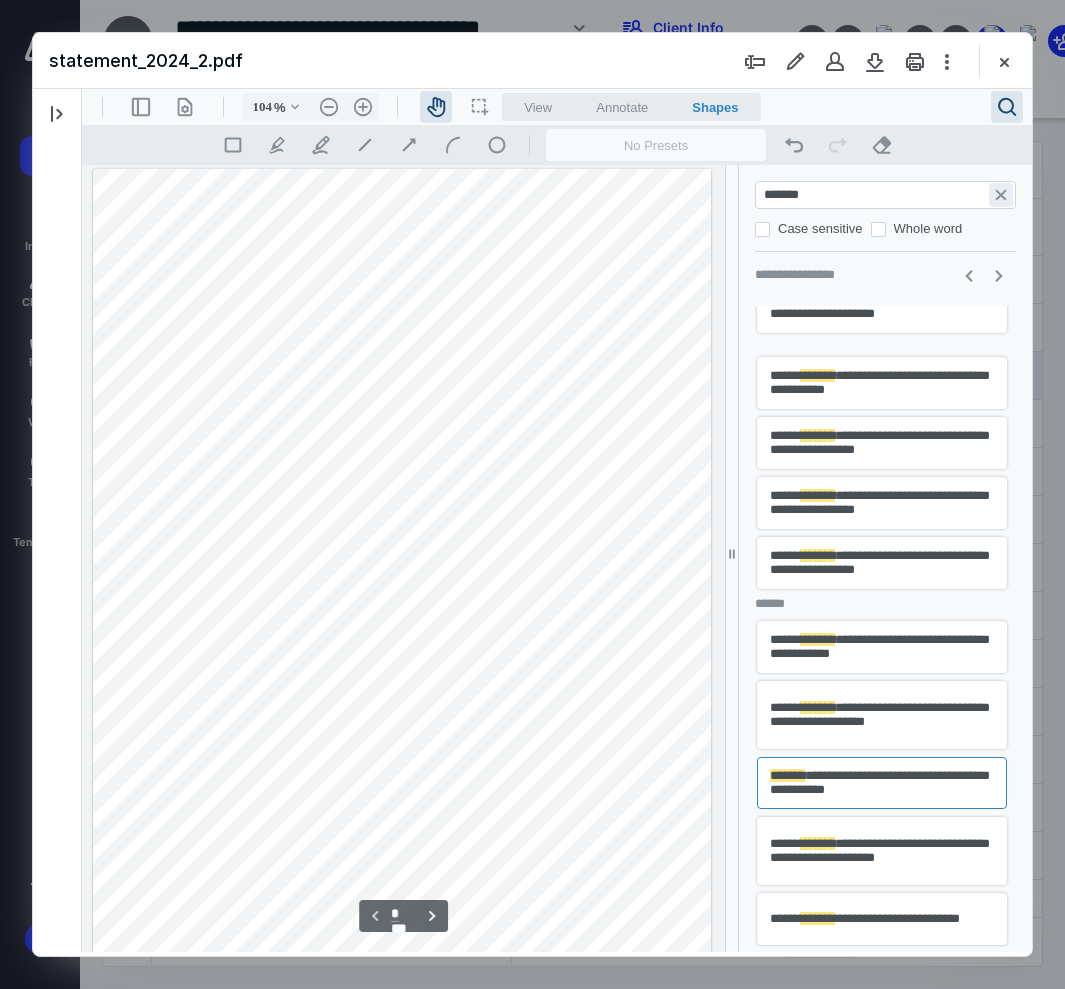 click on "**********" at bounding box center (1001, 195) 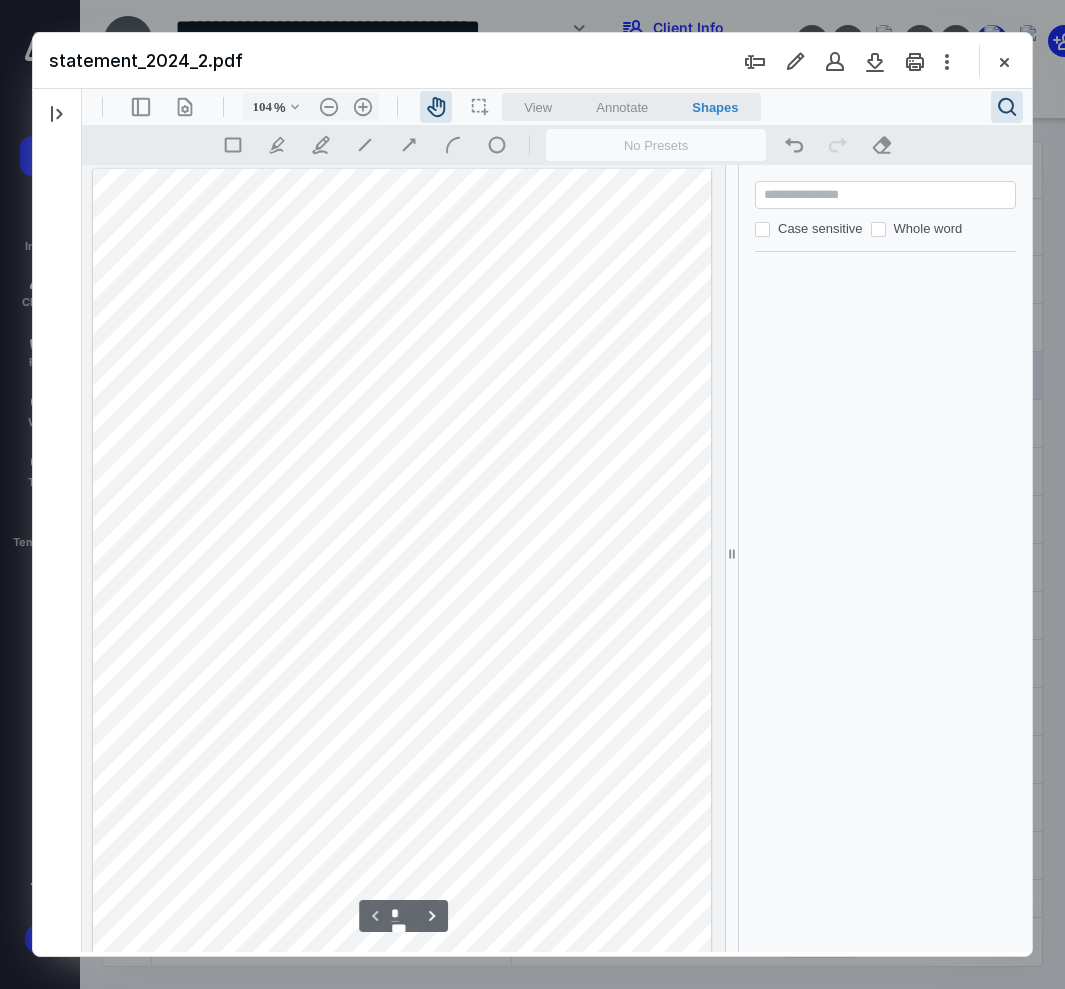 scroll, scrollTop: 0, scrollLeft: 0, axis: both 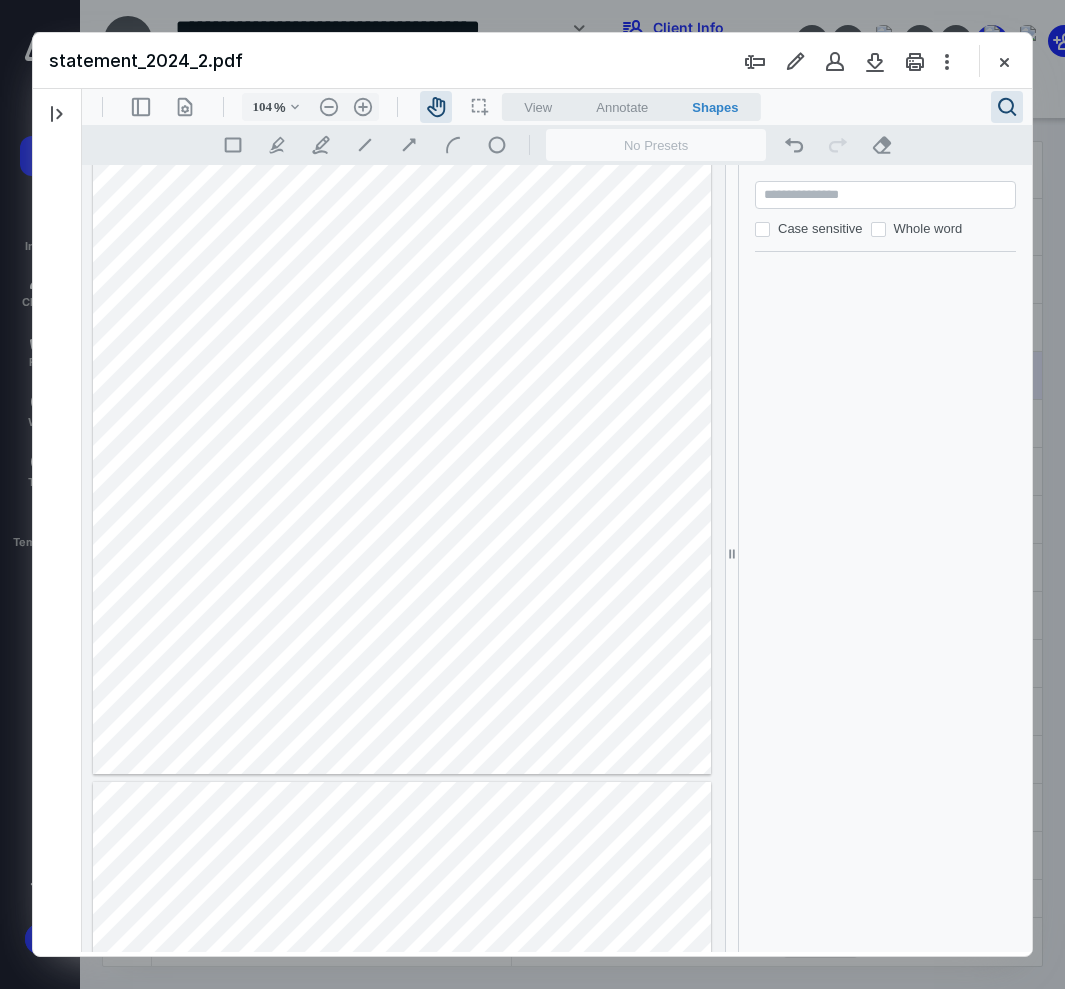drag, startPoint x: 1000, startPoint y: 115, endPoint x: 998, endPoint y: 141, distance: 26.076809 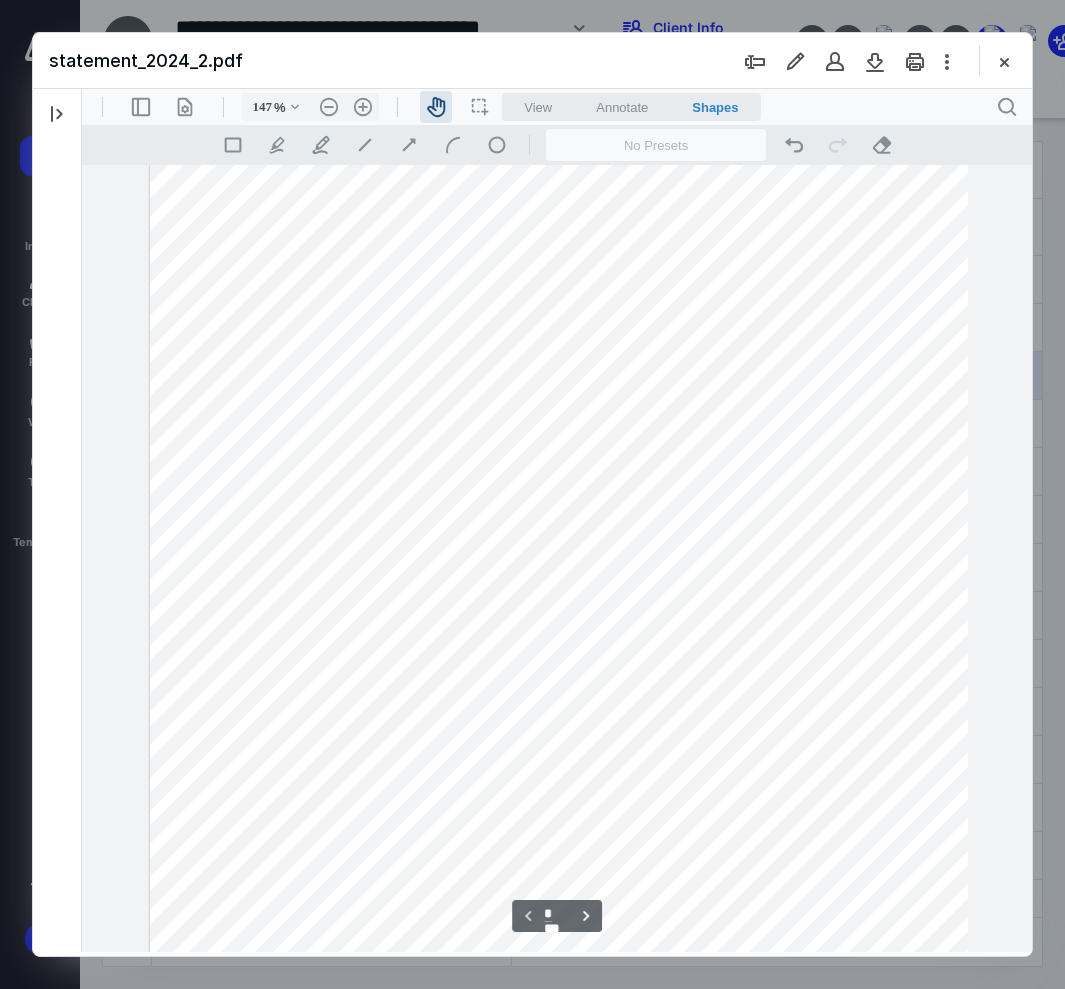 type on "155" 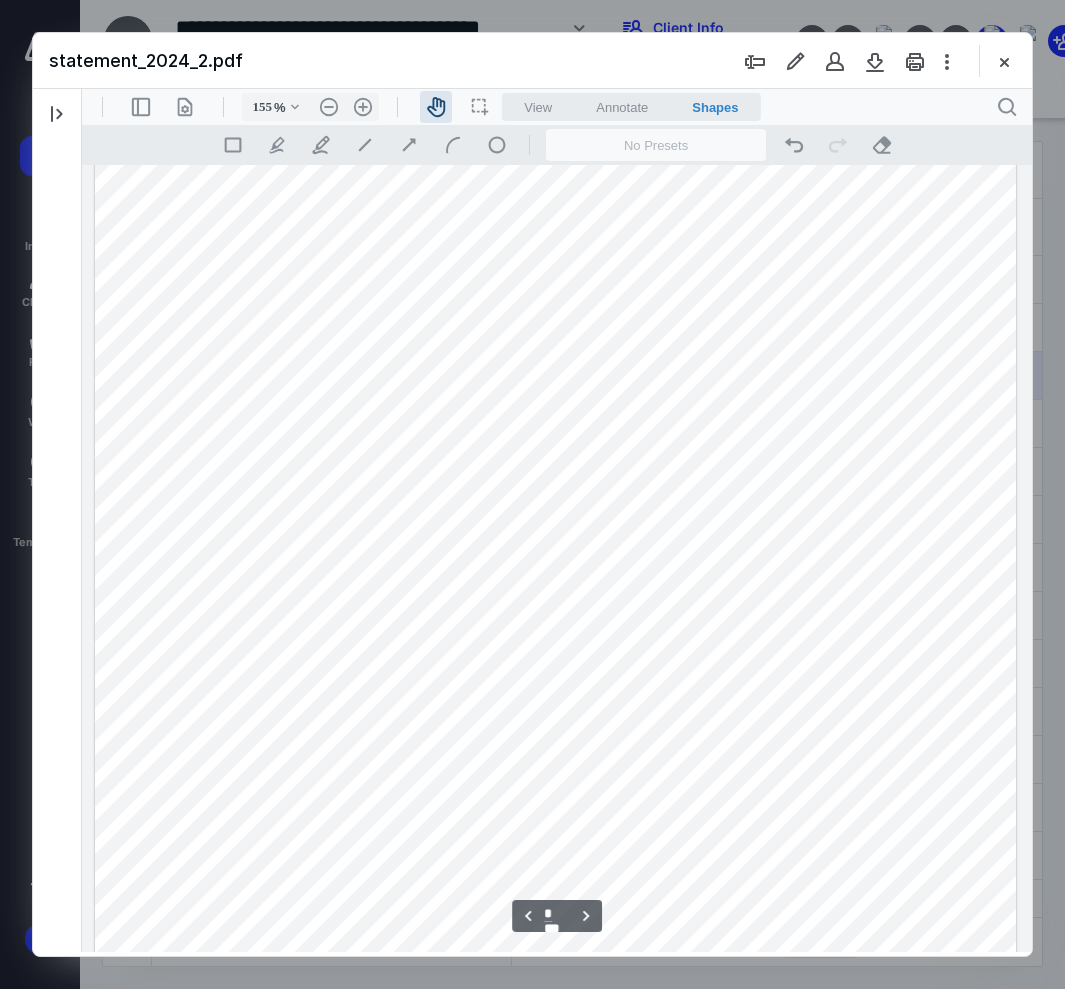 scroll, scrollTop: 1526, scrollLeft: 0, axis: vertical 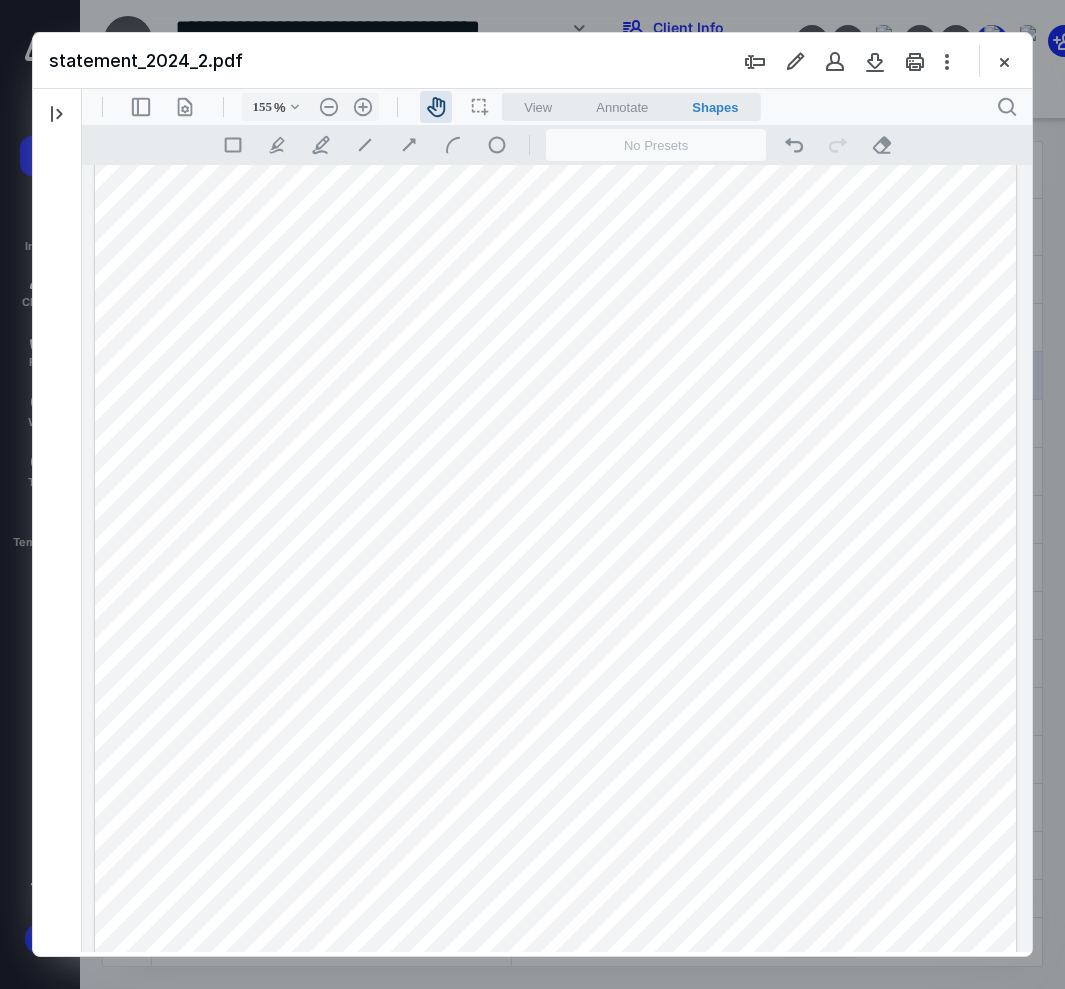 click at bounding box center (555, 611) 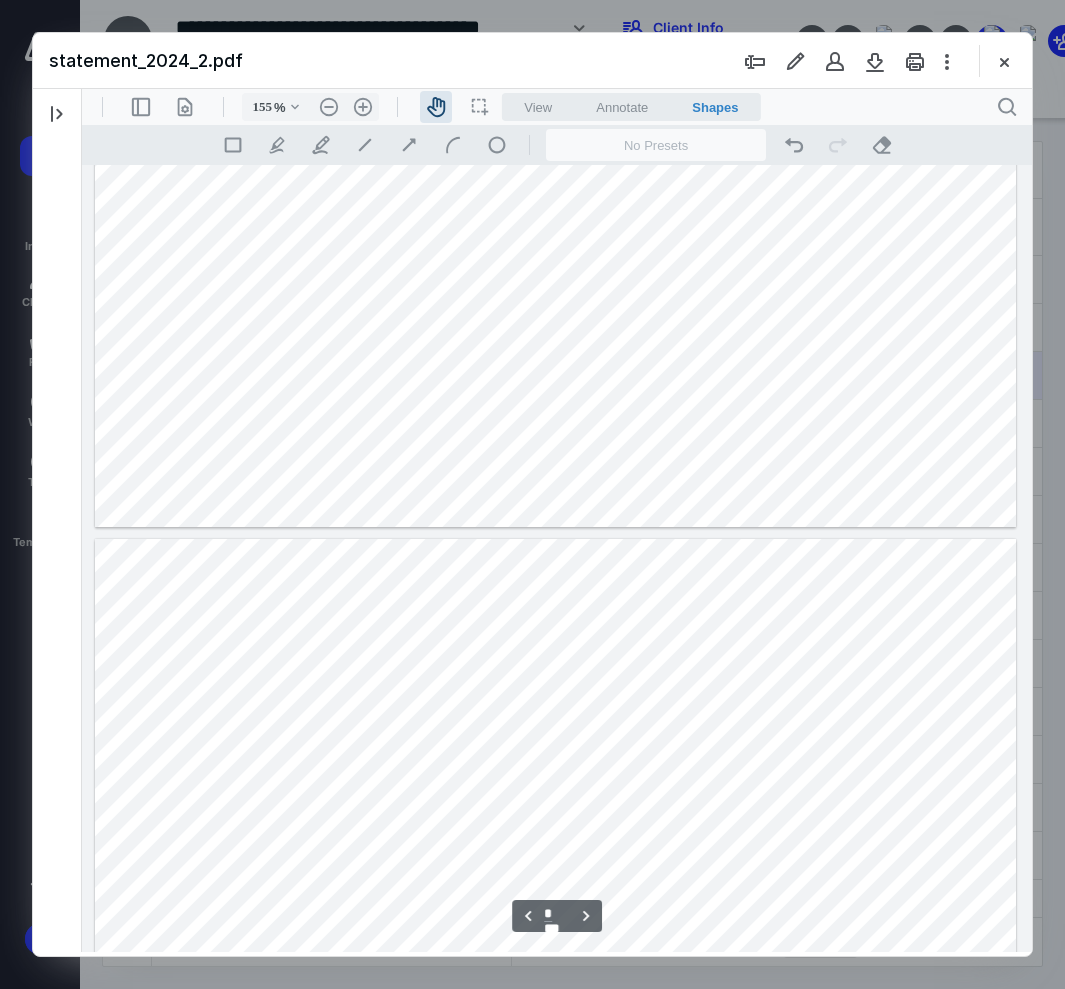 scroll, scrollTop: 2266, scrollLeft: 0, axis: vertical 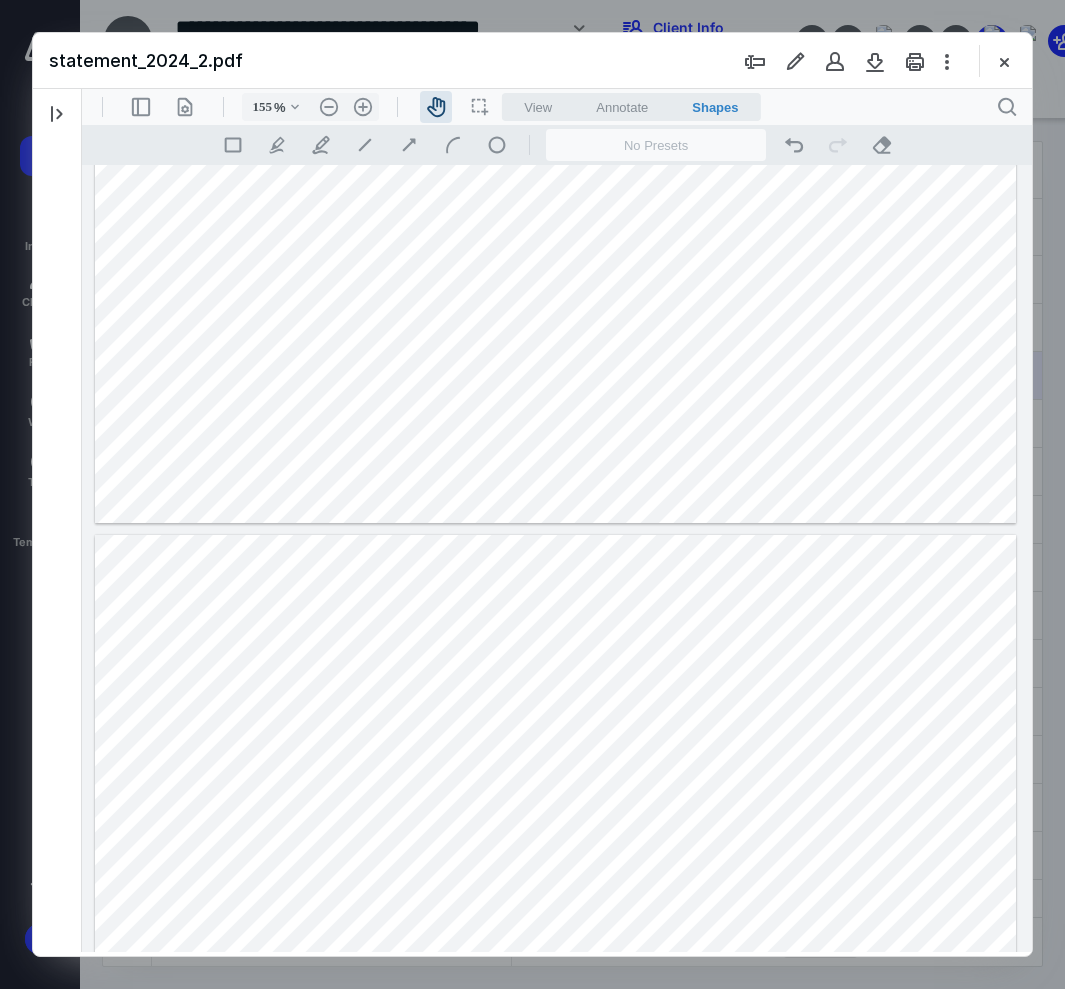 click at bounding box center [555, 1186] 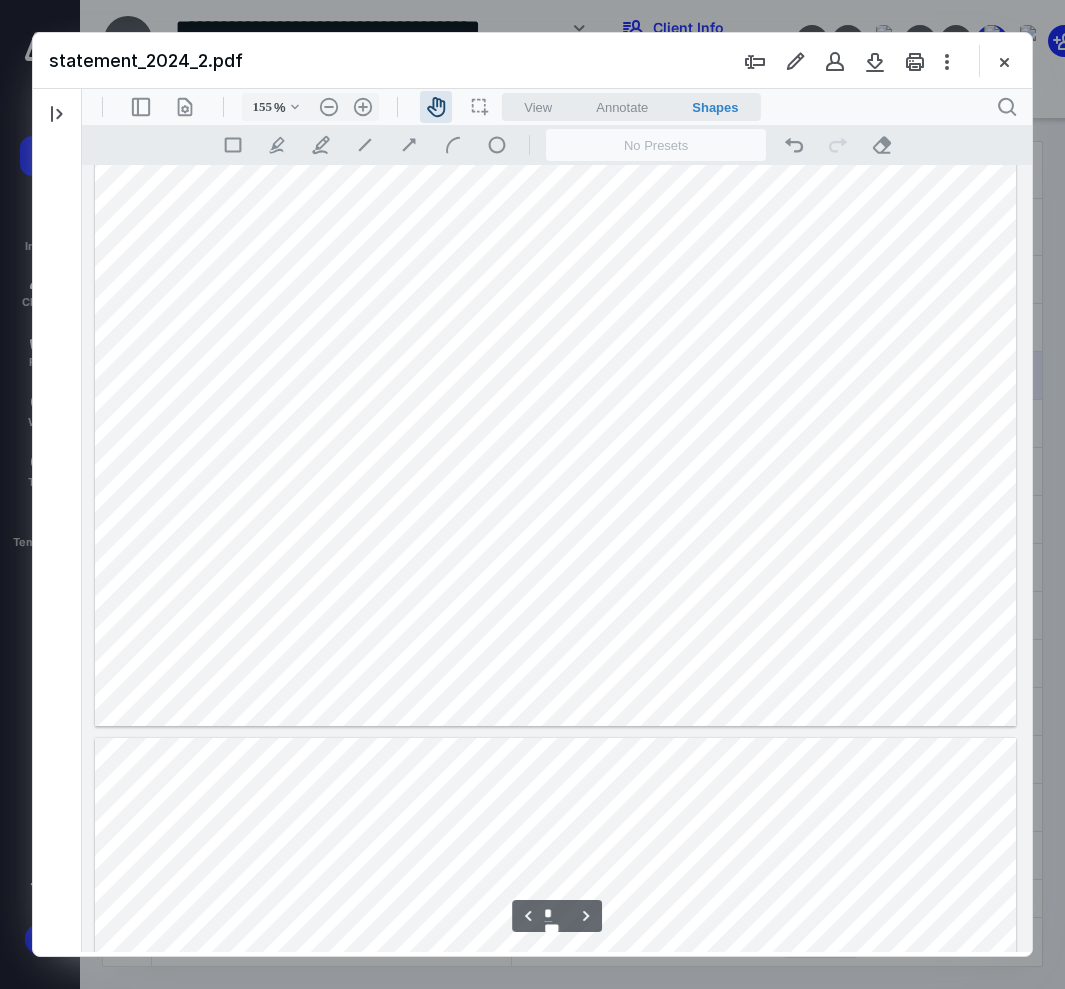 scroll, scrollTop: 3379, scrollLeft: 0, axis: vertical 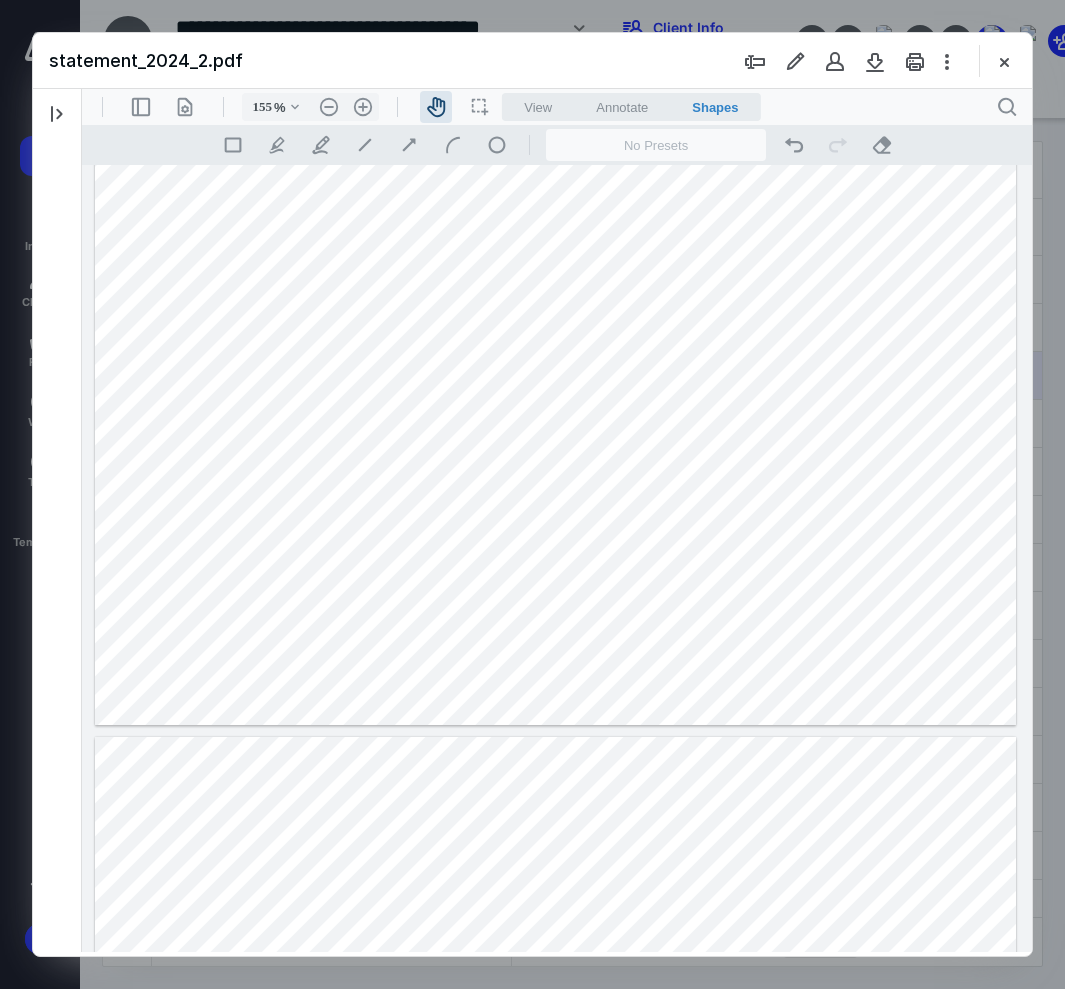 click at bounding box center (555, 73) 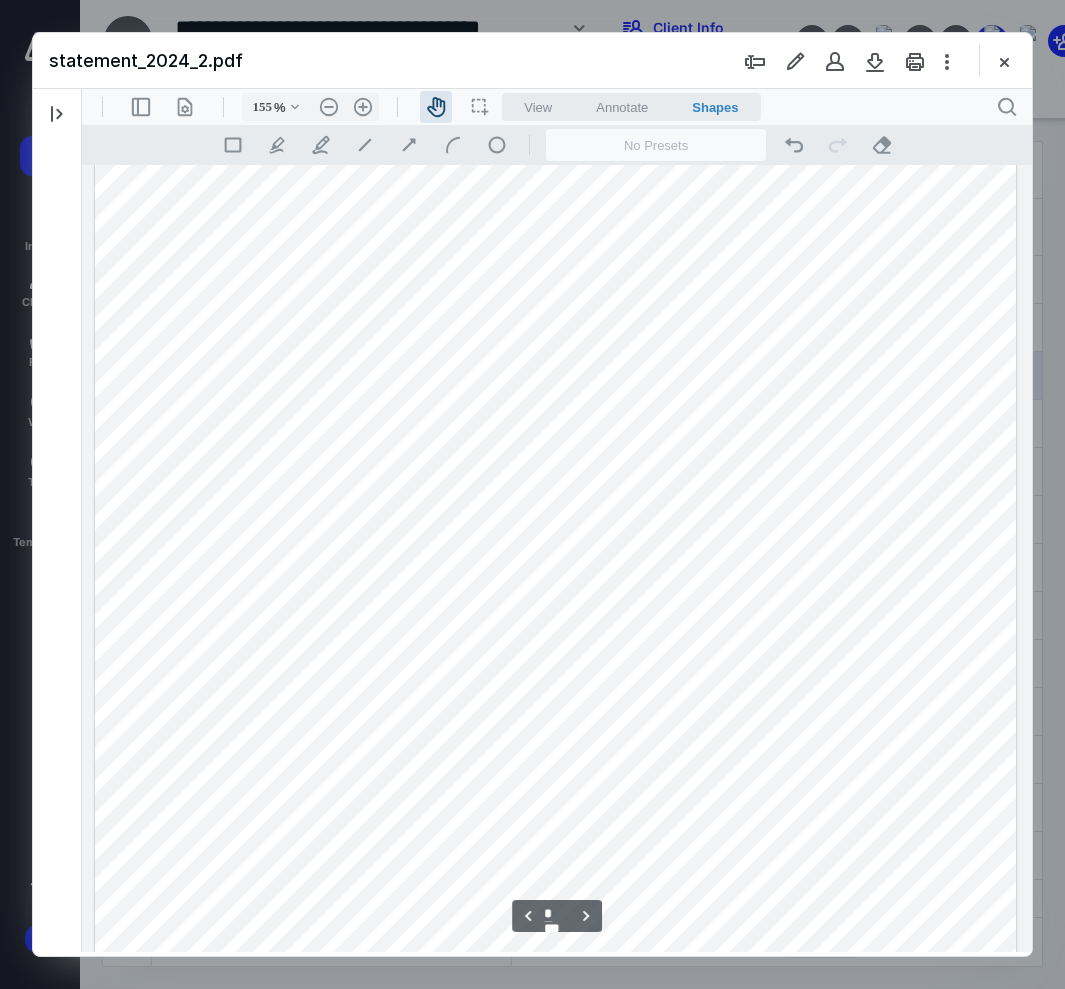 scroll, scrollTop: 4148, scrollLeft: 0, axis: vertical 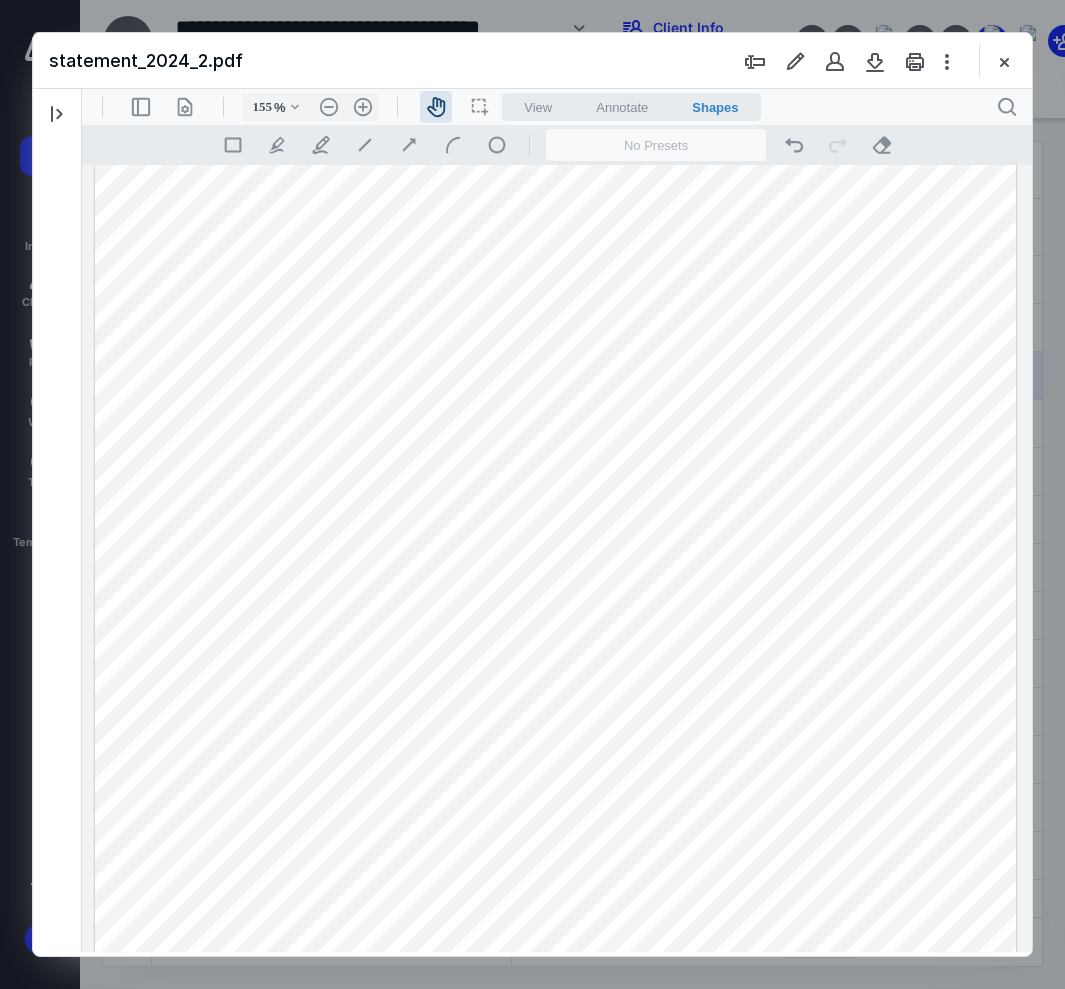 click at bounding box center [555, 619] 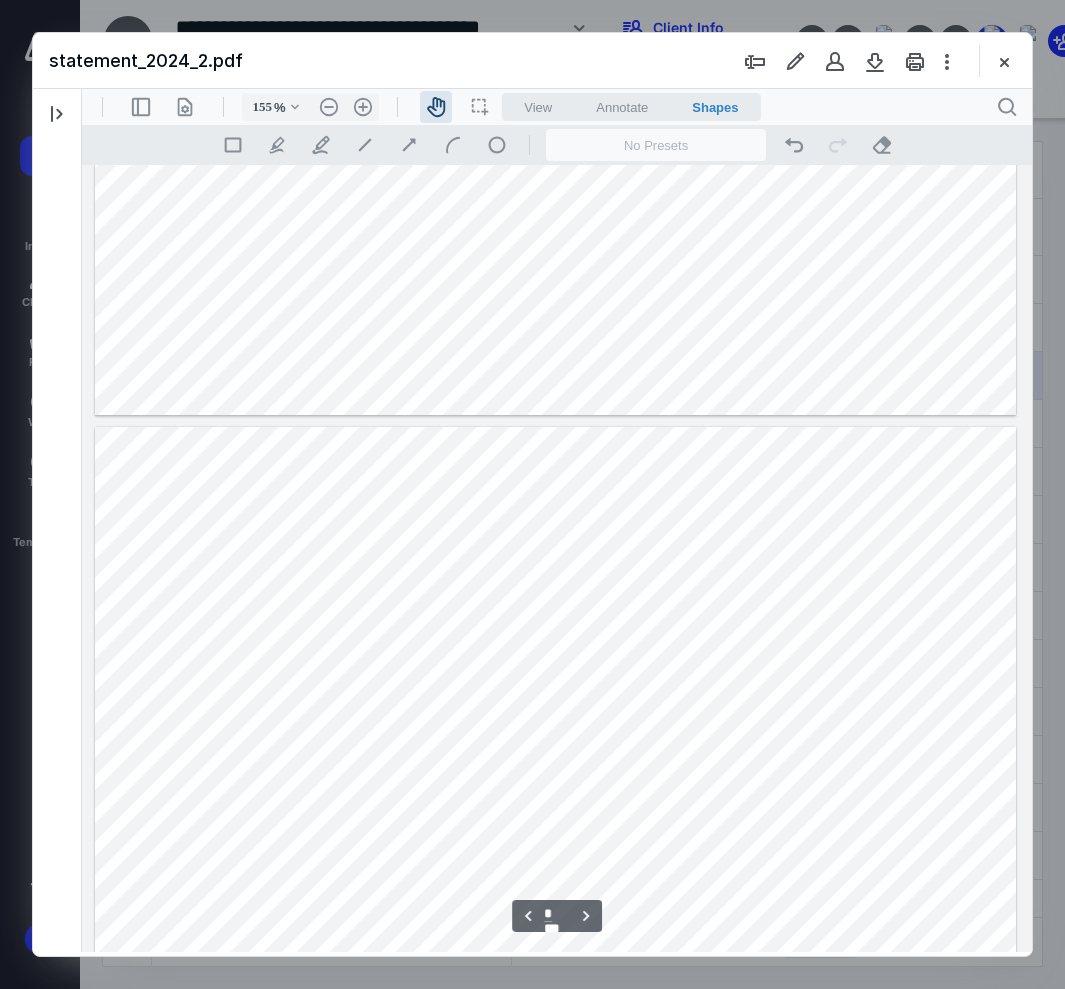 scroll, scrollTop: 5005, scrollLeft: 0, axis: vertical 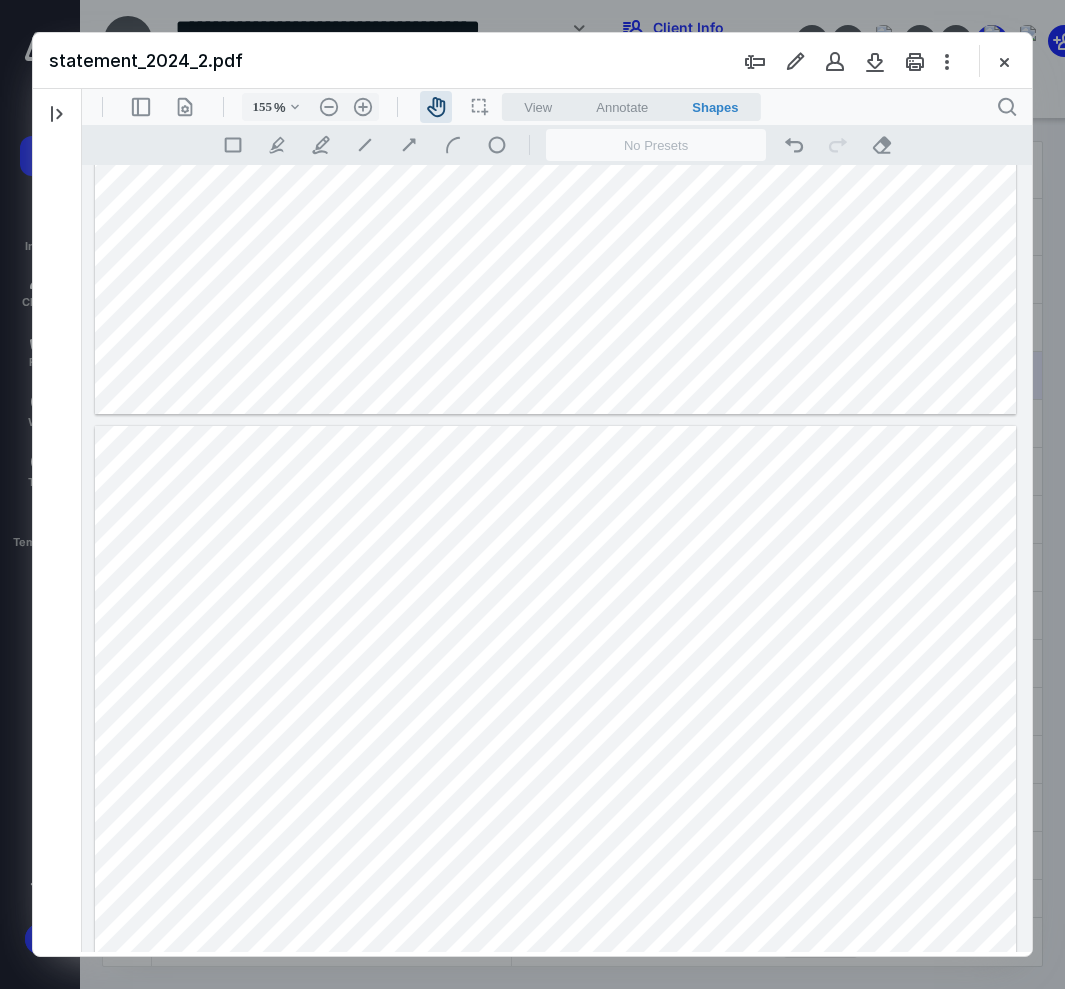 click at bounding box center [555, 1077] 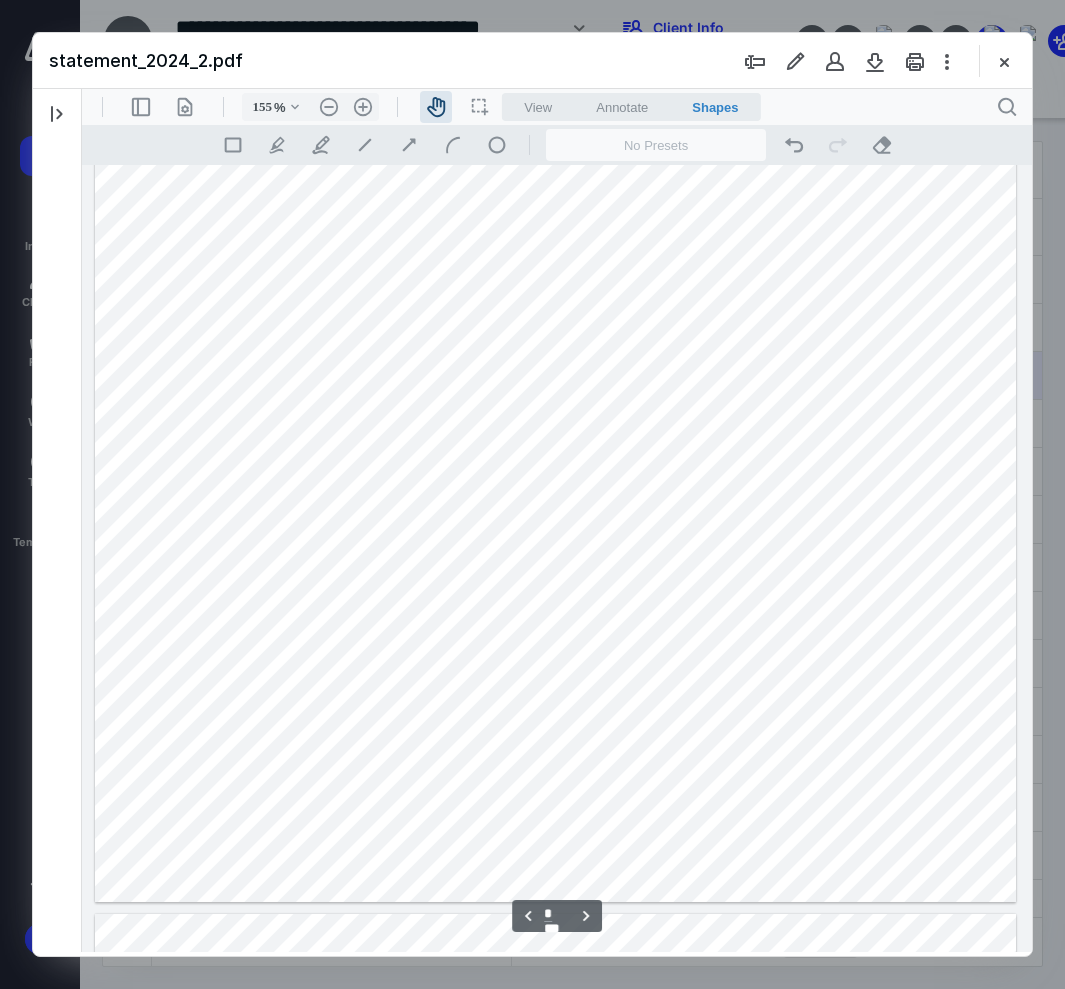 scroll, scrollTop: 5833, scrollLeft: 0, axis: vertical 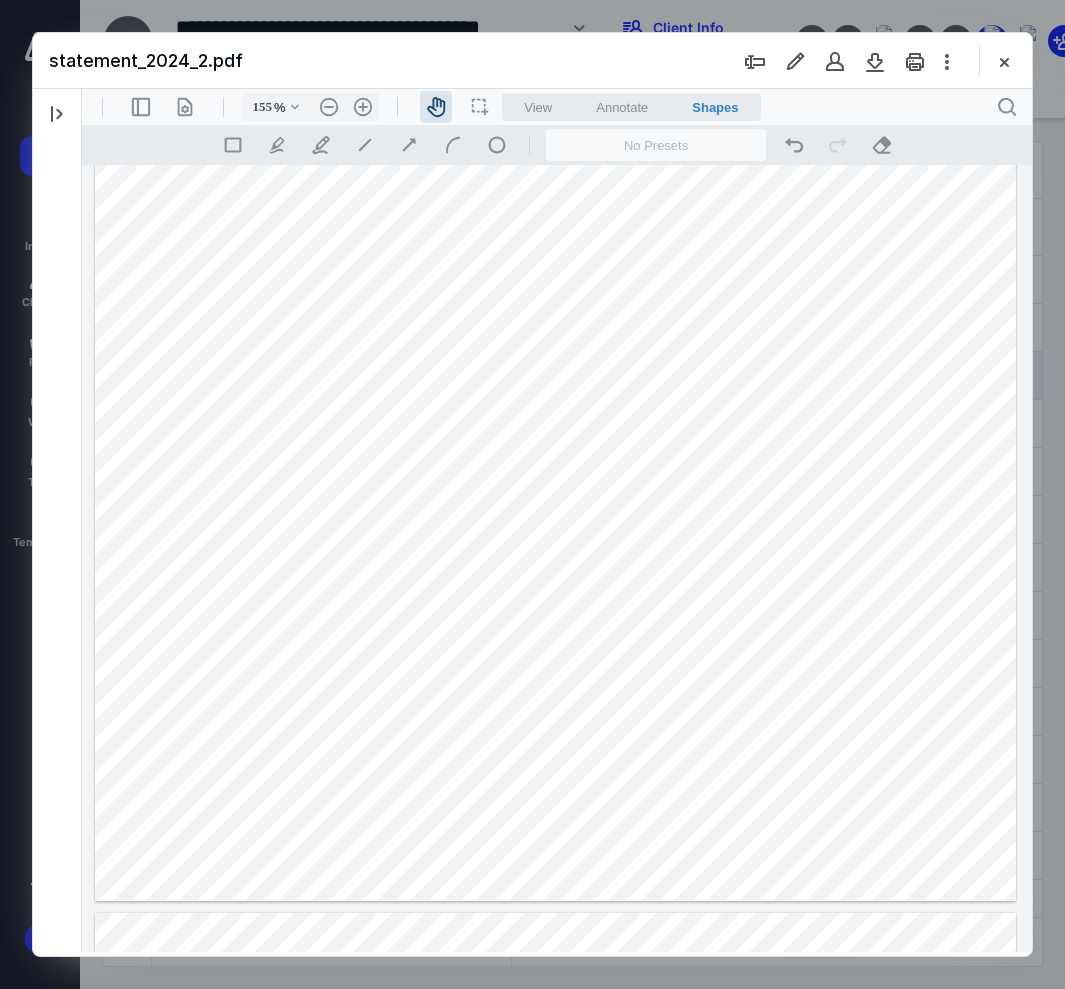 click at bounding box center (555, 249) 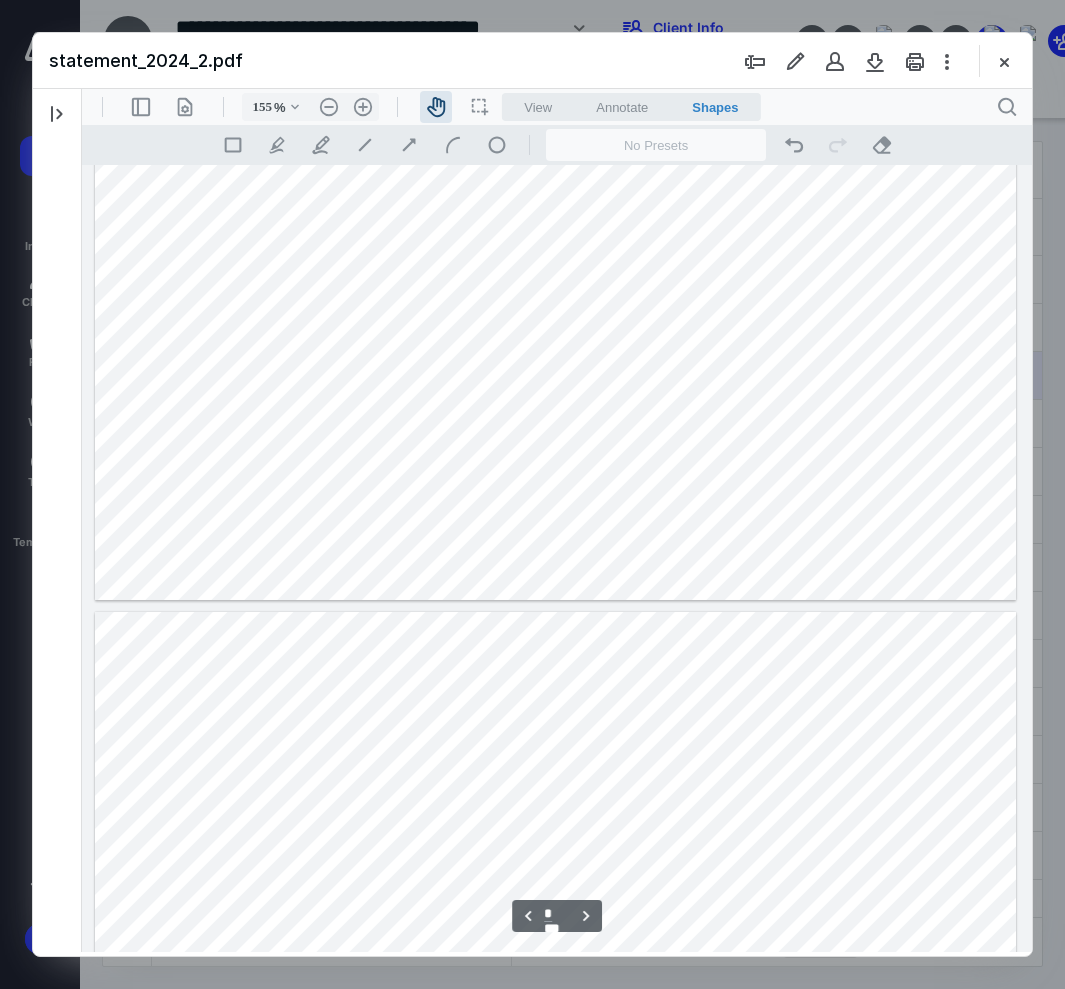 type on "*" 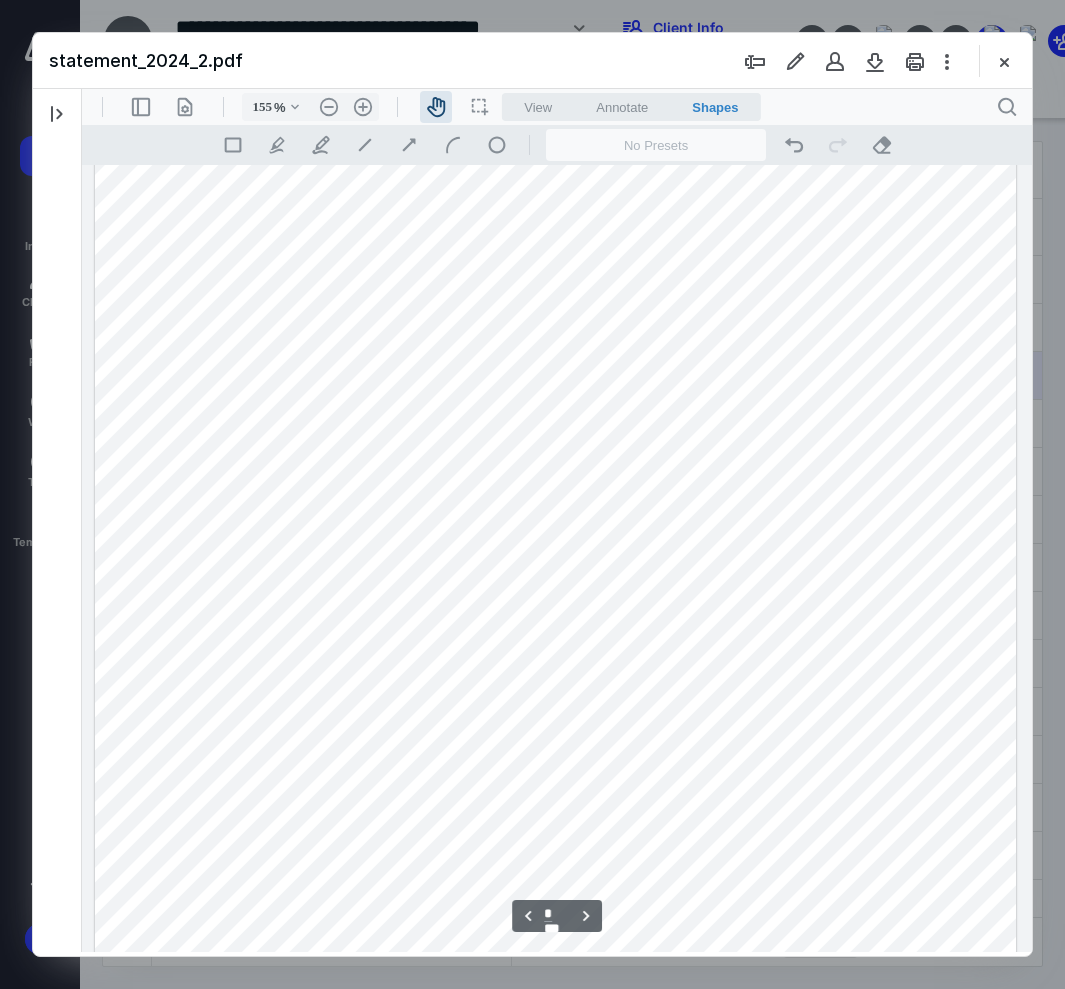 scroll, scrollTop: 6891, scrollLeft: 0, axis: vertical 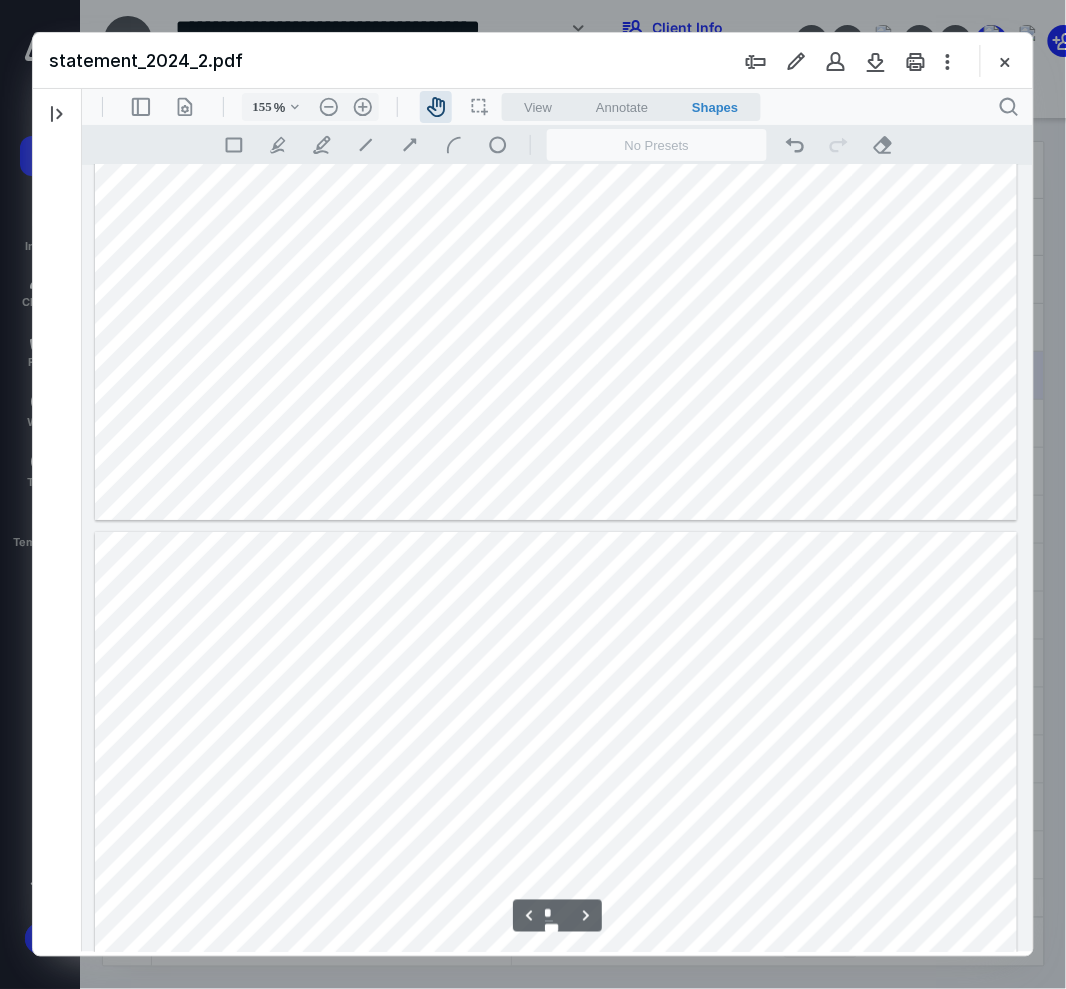 click at bounding box center (1005, 61) 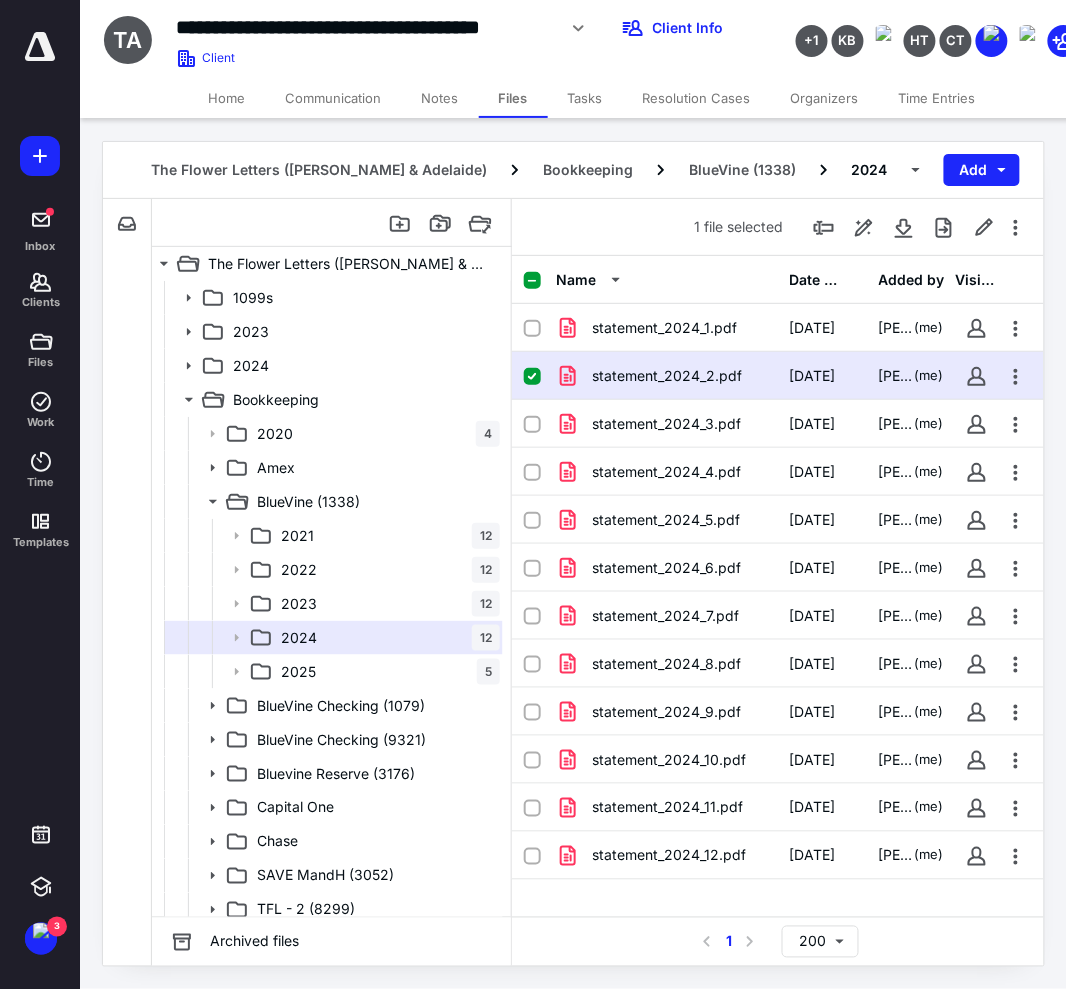 click 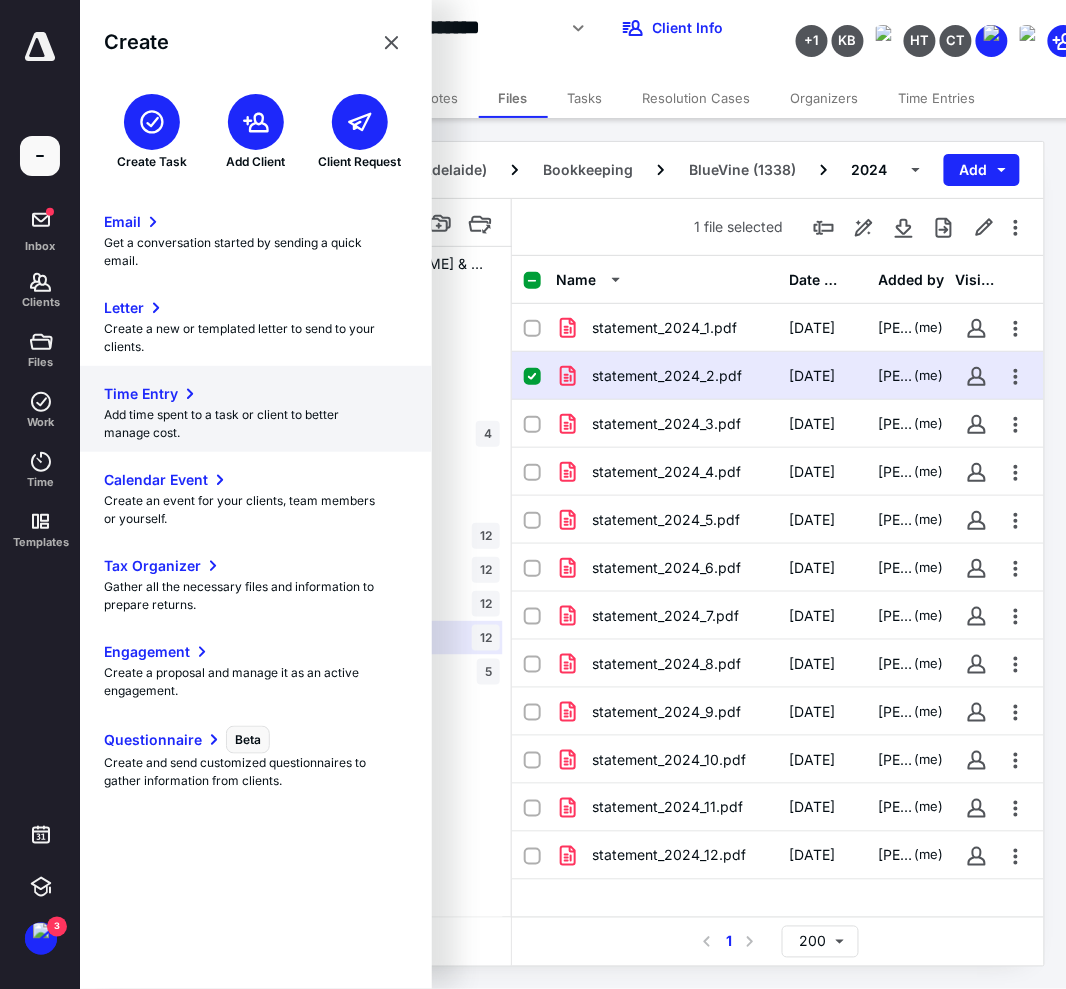 click on "Add time spent to a task or client to better manage cost." at bounding box center [256, 424] 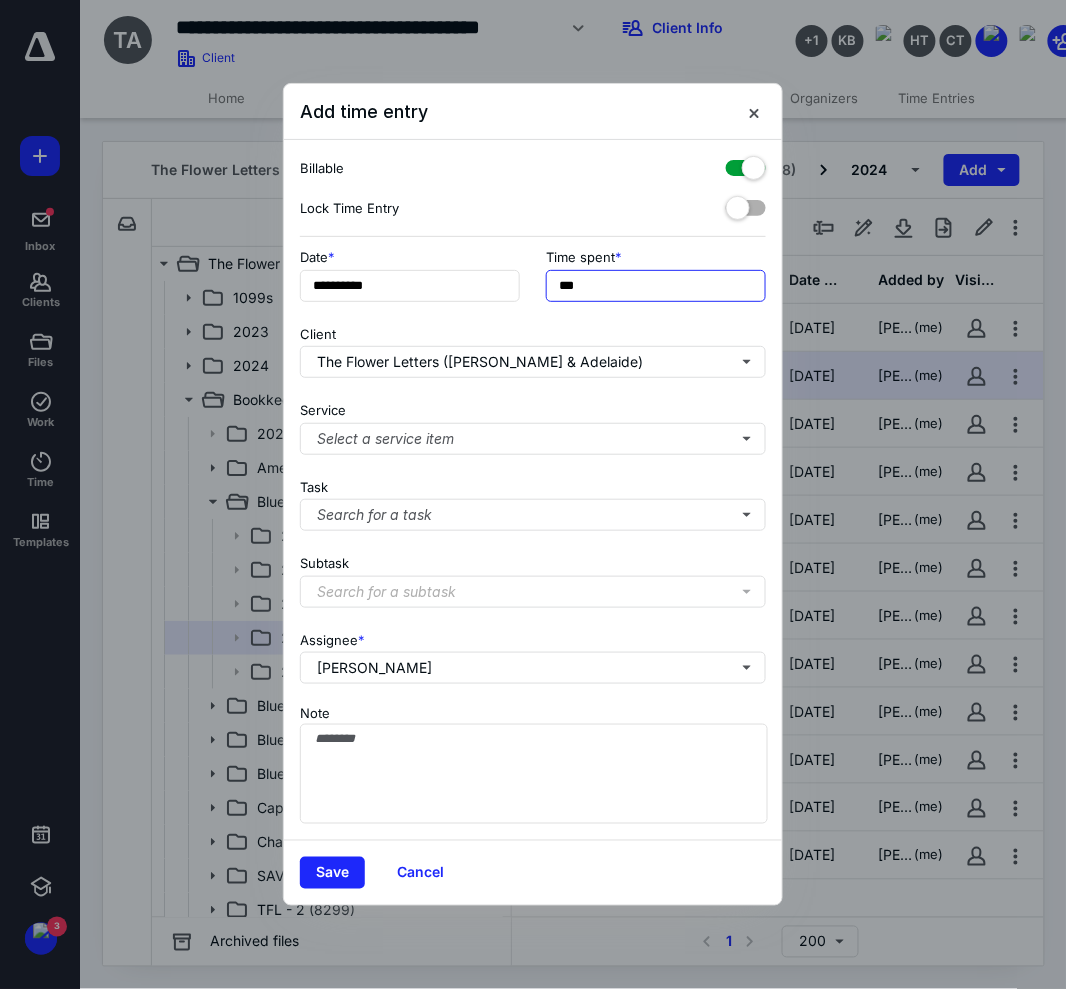 drag, startPoint x: 567, startPoint y: 285, endPoint x: 543, endPoint y: 285, distance: 24 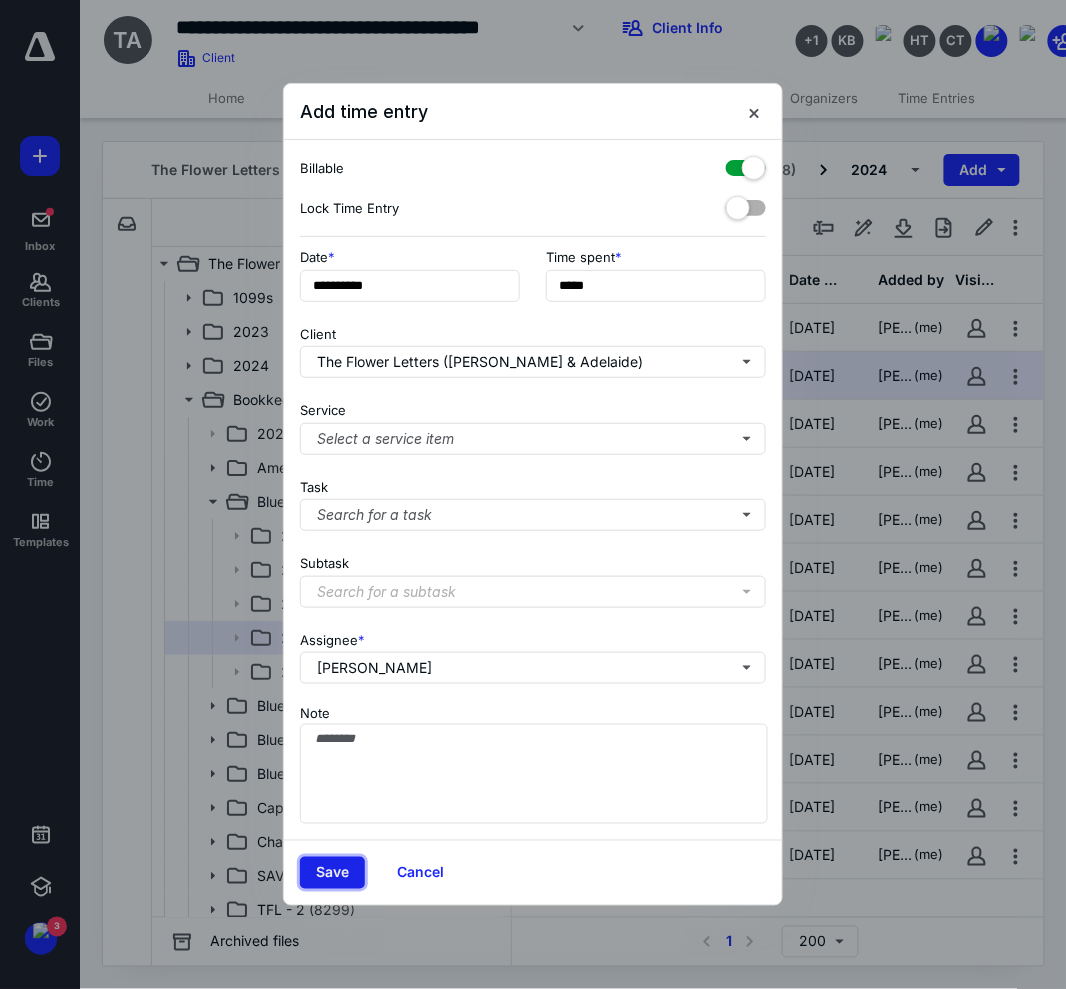 type on "******" 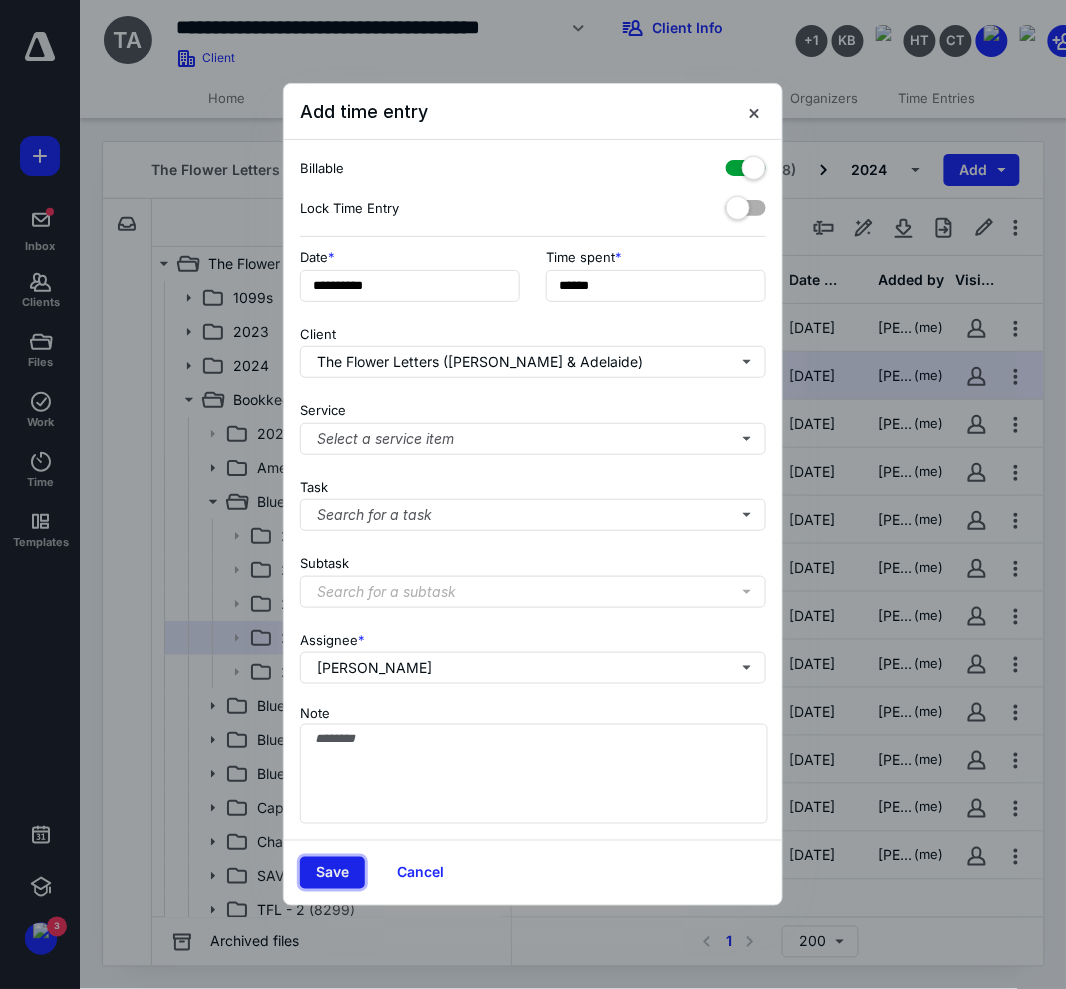 click on "Save" at bounding box center (332, 873) 